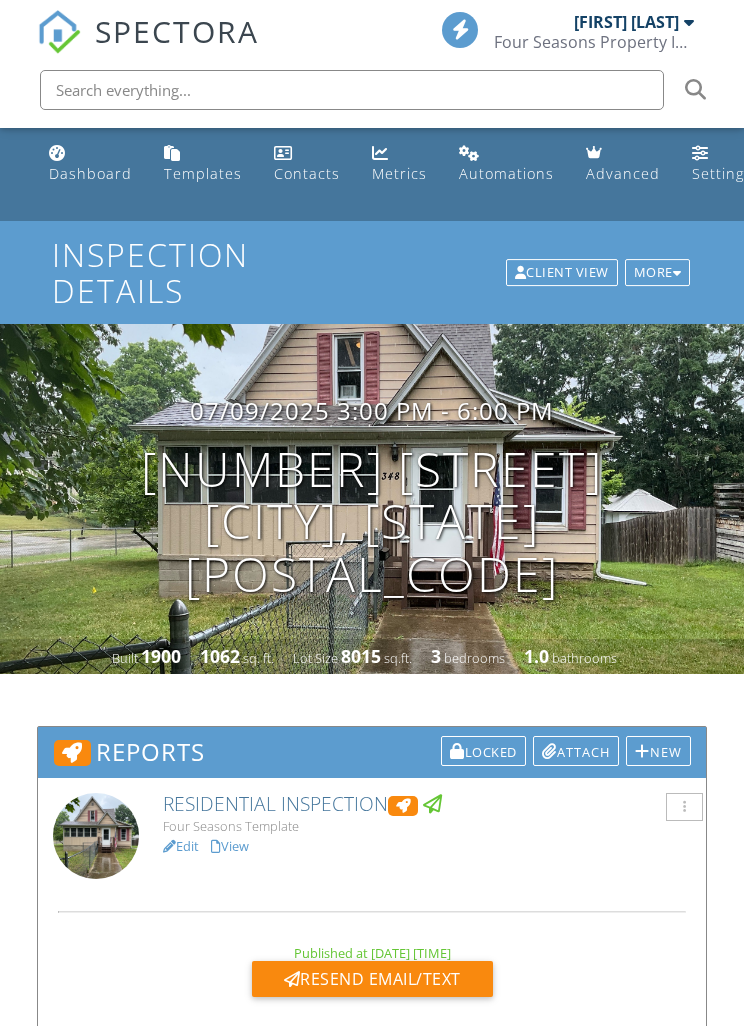 scroll, scrollTop: 0, scrollLeft: 0, axis: both 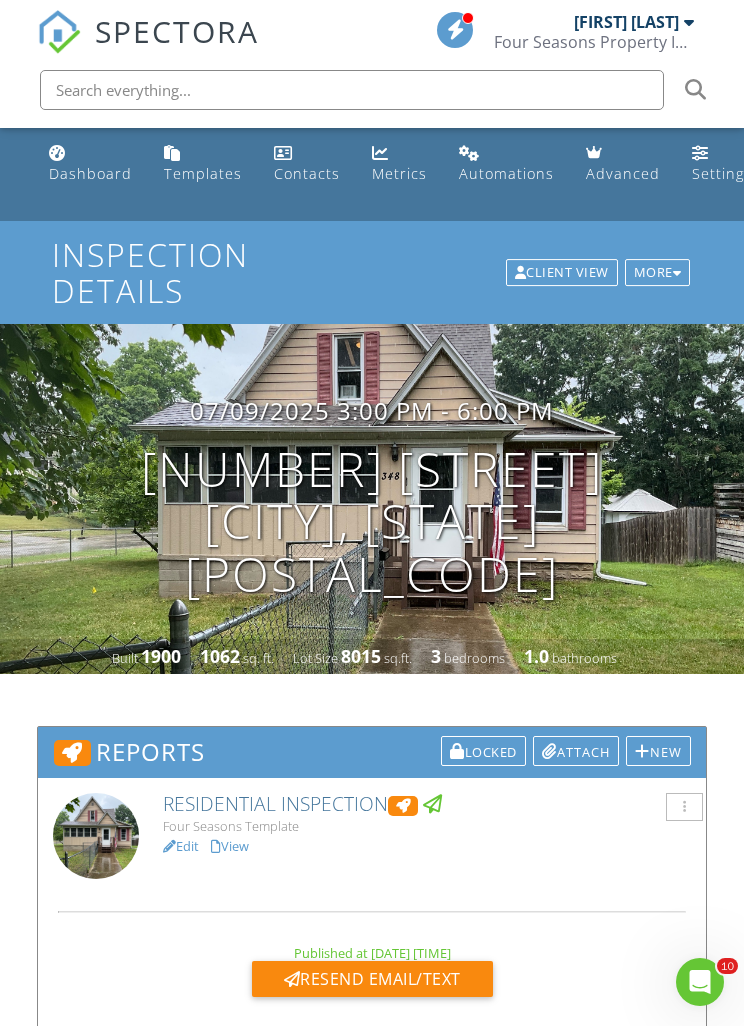 click on "Dashboard" at bounding box center [90, 173] 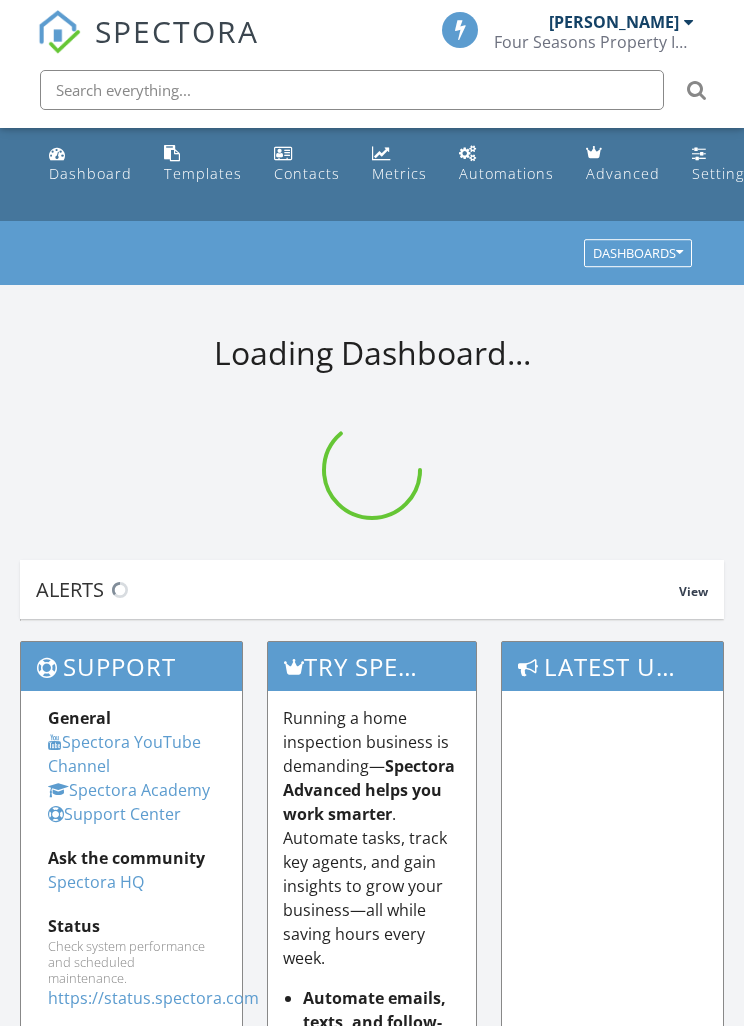 scroll, scrollTop: 0, scrollLeft: 0, axis: both 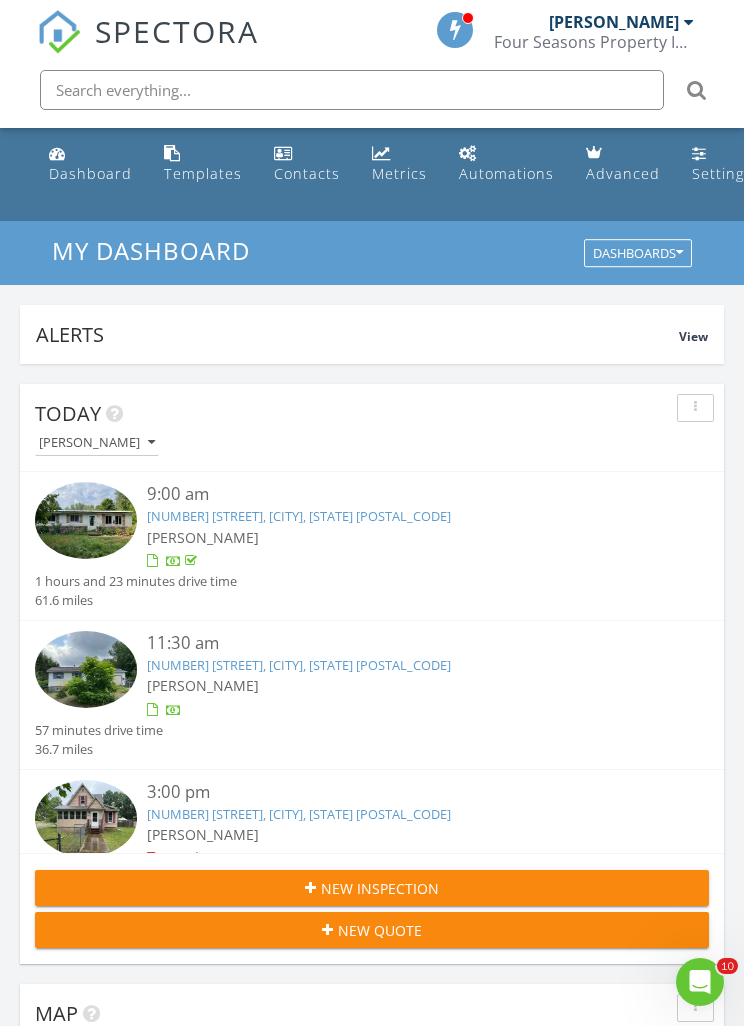 click on "[NUMBER] [STREET], [CITY], [STATE] [POSTAL_CODE]" at bounding box center (299, 665) 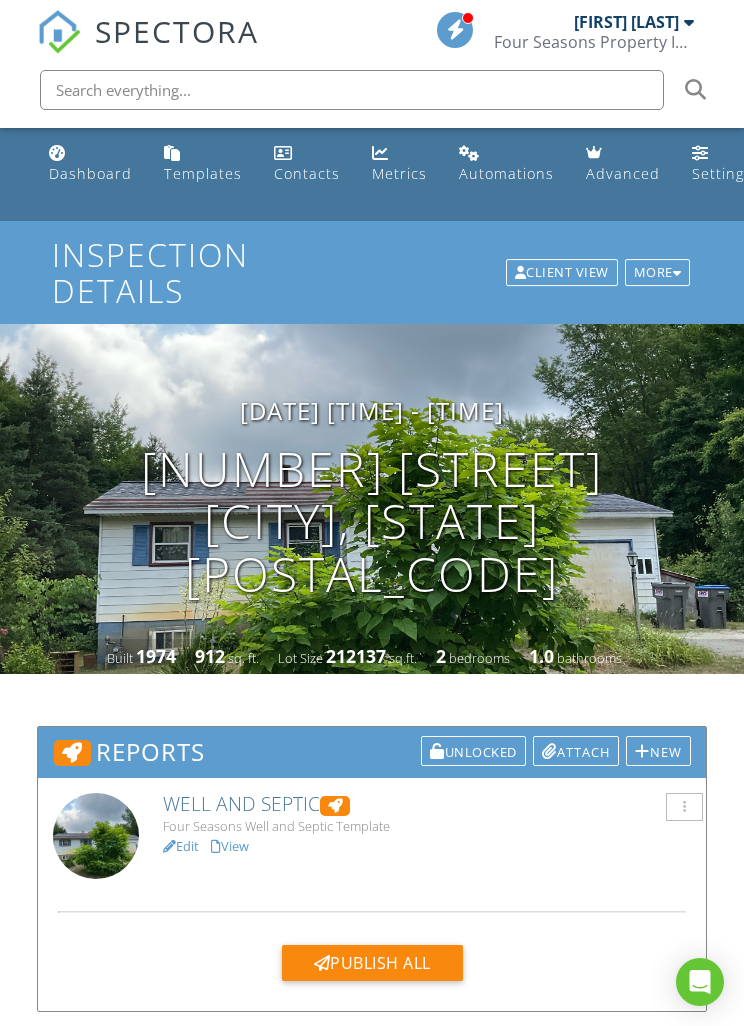 scroll, scrollTop: 0, scrollLeft: 0, axis: both 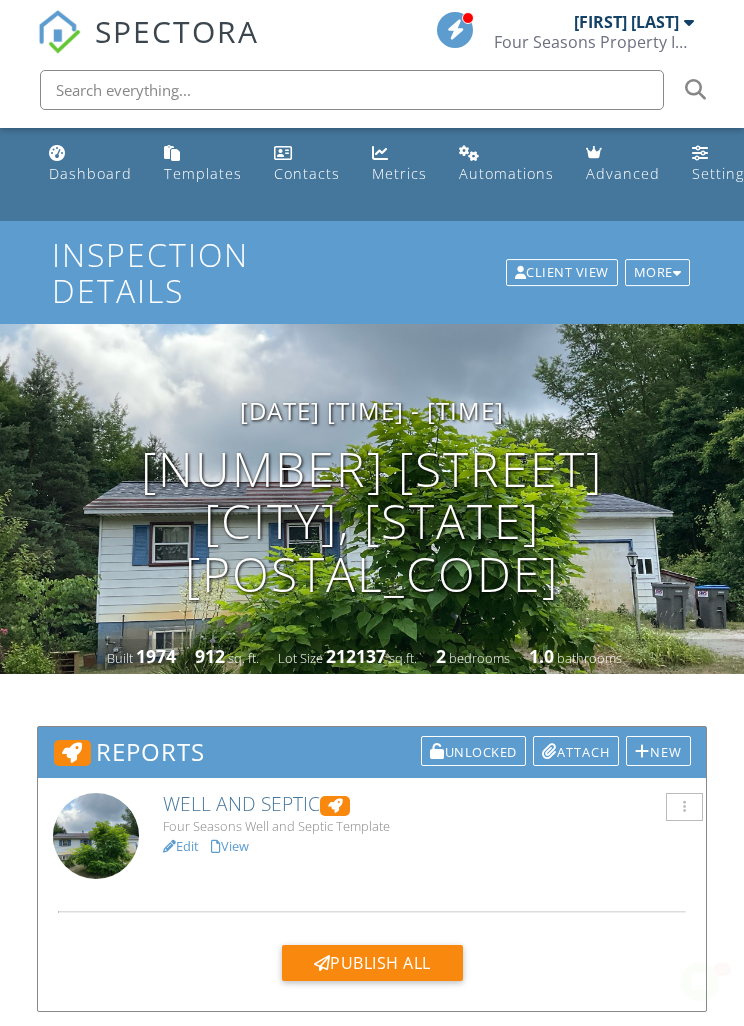click on "View" at bounding box center [230, 846] 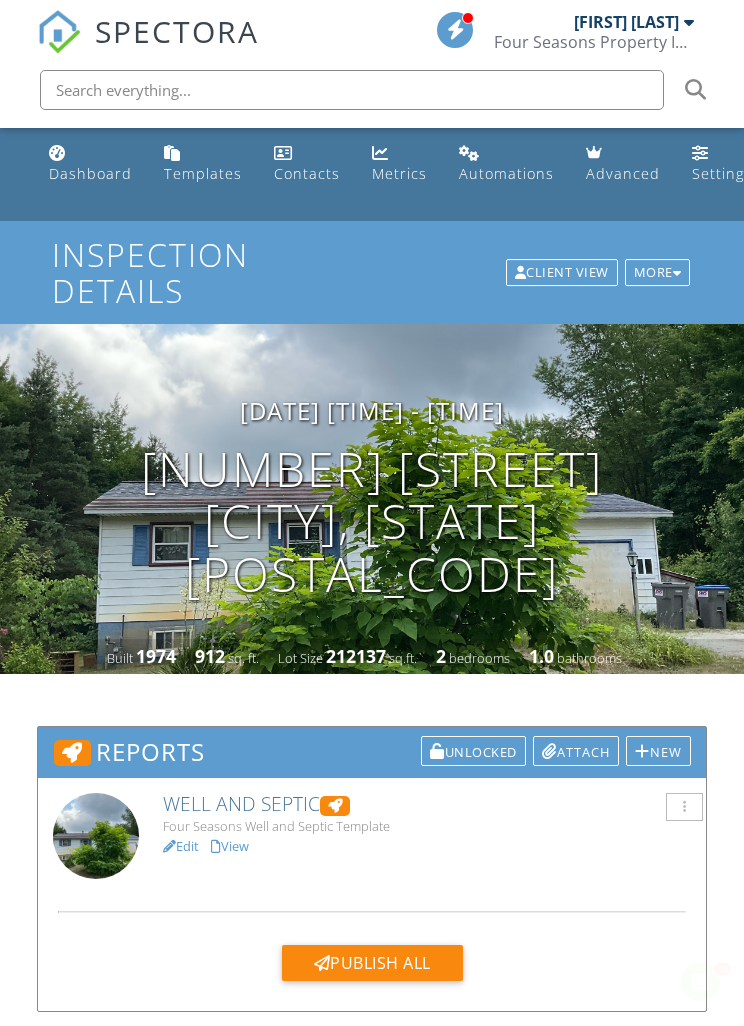 click on "Publish All" at bounding box center [372, 963] 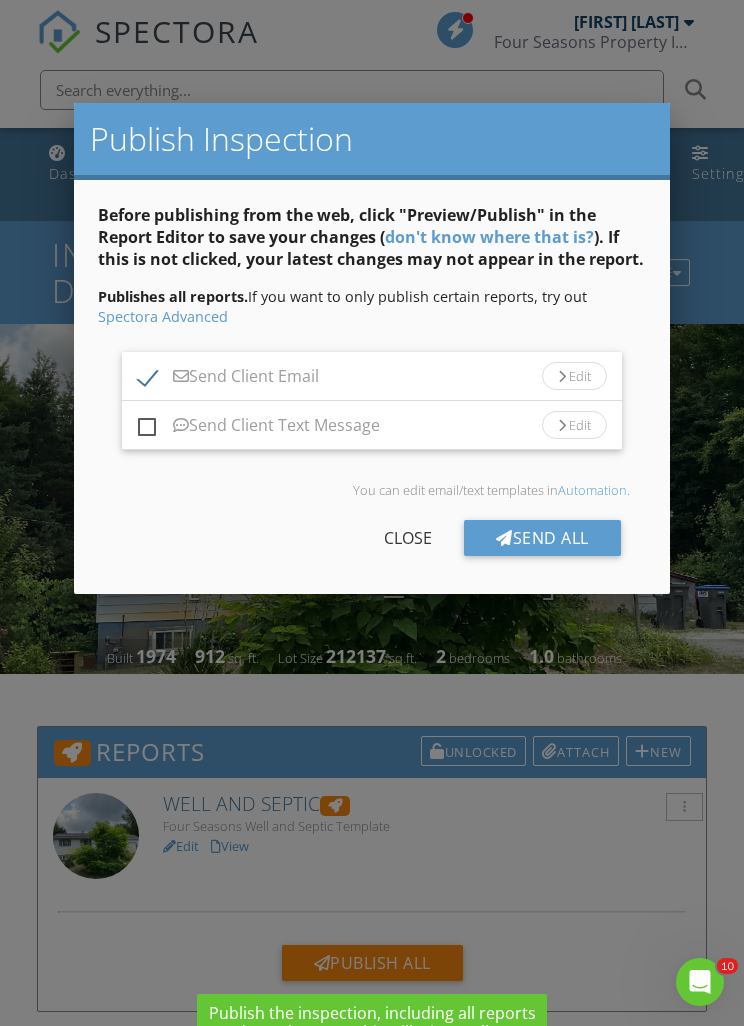 click on "Edit" at bounding box center (574, 376) 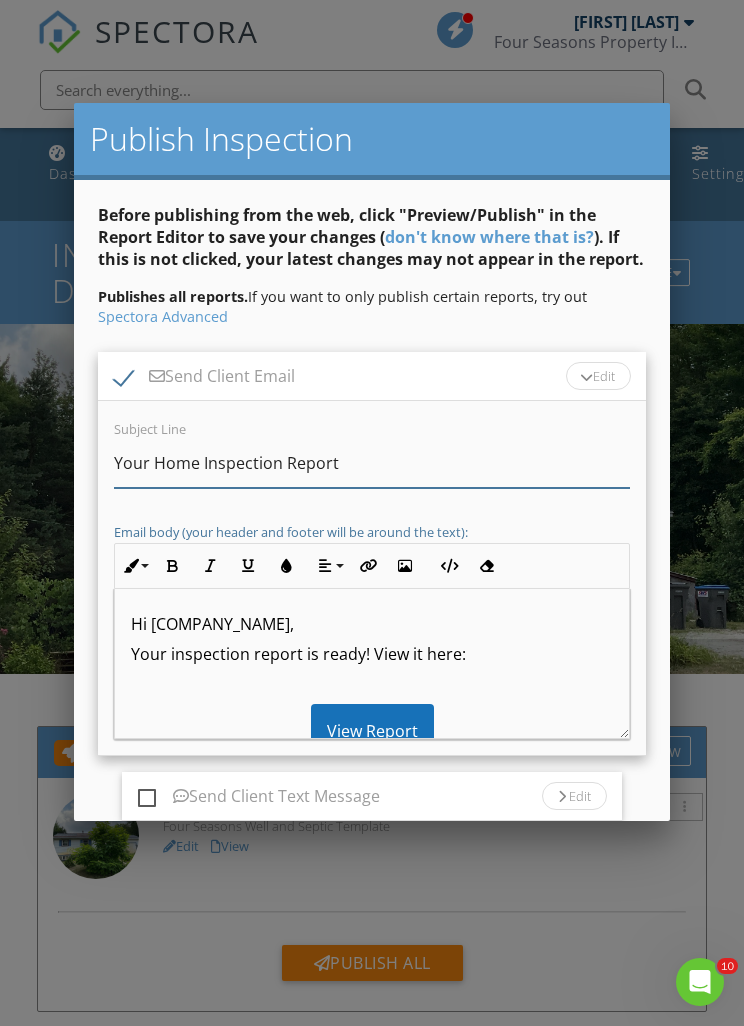 click on "Your Home Inspection Report" at bounding box center (371, 463) 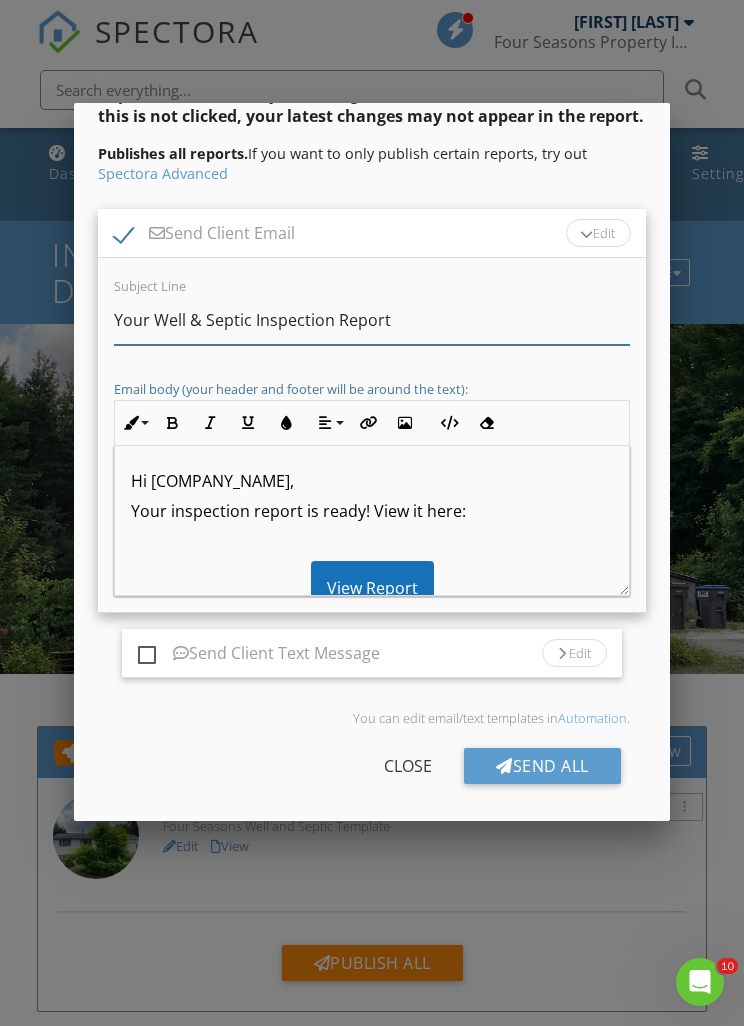 scroll, scrollTop: 142, scrollLeft: 0, axis: vertical 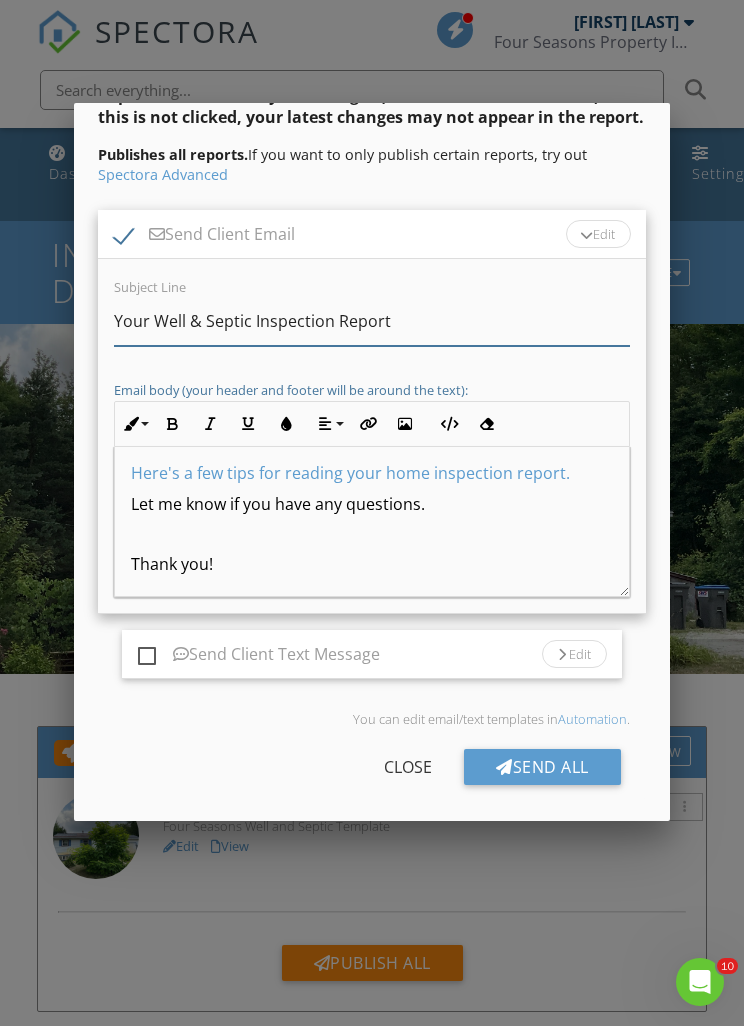 type on "Your Well & Septic Inspection Report" 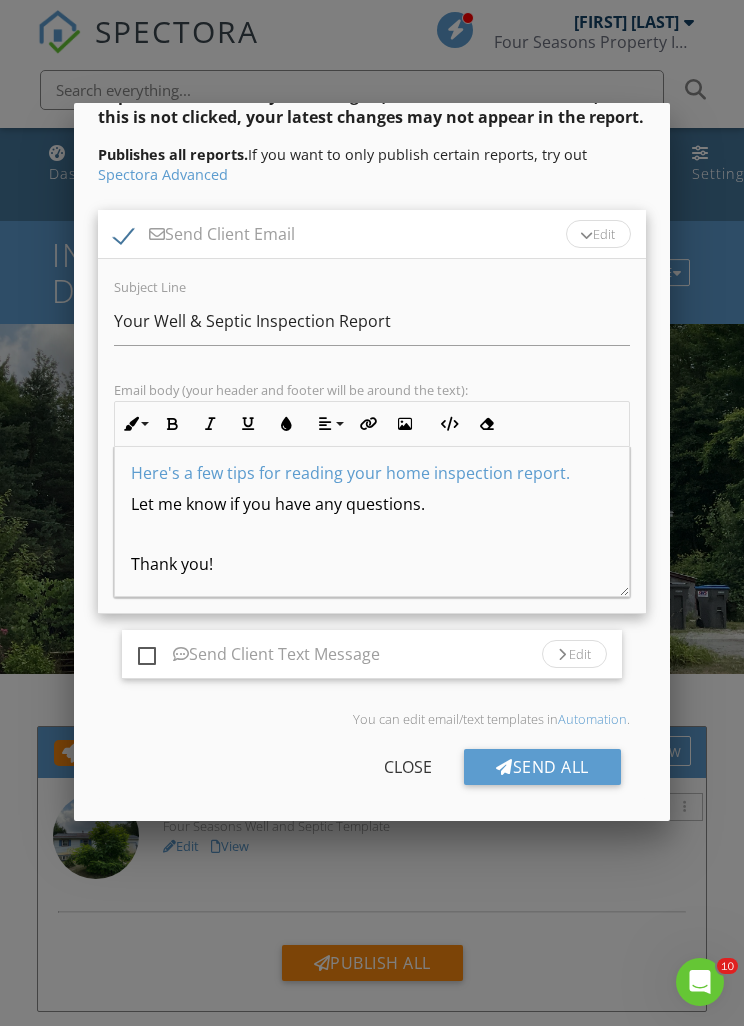 click on "Here's a few tips for reading your home inspection report." at bounding box center [371, 473] 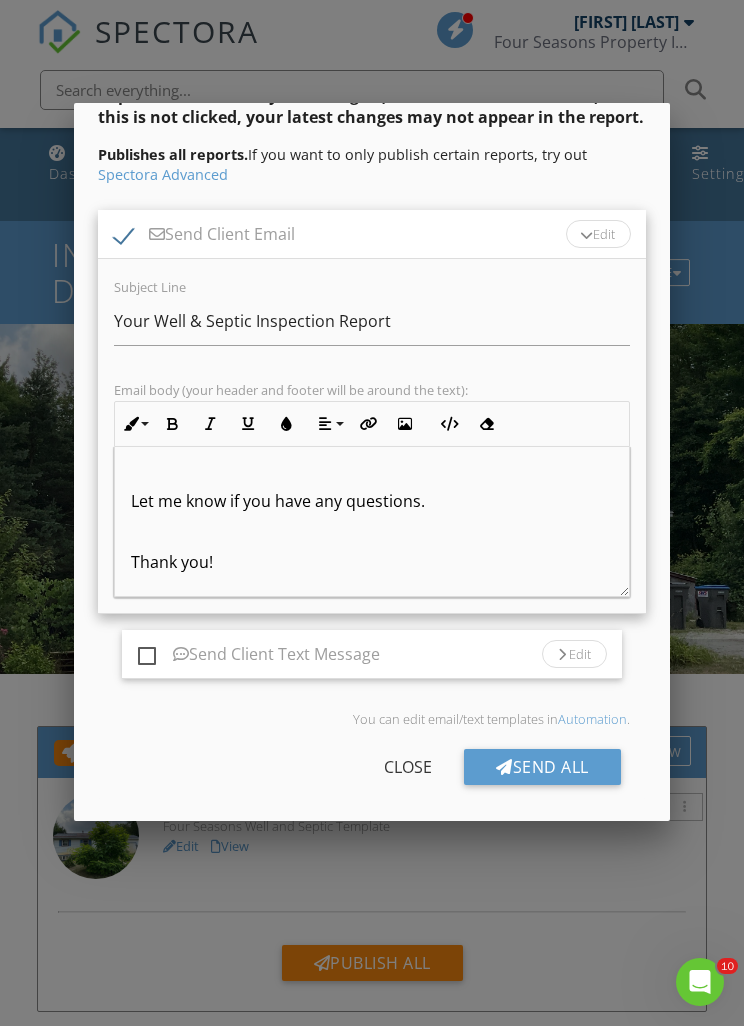 scroll, scrollTop: 193, scrollLeft: 0, axis: vertical 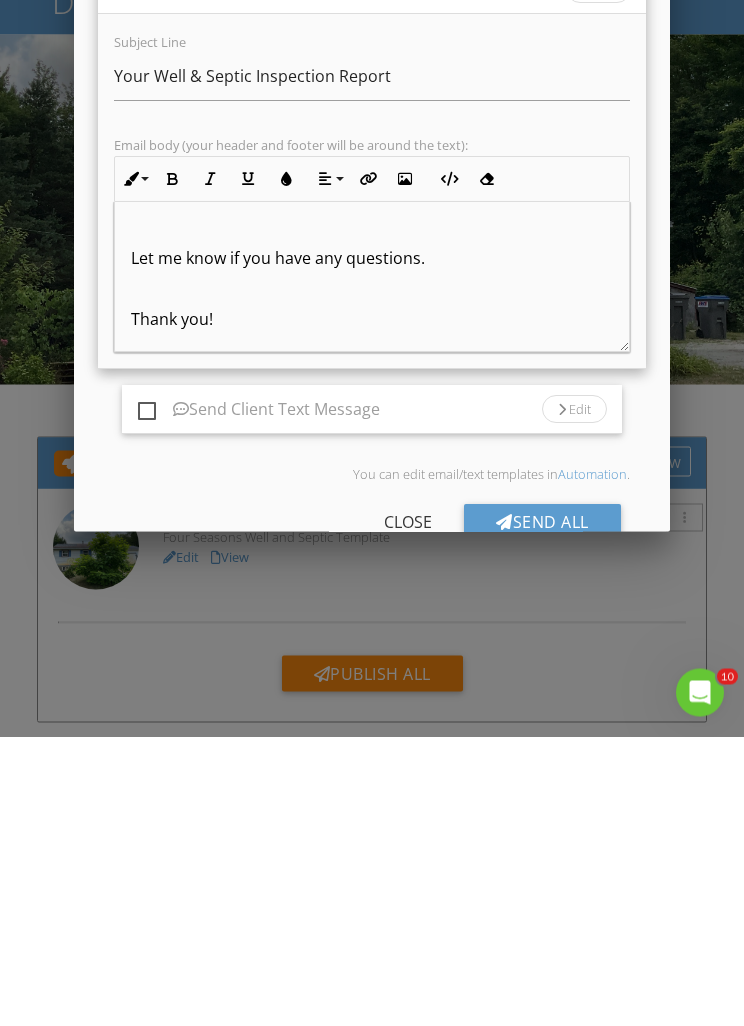 click on "Send All" at bounding box center (542, 812) 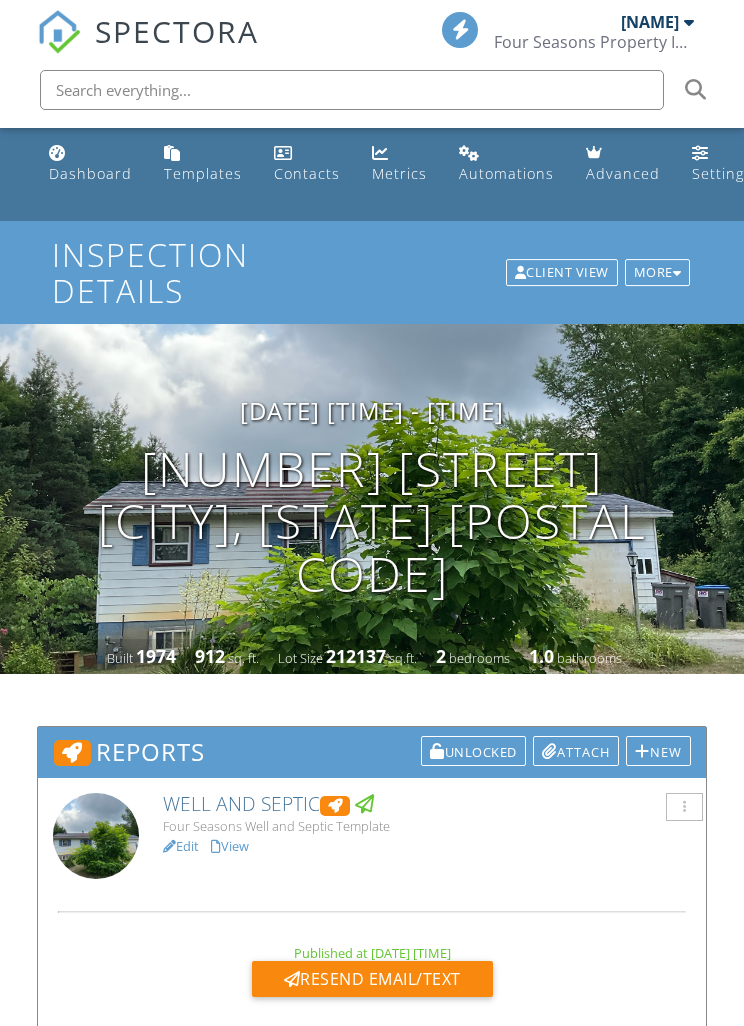 scroll, scrollTop: 0, scrollLeft: 0, axis: both 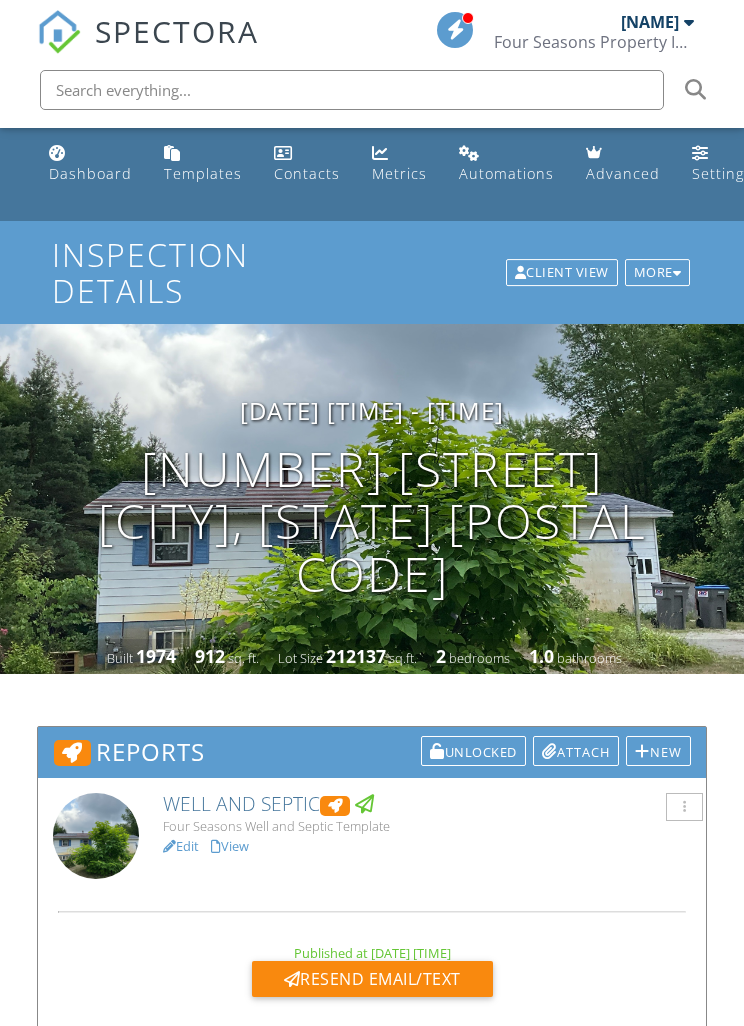 click on "Dashboard" at bounding box center [90, 164] 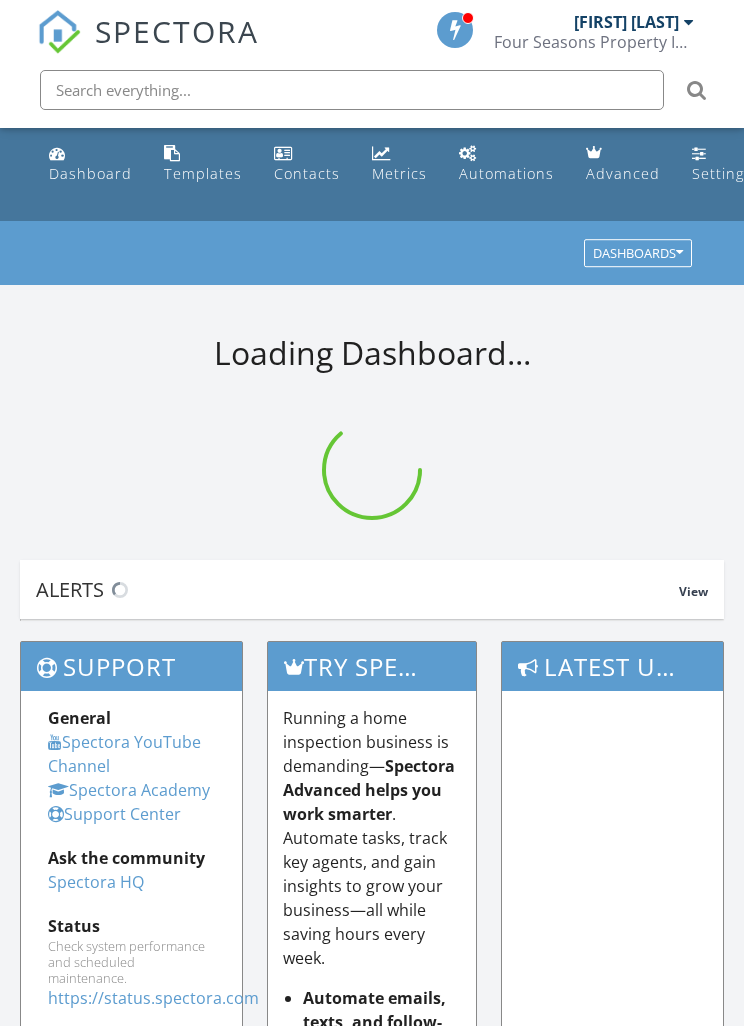 scroll, scrollTop: 0, scrollLeft: 0, axis: both 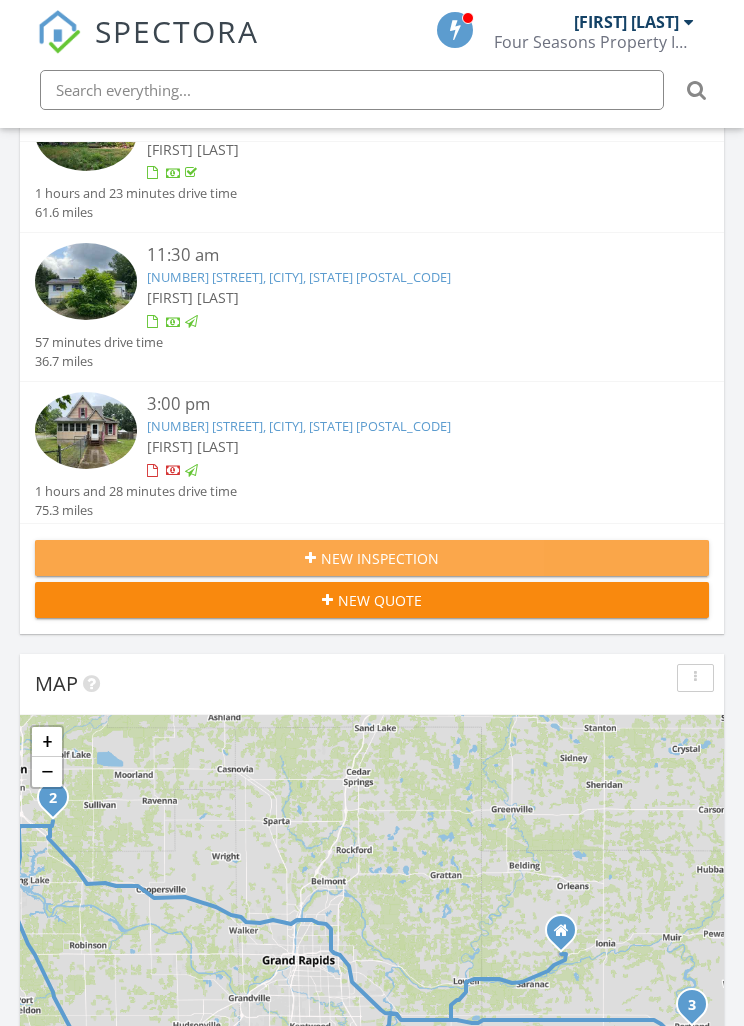 click on "New Inspection" at bounding box center [372, 558] 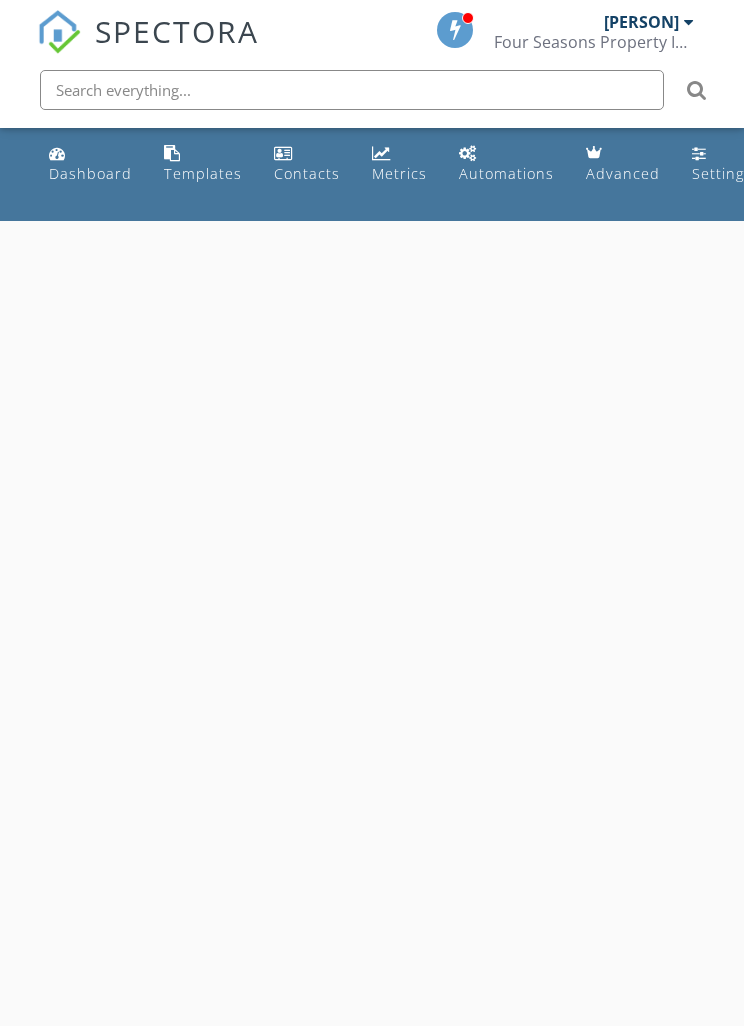 scroll, scrollTop: 0, scrollLeft: 0, axis: both 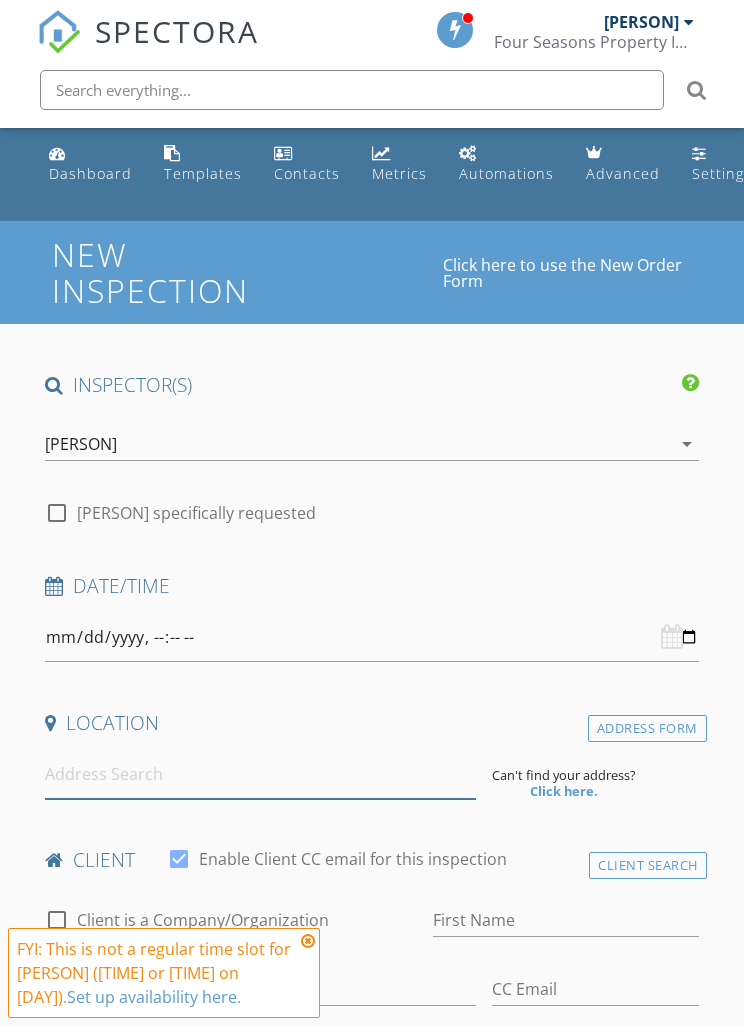 click at bounding box center (260, 774) 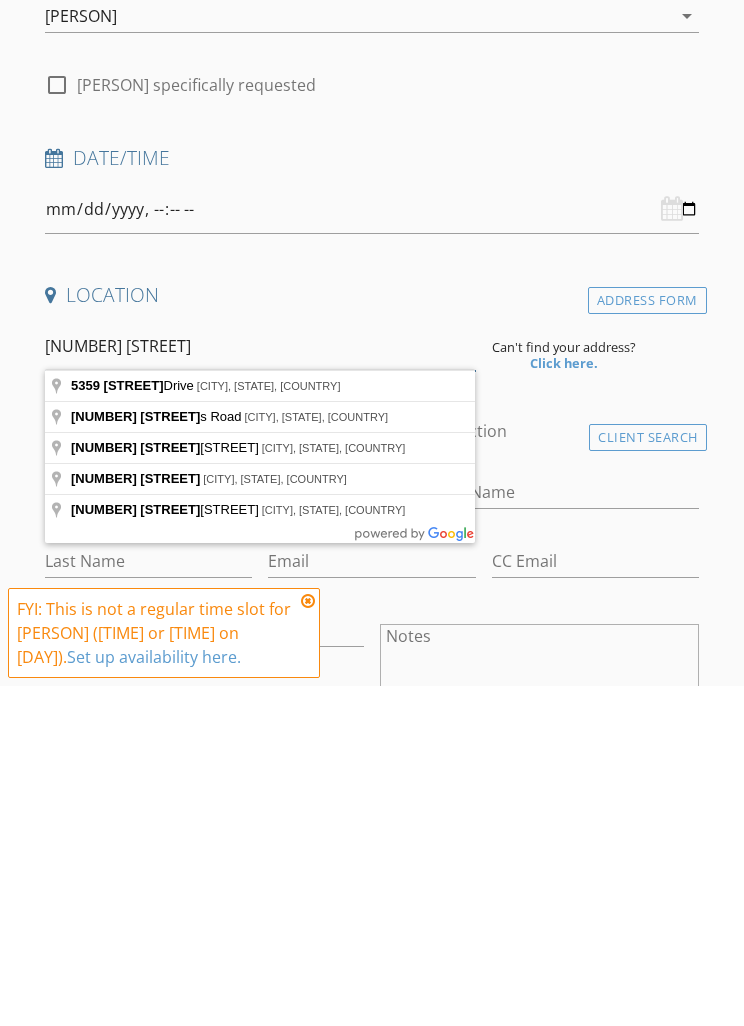 type on "[NUMBER] [STREET]" 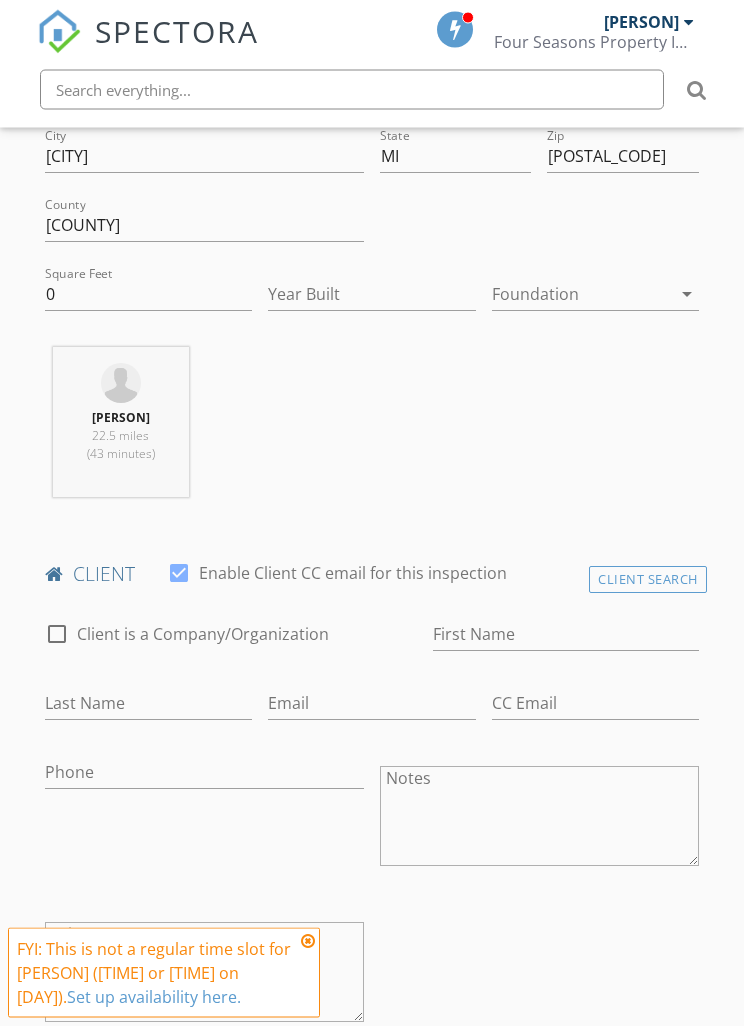 scroll, scrollTop: 695, scrollLeft: 0, axis: vertical 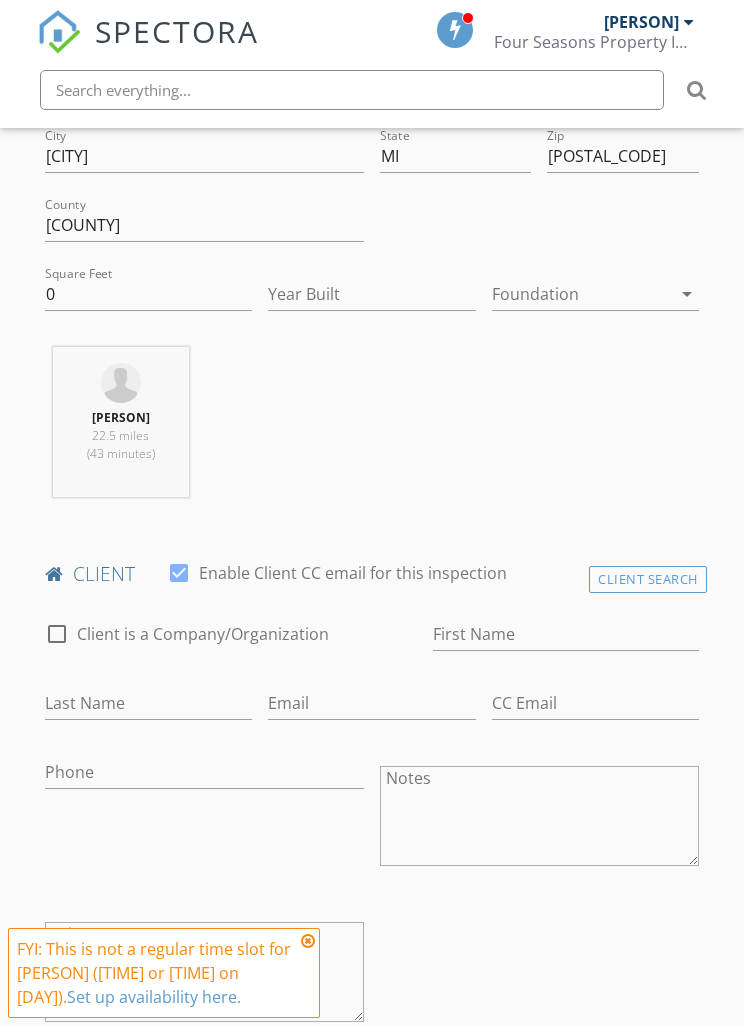 click on "Client Search" at bounding box center (648, 579) 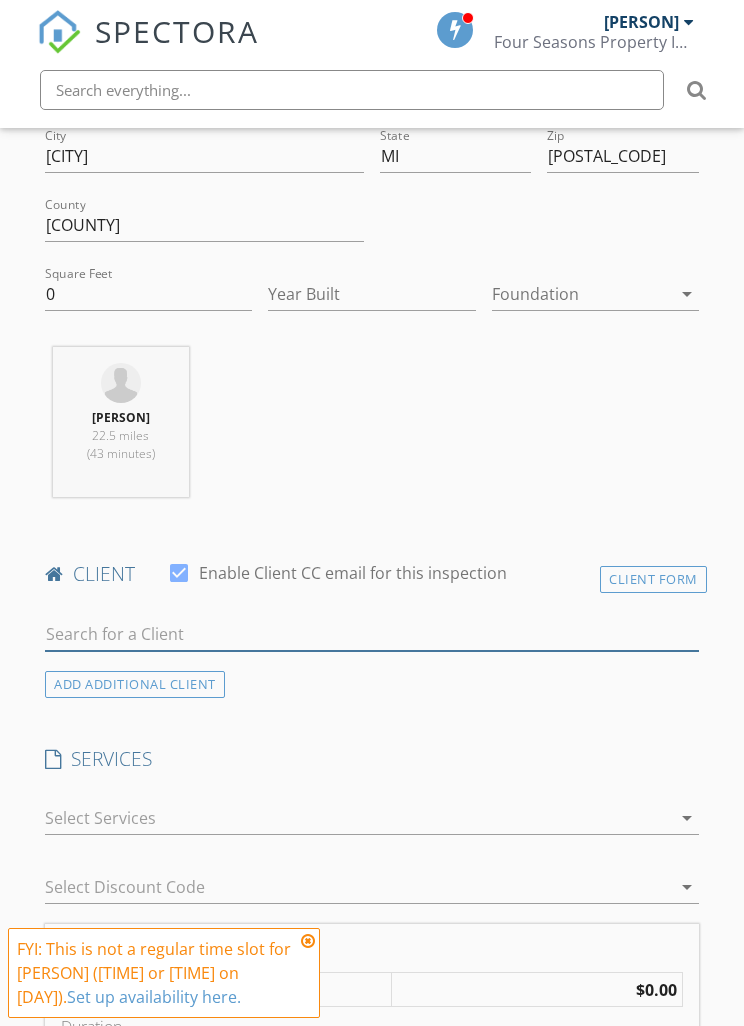 click at bounding box center [372, 634] 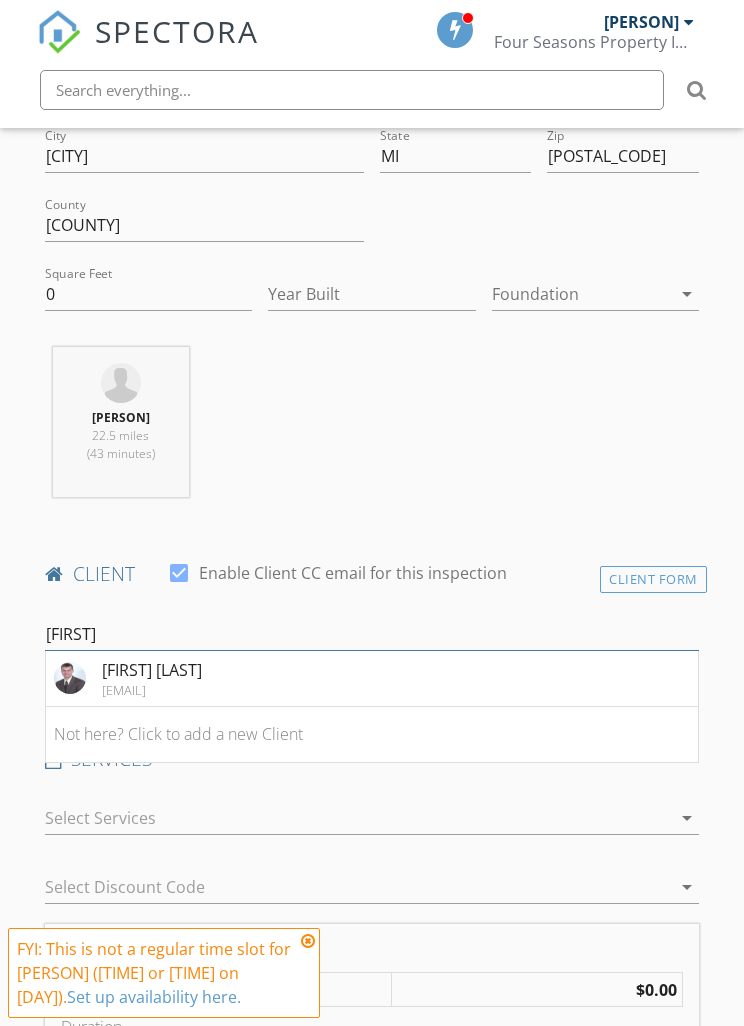 type on "[FIRST]" 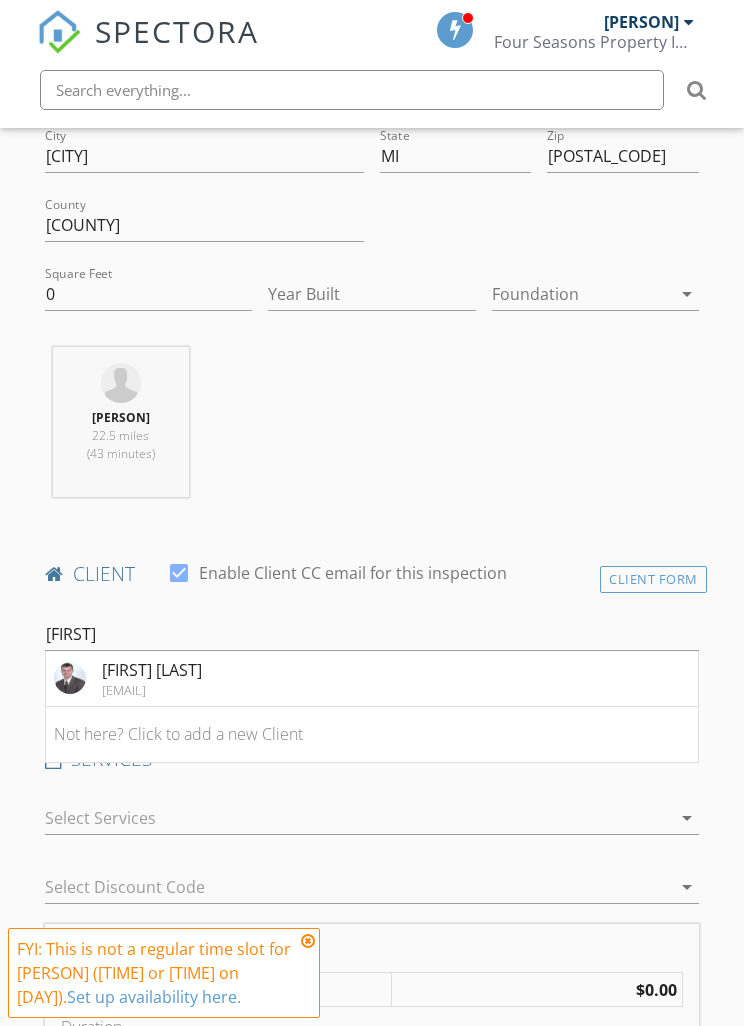click on "[FIRST] [LAST]
[EMAIL]" at bounding box center [372, 679] 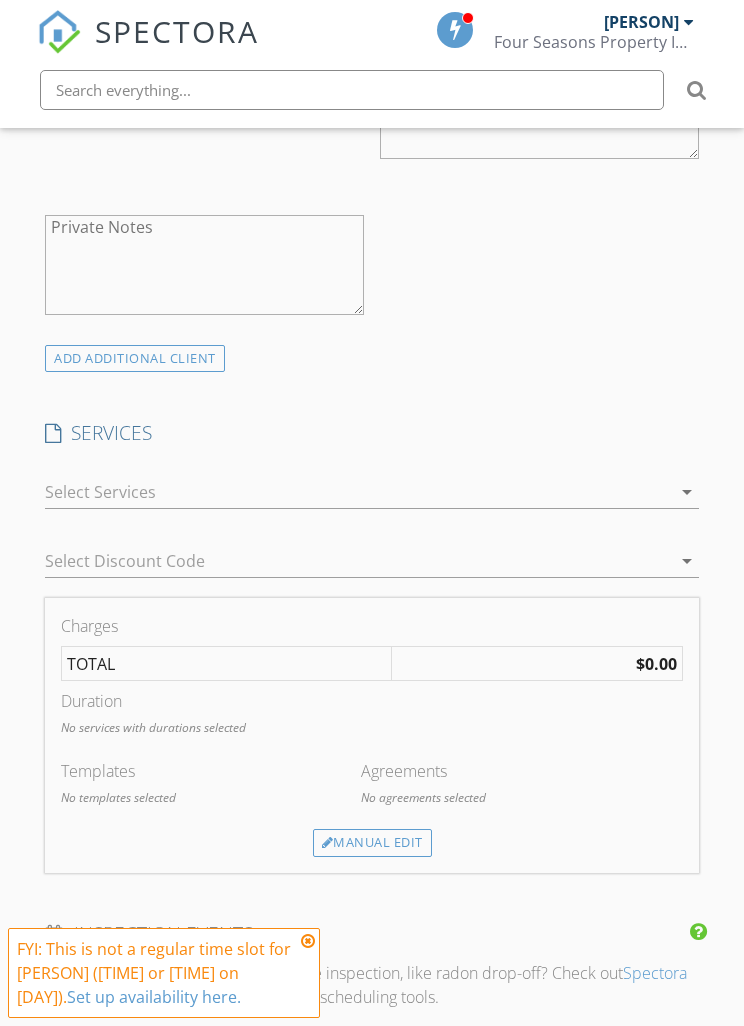 scroll, scrollTop: 1325, scrollLeft: 0, axis: vertical 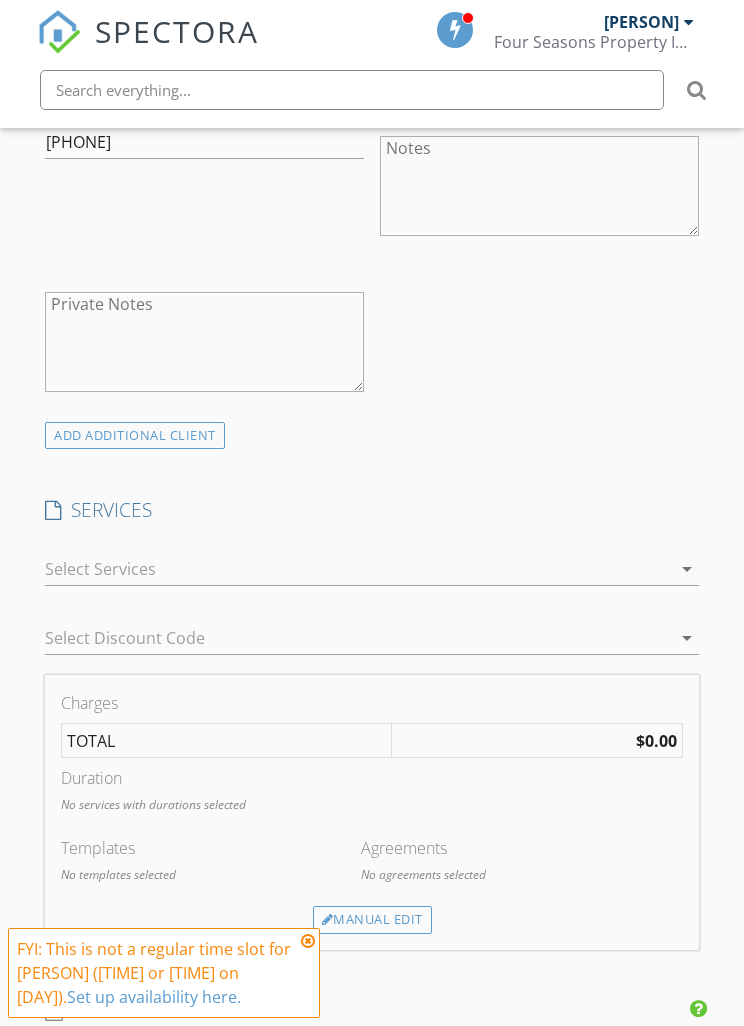 click on "arrow_drop_down" at bounding box center [687, 569] 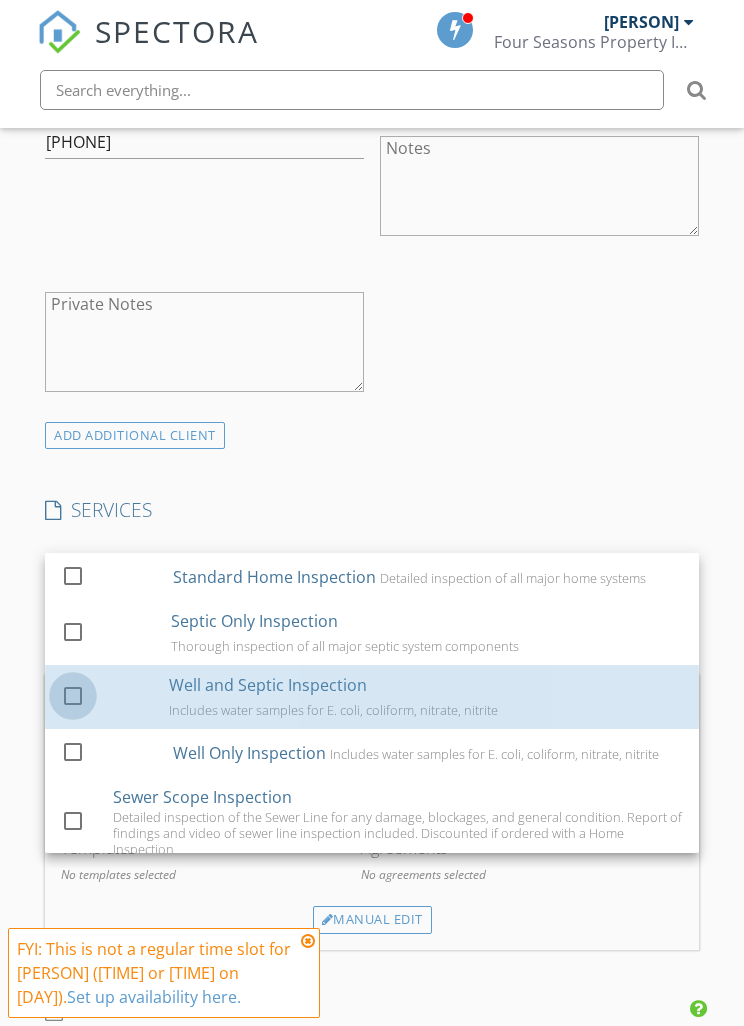 click at bounding box center [73, 695] 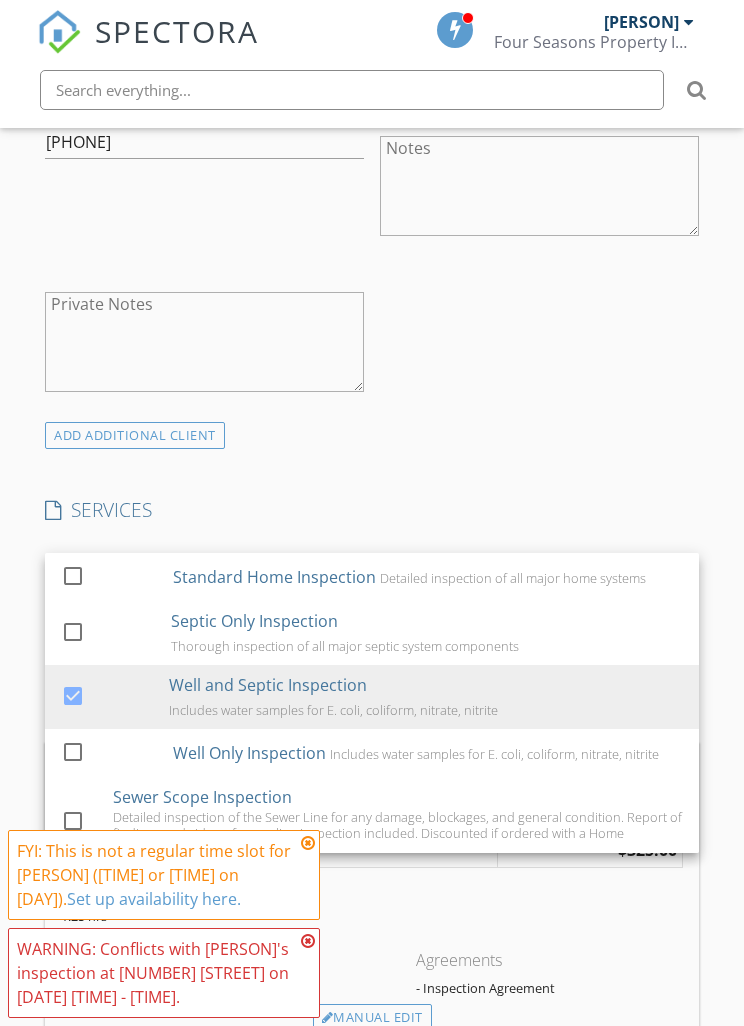 click on "INSPECTOR(S)
check_box   [PERSON]   PRIMARY   [PERSON] arrow_drop_down   check_box_outline_blank [PERSON] specifically requested
Date/Time
Location
Address Search       Address [NUMBER] [STREET]   Unit   City [CITY]   State [STATE]   Zip [POSTAL_CODE]   County [COUNTY]     Square Feet 0   Year Built   Foundation arrow_drop_down     [PERSON]     22.5 miles     (43 minutes)
client
check_box Enable Client CC email for this inspection   Client Search     check_box_outline_blank Client is a Company/Organization     First Name [FIRST]   Last Name [LAST]   Email [EMAIL]   CC Email   Phone [PHONE]           Notes   Private Notes
ADD ADDITIONAL client
SERVICES
check_box_outline_blank   Standard Home Inspection   Detailed inspection of all major home systems" at bounding box center (372, 718) 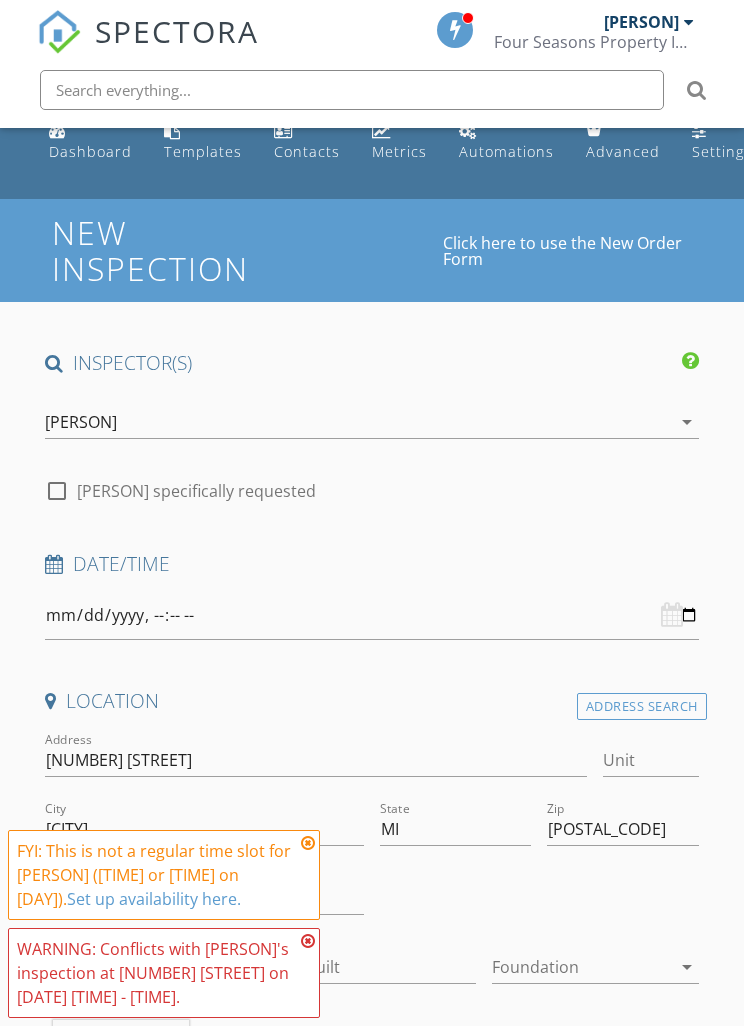 scroll, scrollTop: 42, scrollLeft: 0, axis: vertical 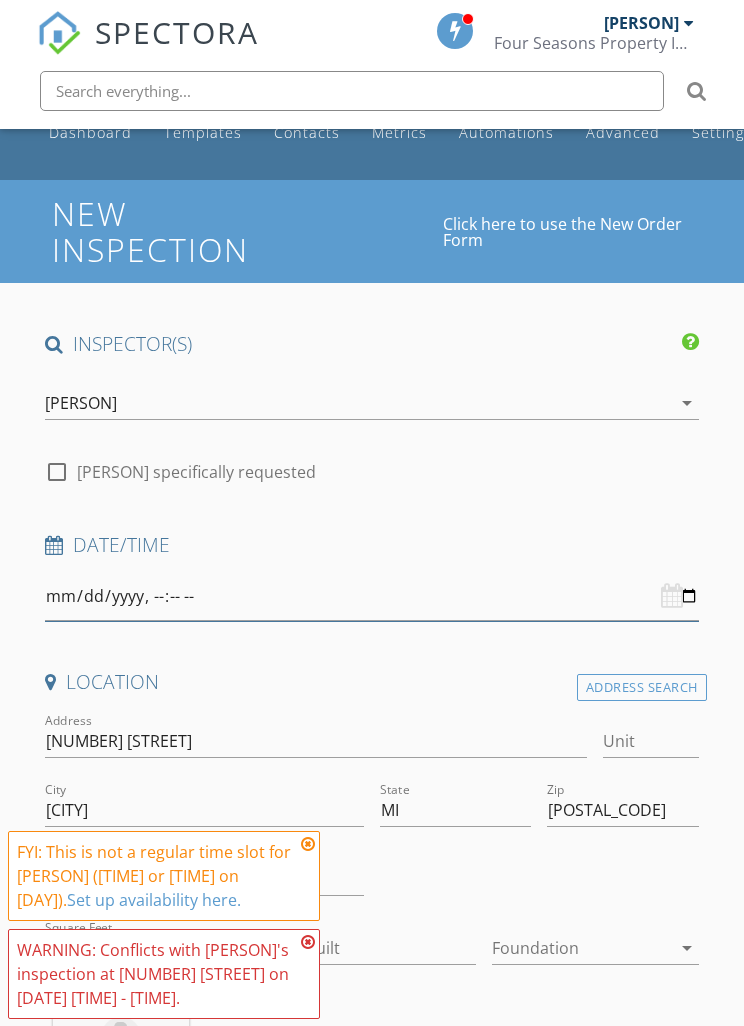 click at bounding box center (372, 595) 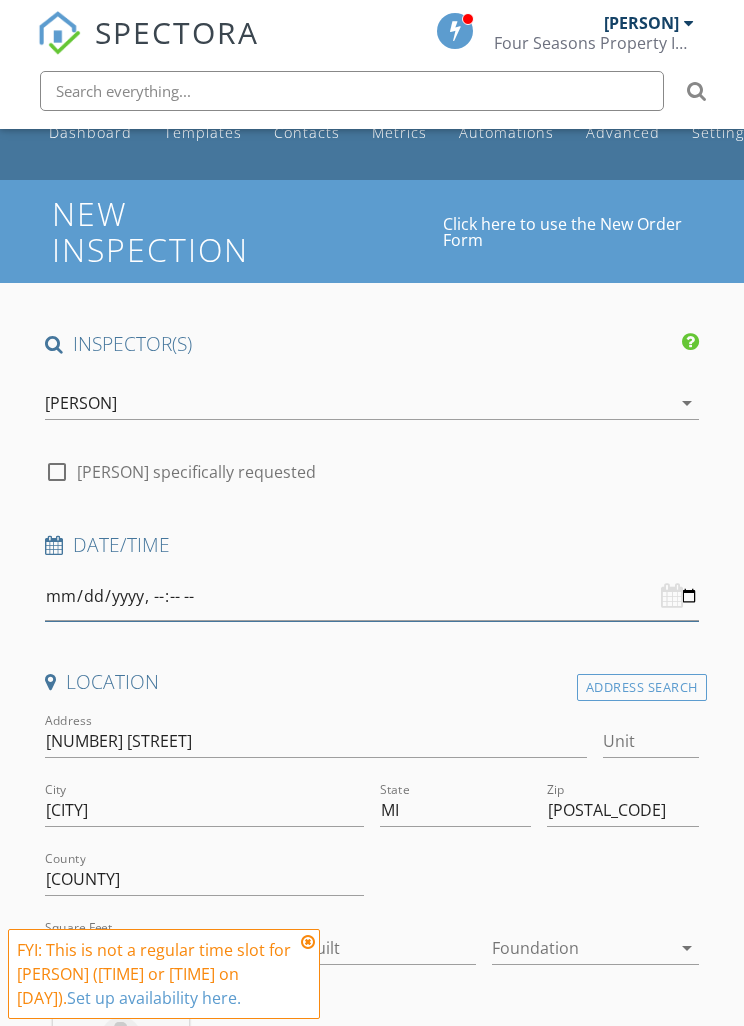 scroll, scrollTop: 41, scrollLeft: 0, axis: vertical 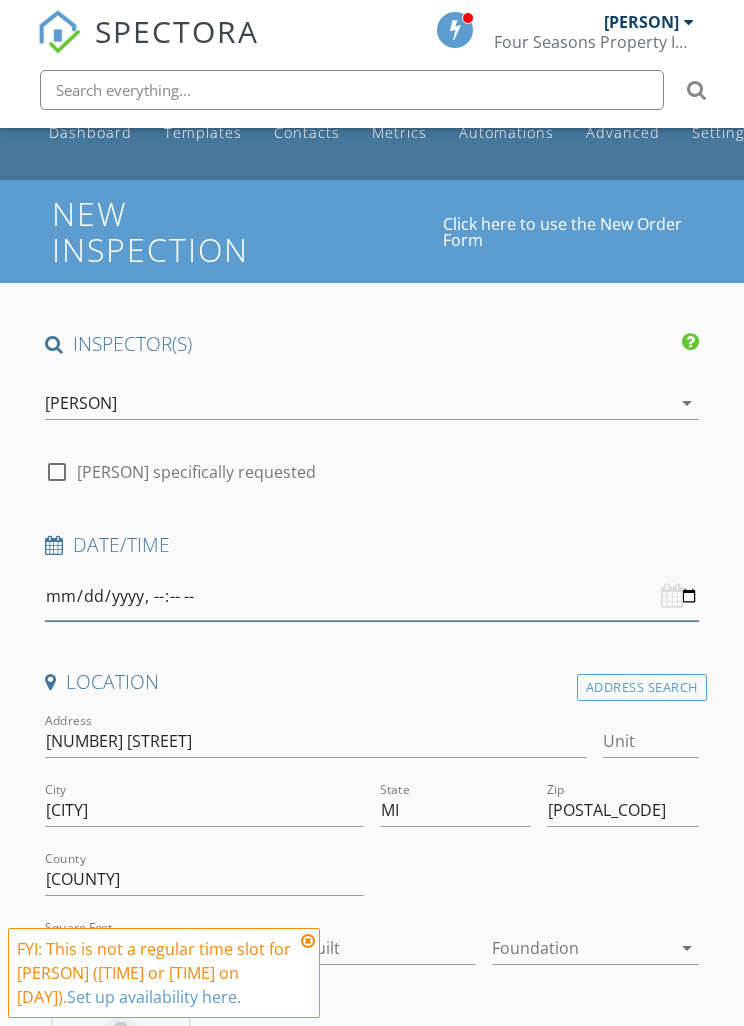 type on "[DATE]T[TIME]" 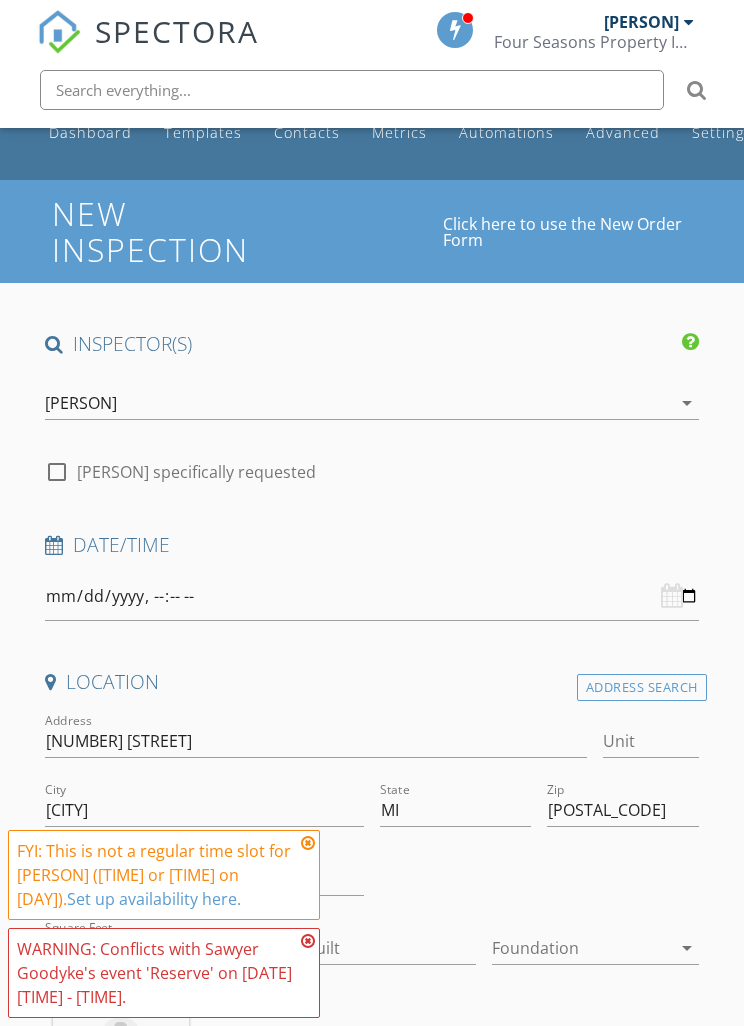click on "FYI: This is not a regular time slot for [PERSON] ([TIME] or [TIME] on [DAY]). Set up availability here." at bounding box center [164, 875] 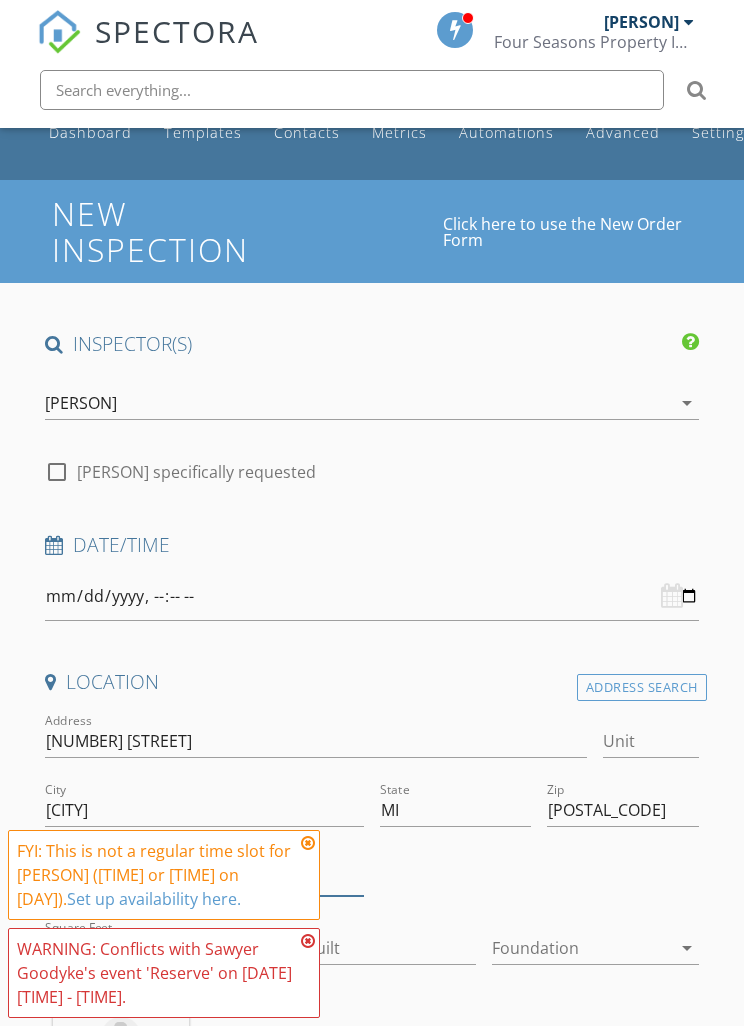 click on "Montcalm" at bounding box center [204, 879] 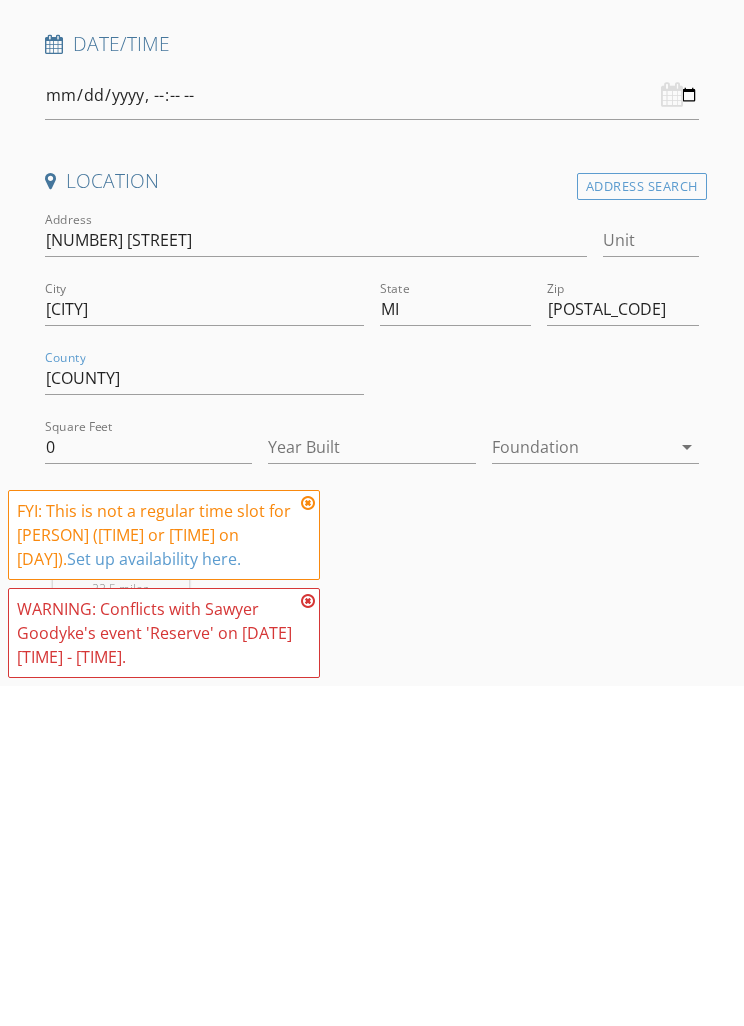 click on "FYI: This is not a regular time slot for Sawyer Goodyke (03:00 PM or 09:00 AM on Thursdays).  Set up availability here." at bounding box center [164, 875] 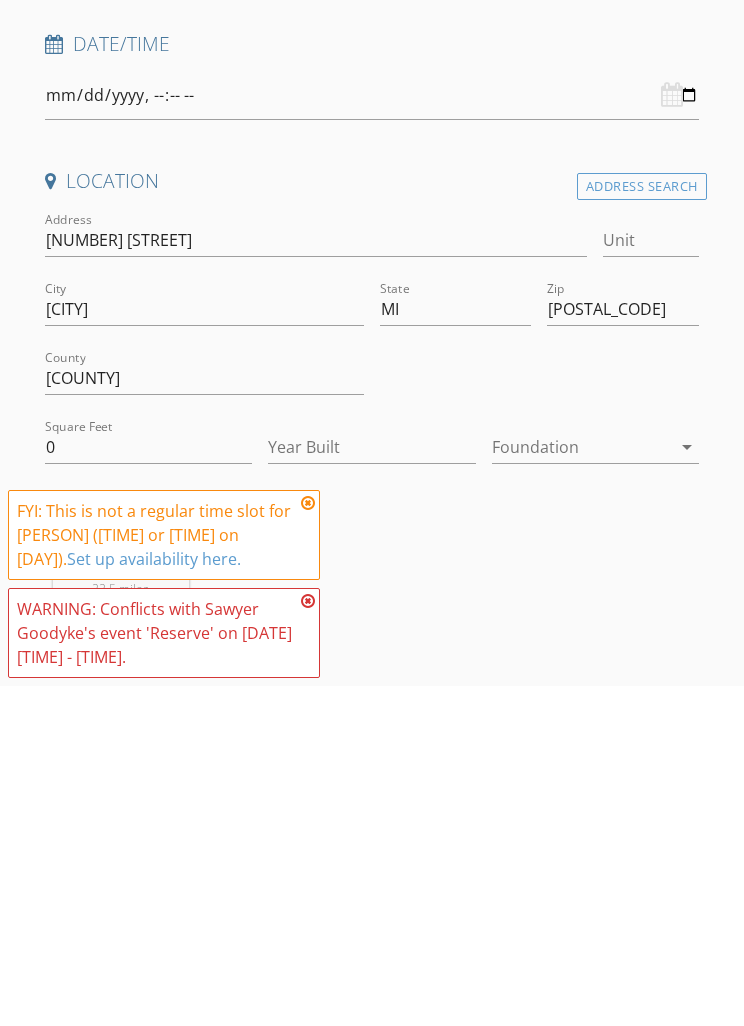 scroll, scrollTop: 543, scrollLeft: 0, axis: vertical 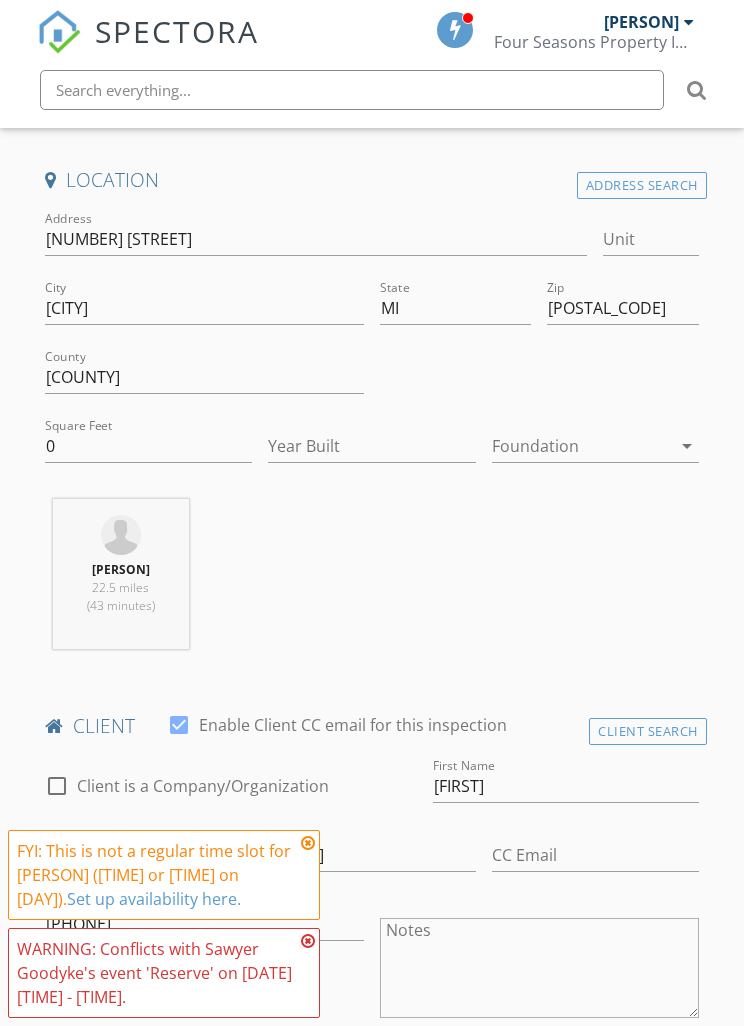 click at bounding box center [308, 843] 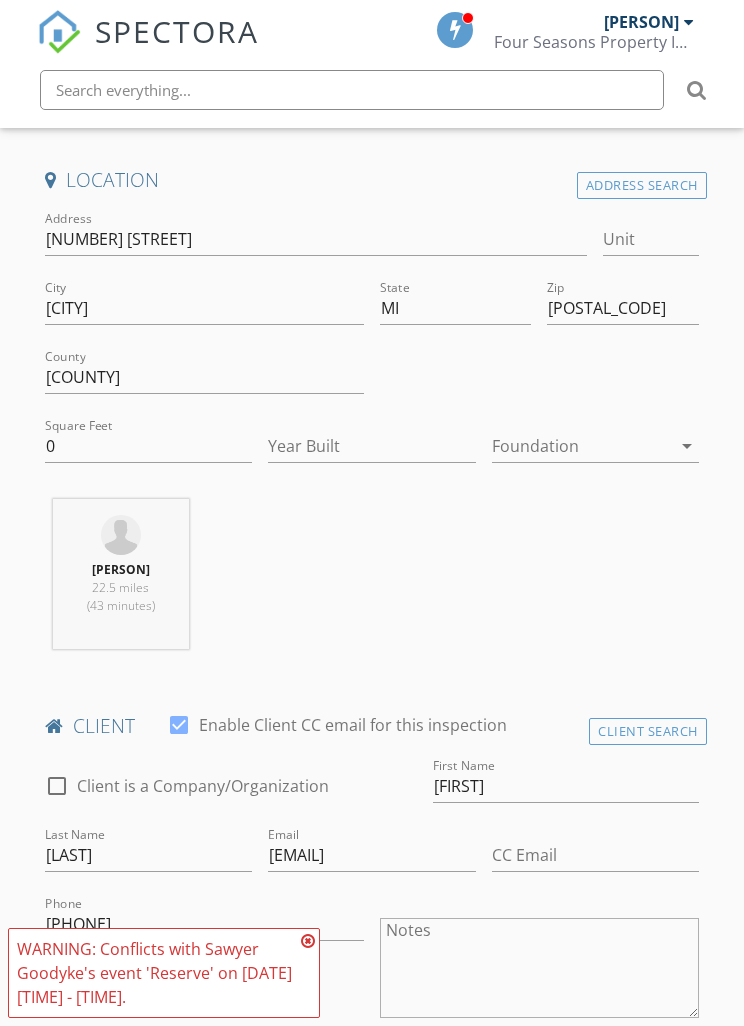 click at bounding box center (308, 941) 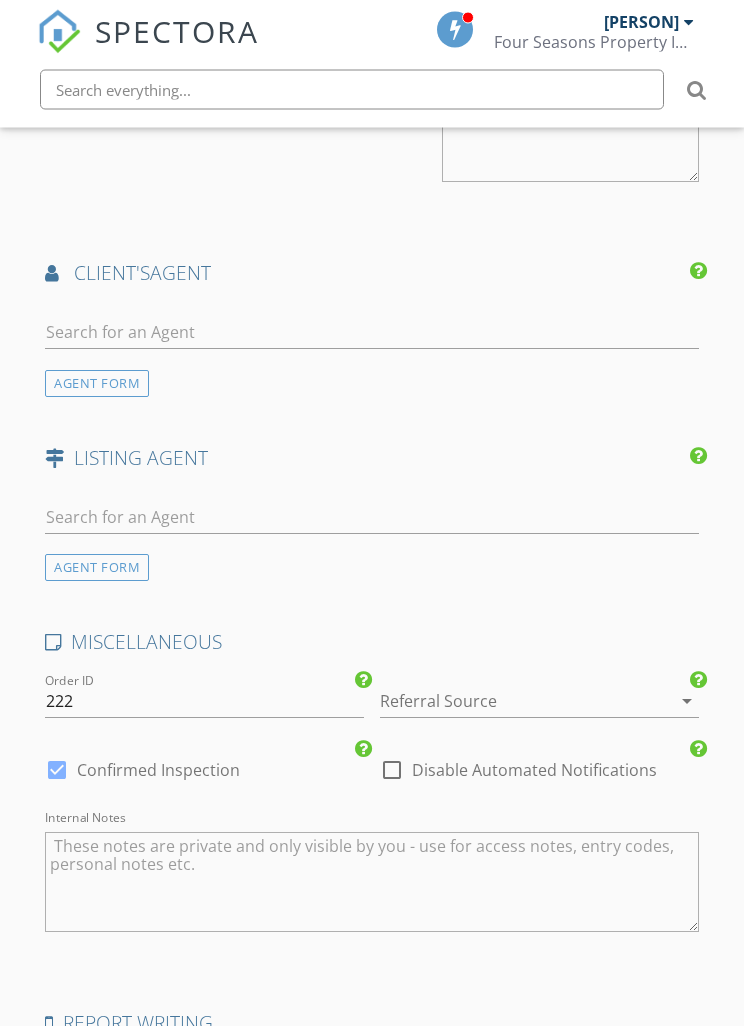 scroll, scrollTop: 2625, scrollLeft: 0, axis: vertical 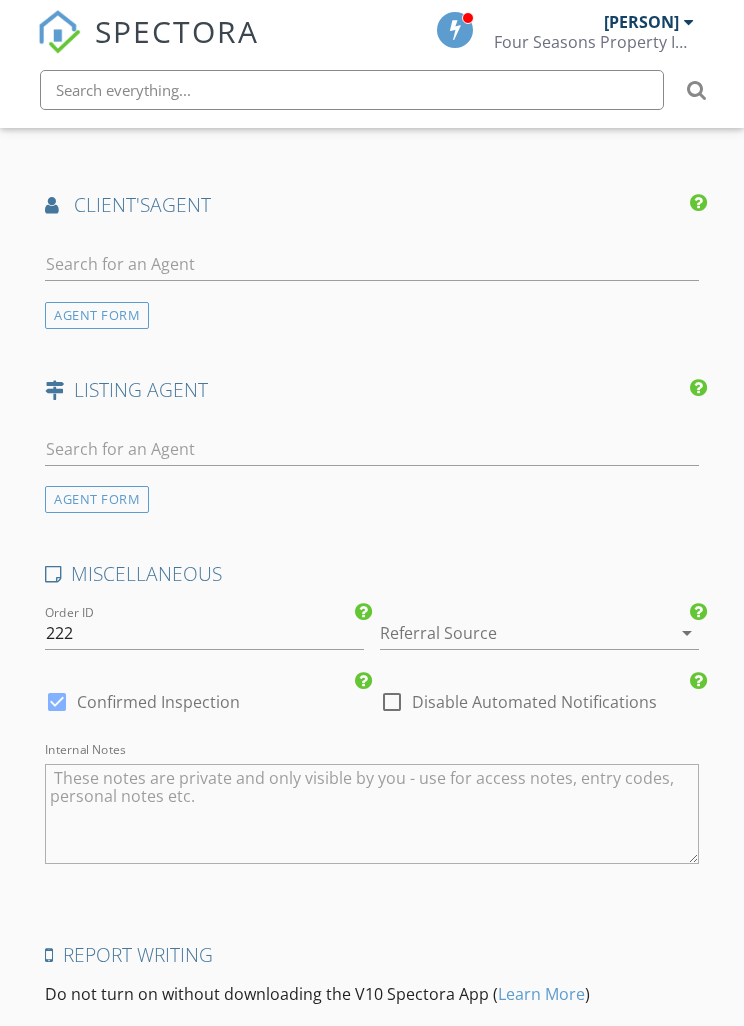 click on "Save Inspection" at bounding box center (372, 1165) 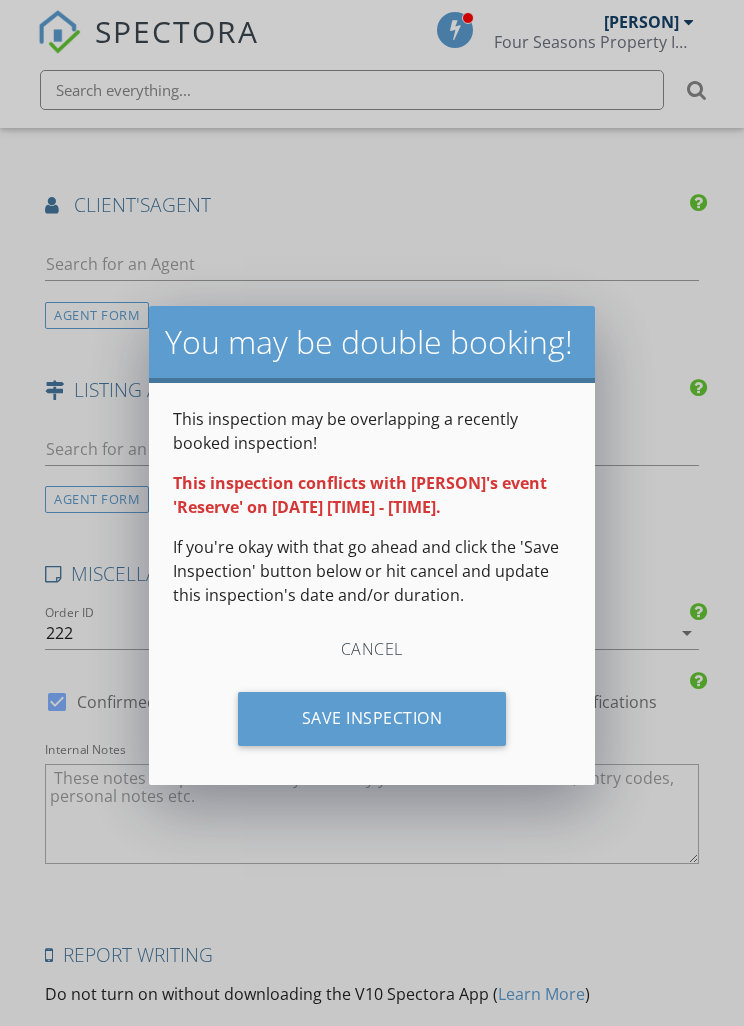 click on "Save Inspection" at bounding box center [372, 719] 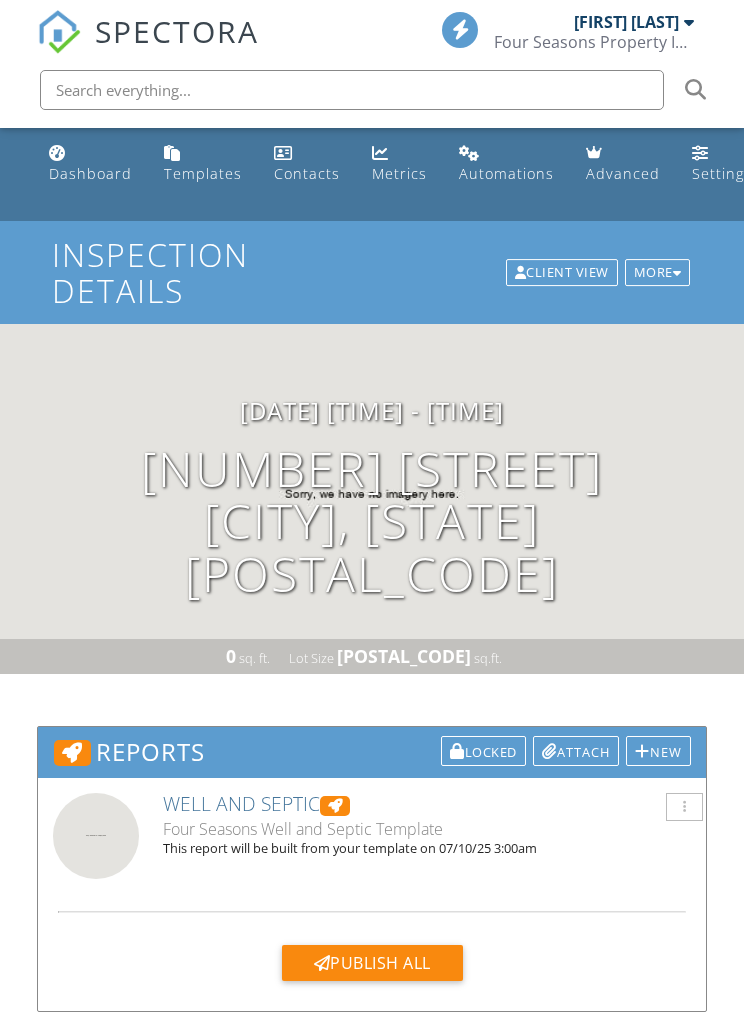 scroll, scrollTop: 0, scrollLeft: 0, axis: both 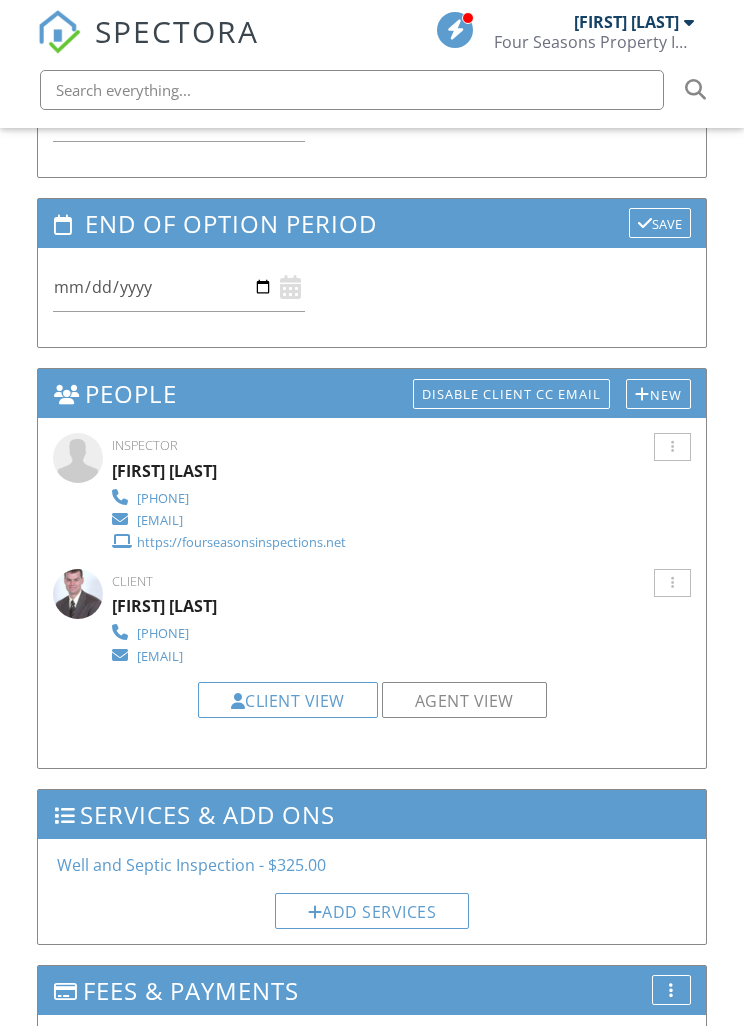 click on "More" at bounding box center (671, 990) 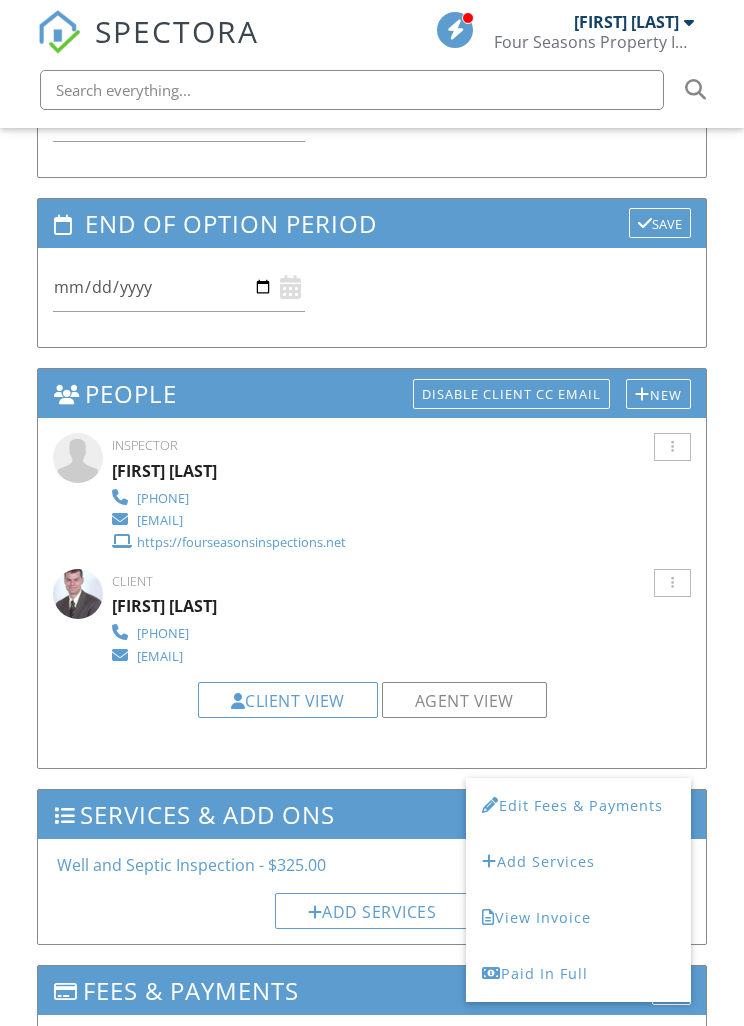 click on "View Invoice" at bounding box center [578, 918] 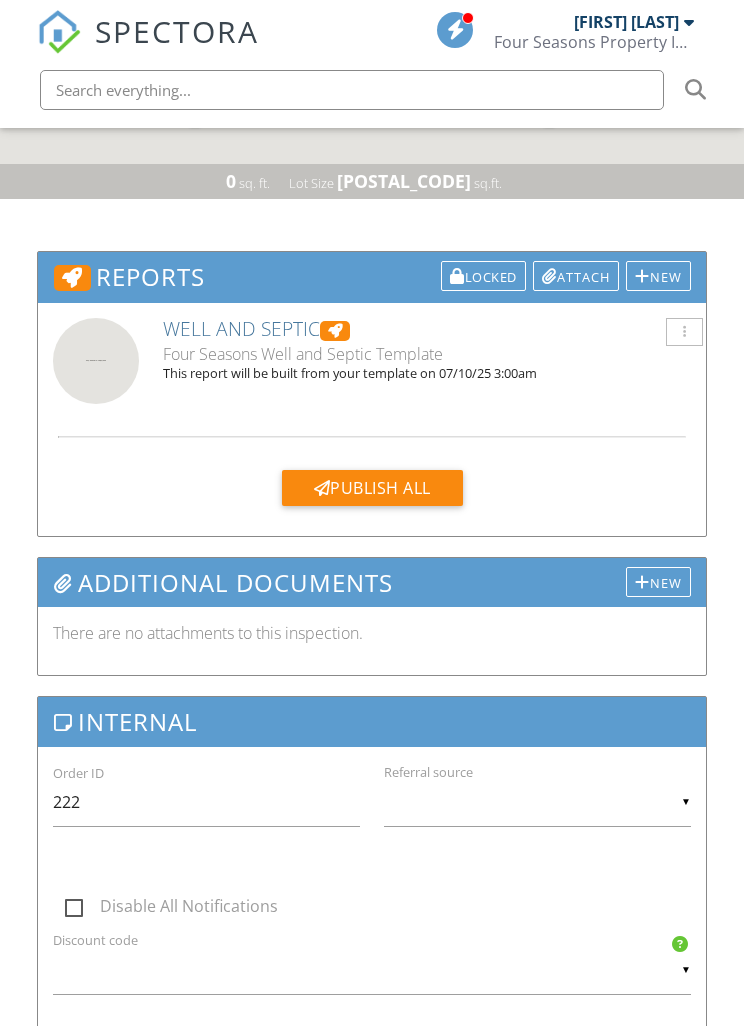 scroll, scrollTop: 340, scrollLeft: 0, axis: vertical 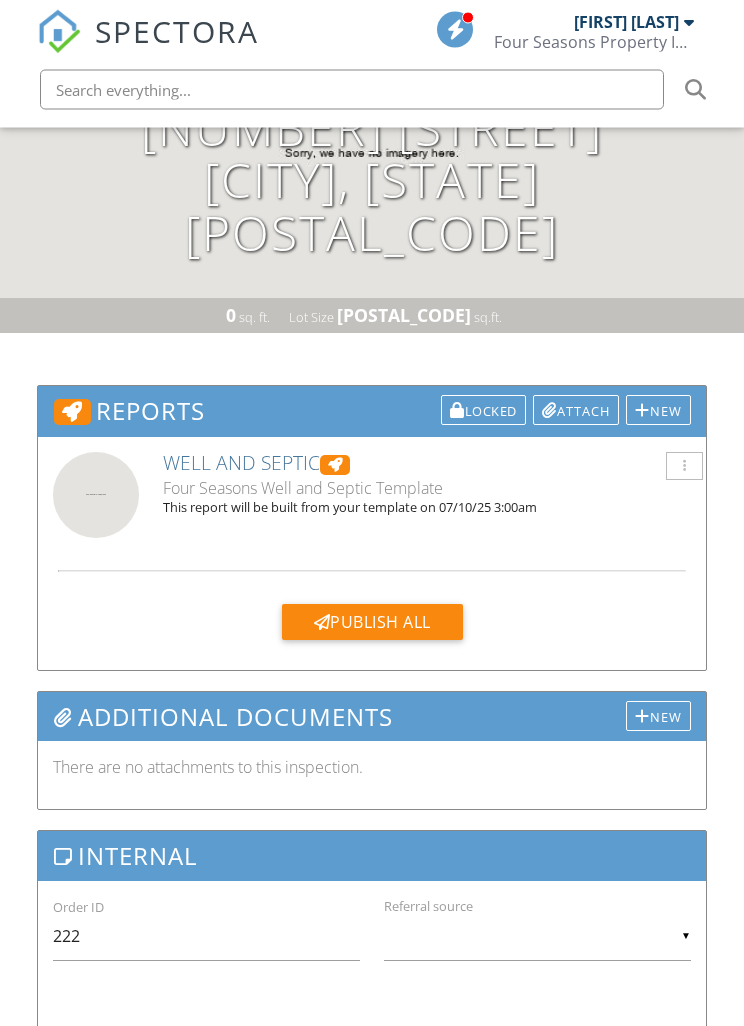click on "Locked" at bounding box center (483, 411) 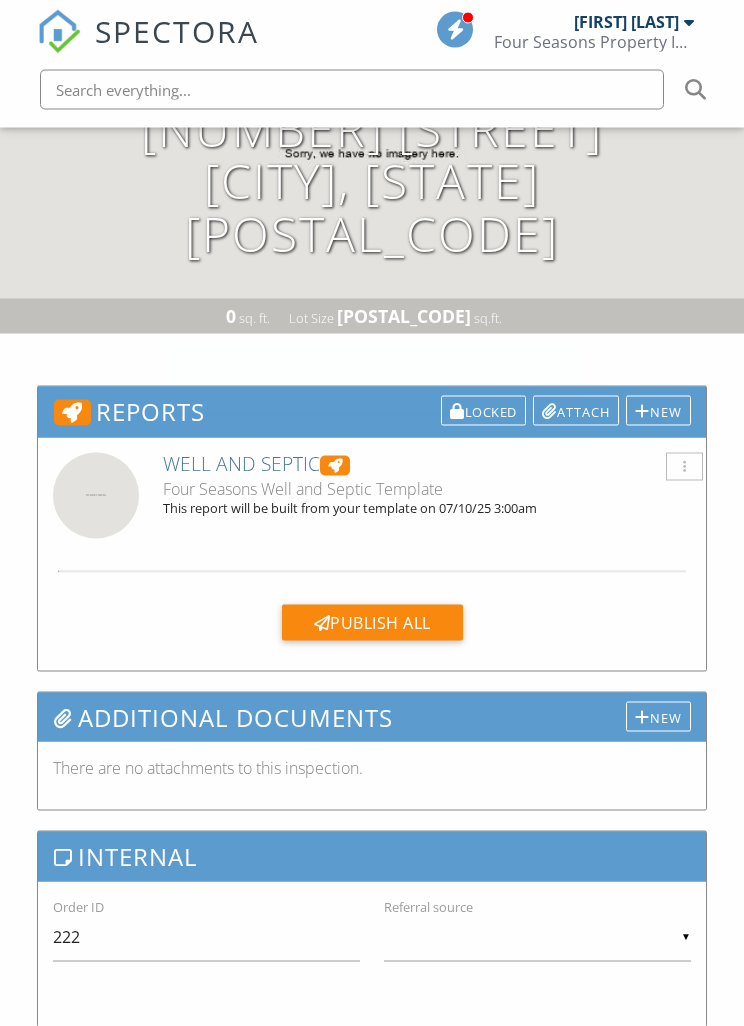 scroll, scrollTop: 341, scrollLeft: 0, axis: vertical 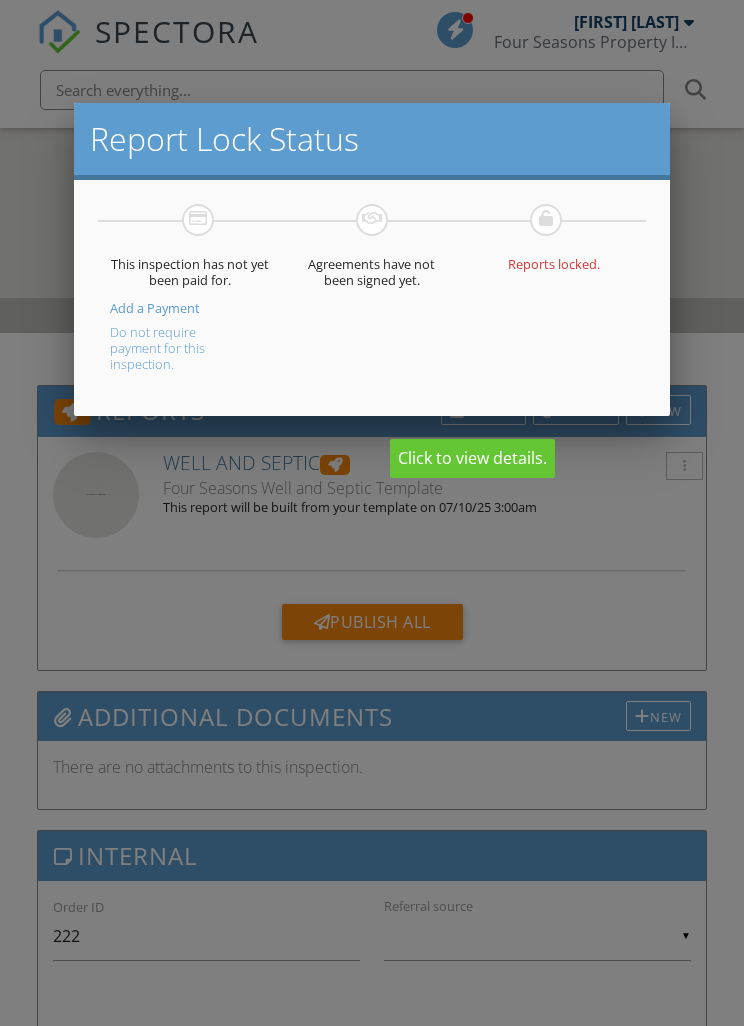 click on "Do not require payment for this inspection." at bounding box center (174, 344) 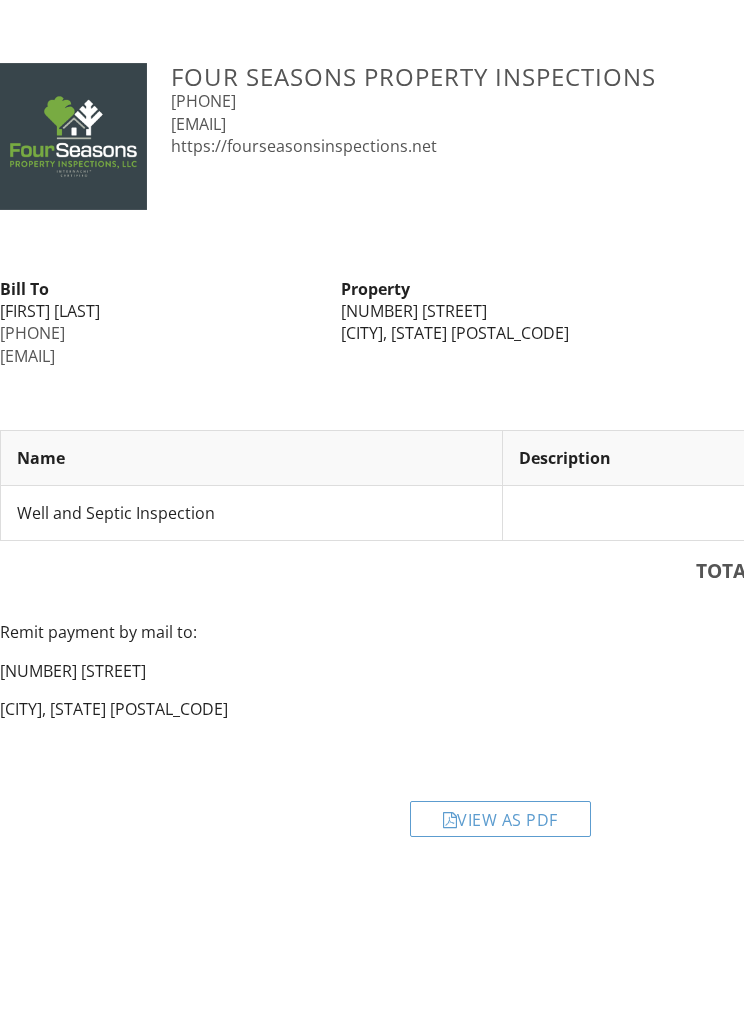 scroll, scrollTop: 0, scrollLeft: 0, axis: both 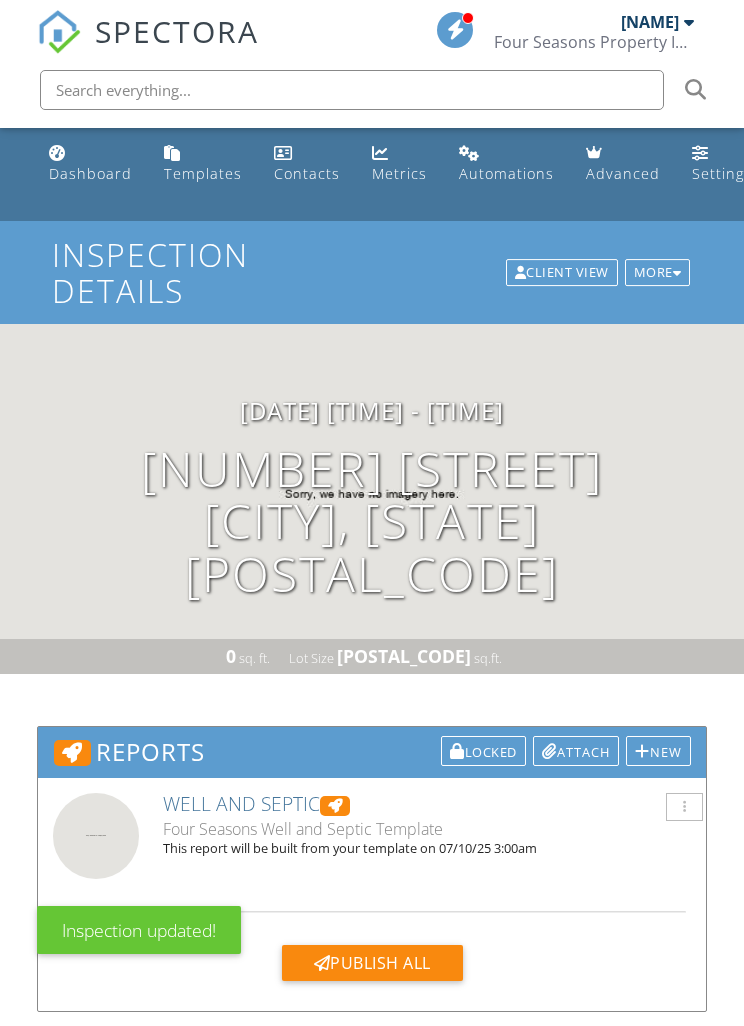 click on "Attach" at bounding box center (576, 751) 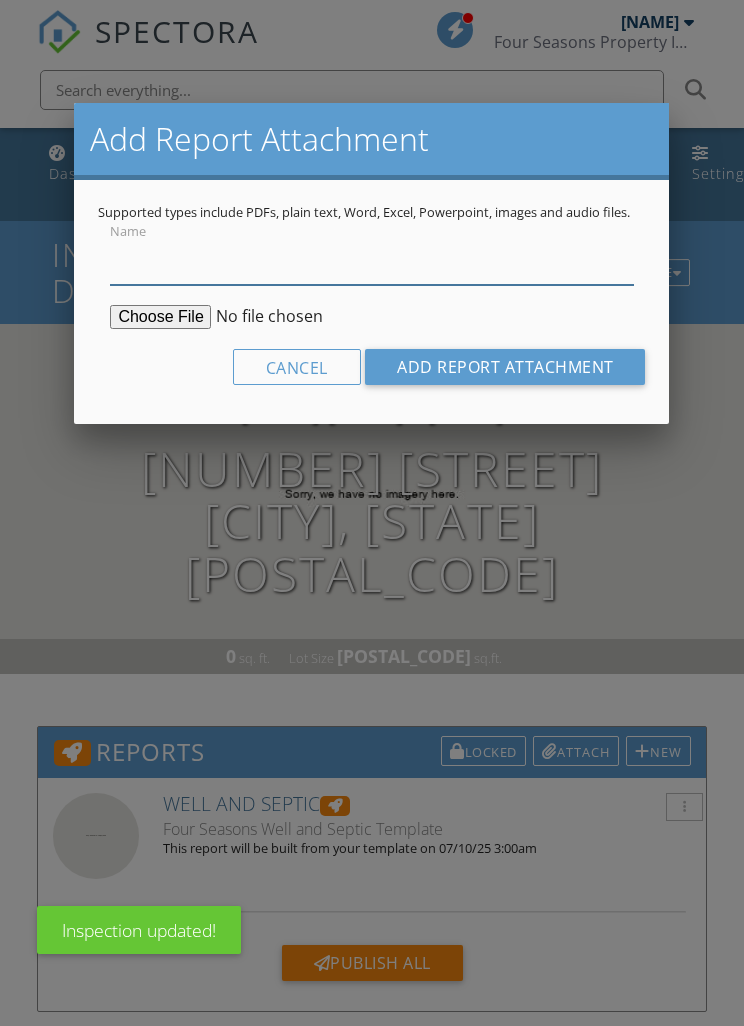 click on "Name" at bounding box center (371, 260) 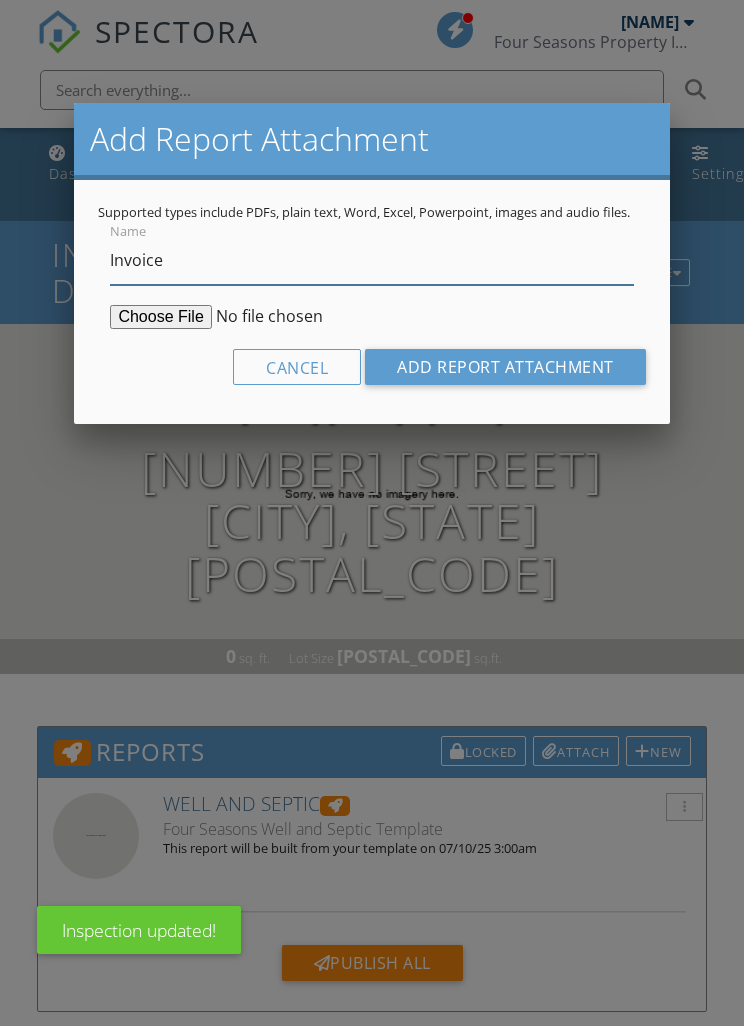 type on "Invoice" 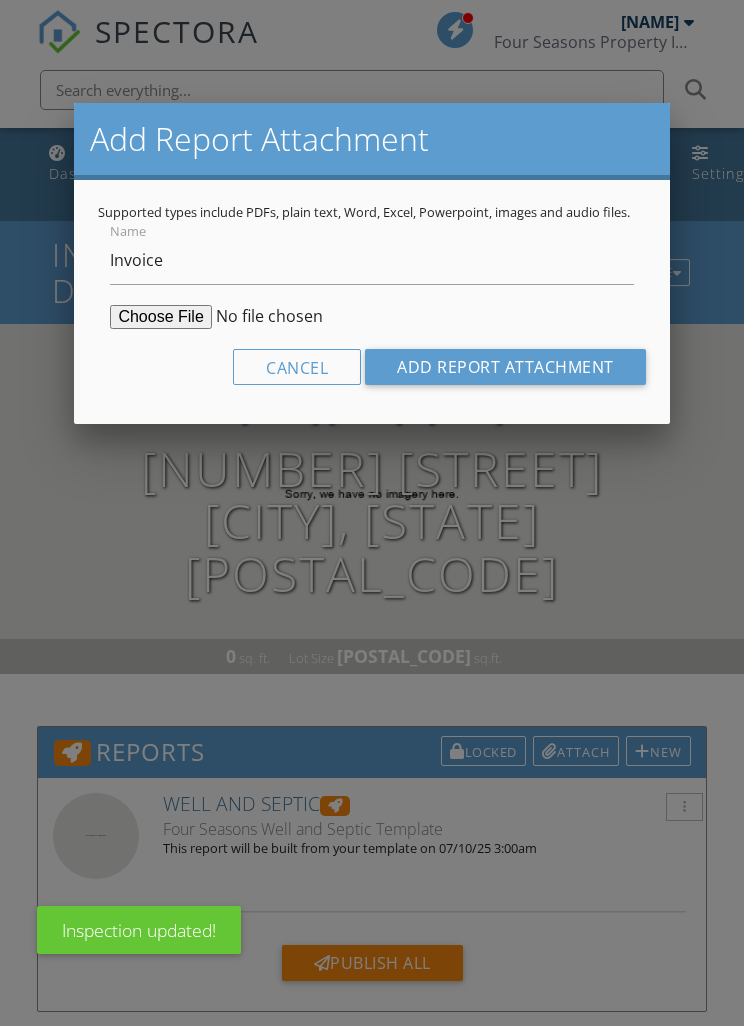 click at bounding box center (263, 317) 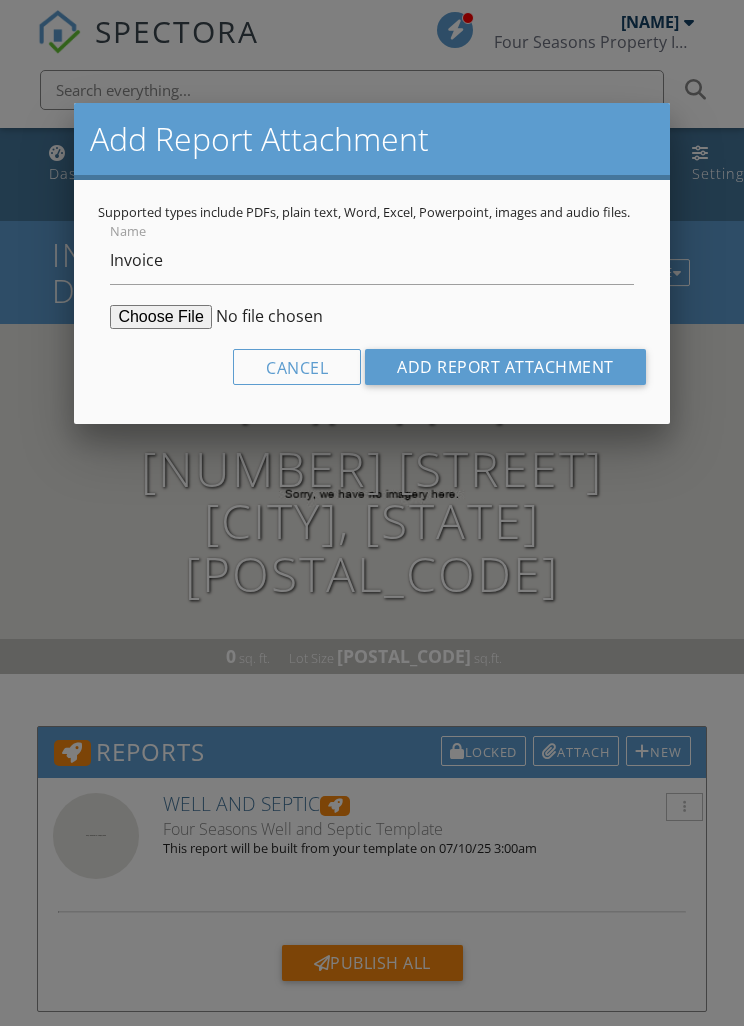 type on "C:\fakepath\Invoice - 07_10_2025  3_30 pm - [NUMBER] [STREET].pdf" 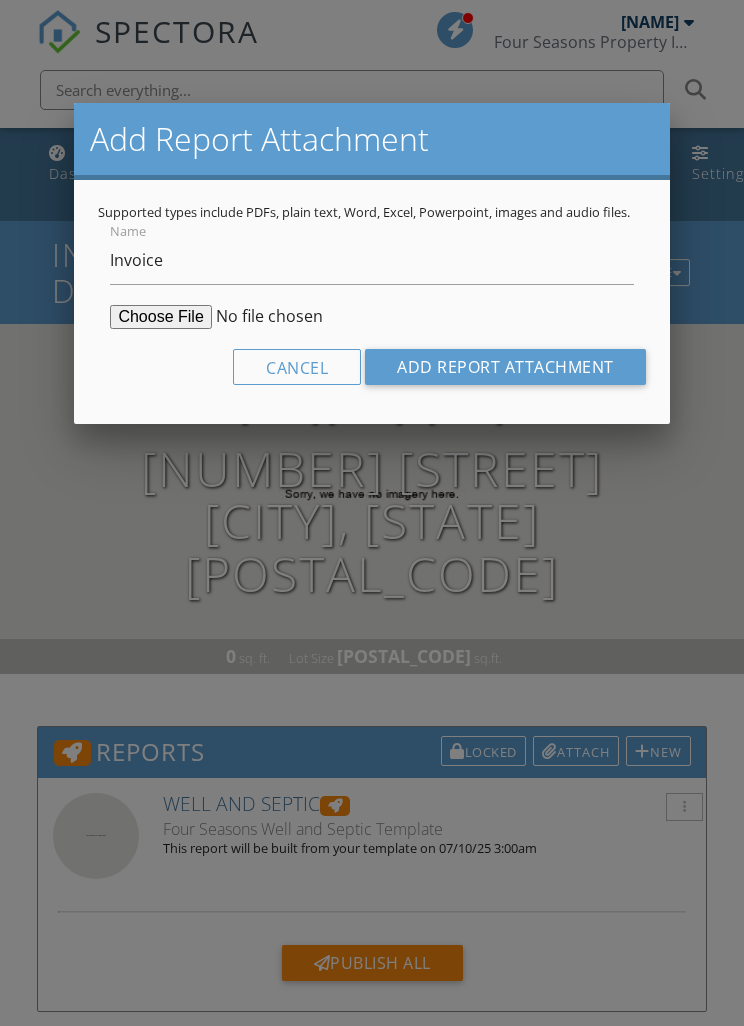 click on "Add Report Attachment" at bounding box center (505, 367) 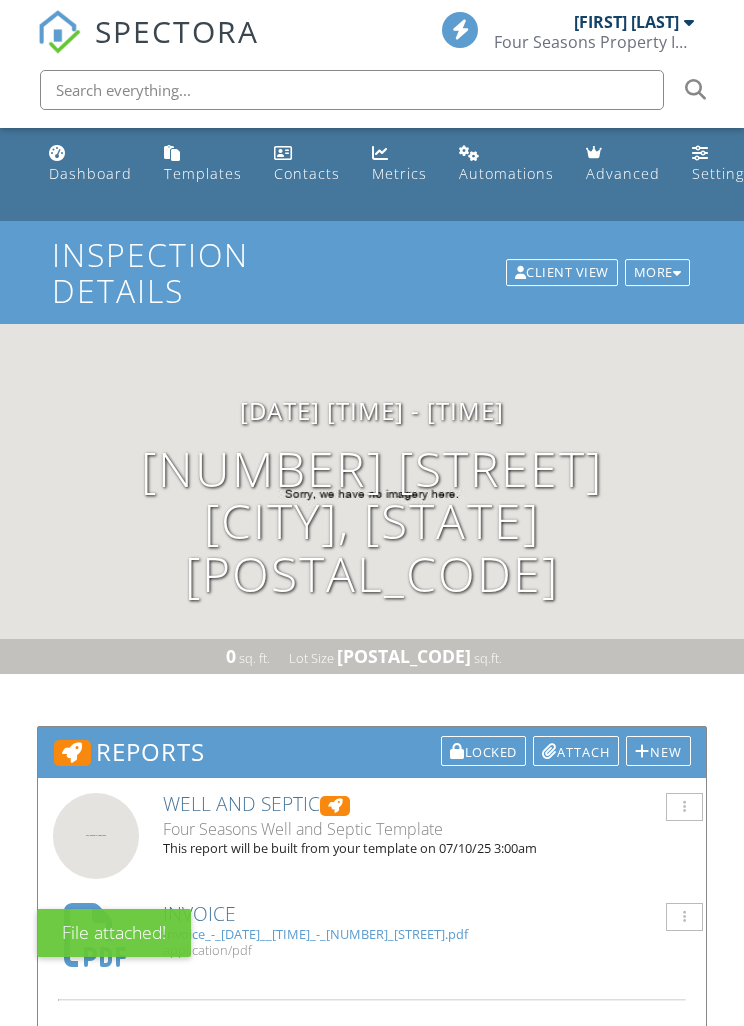 scroll, scrollTop: 0, scrollLeft: 0, axis: both 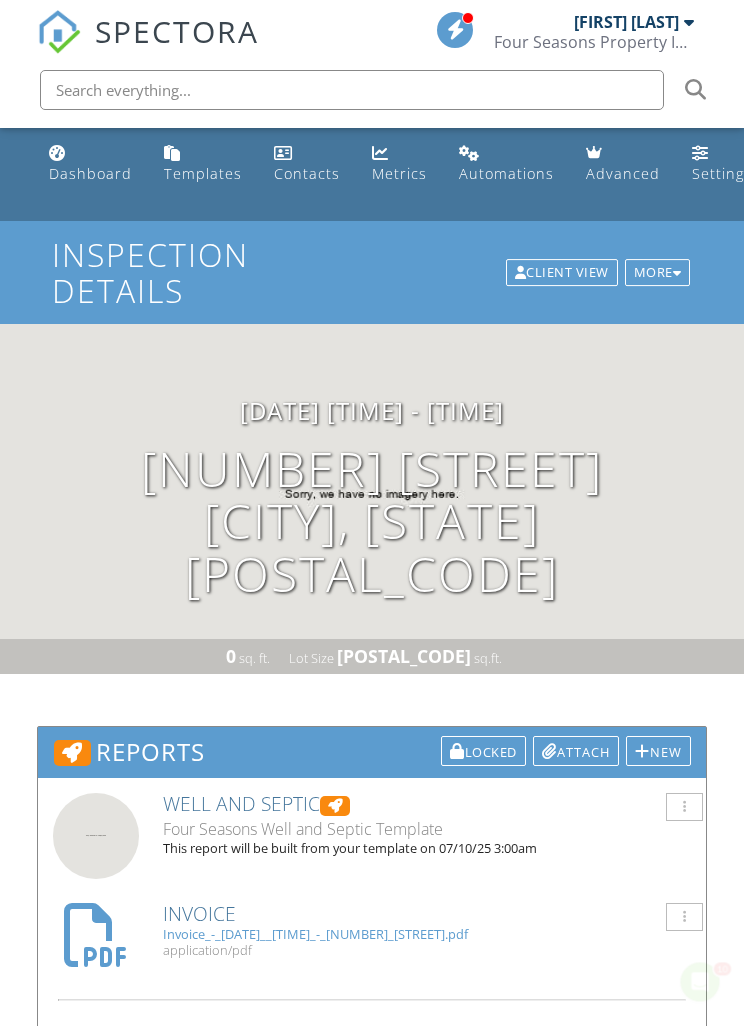 click on "Dashboard" at bounding box center [90, 173] 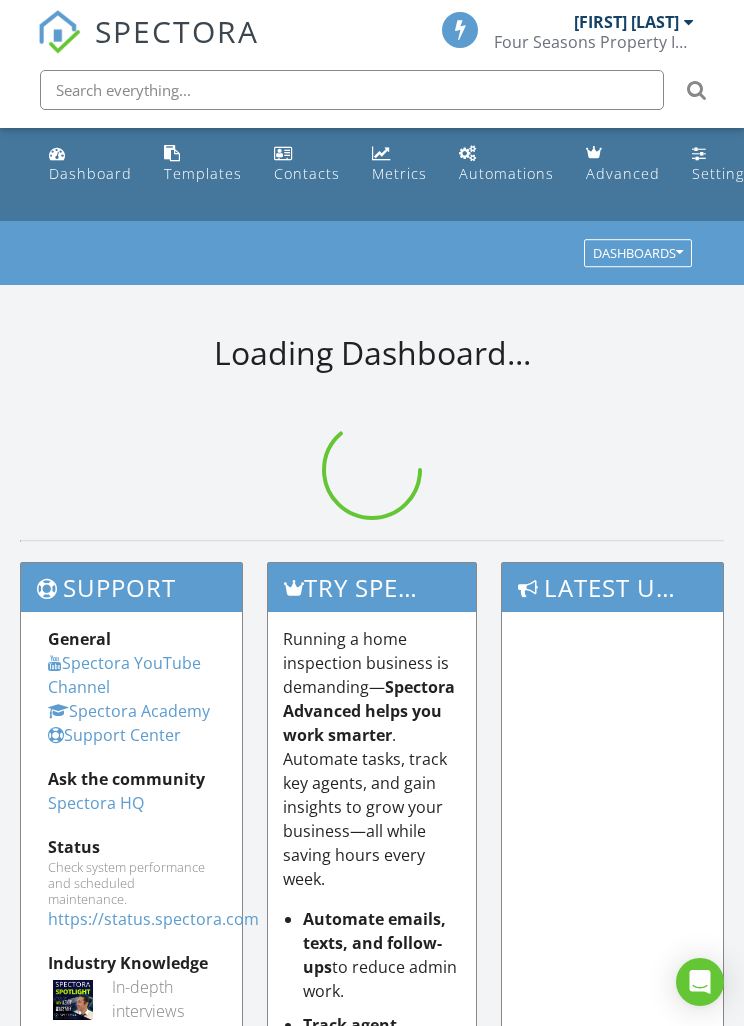 scroll, scrollTop: 0, scrollLeft: 0, axis: both 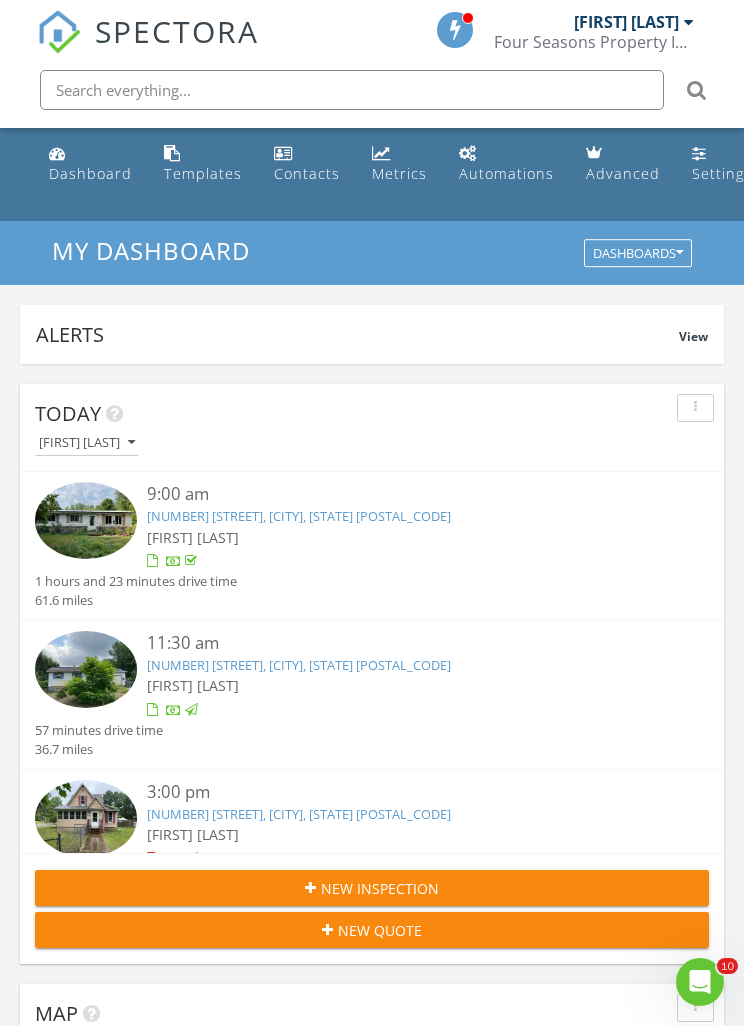 click on "New Inspection" at bounding box center (380, 888) 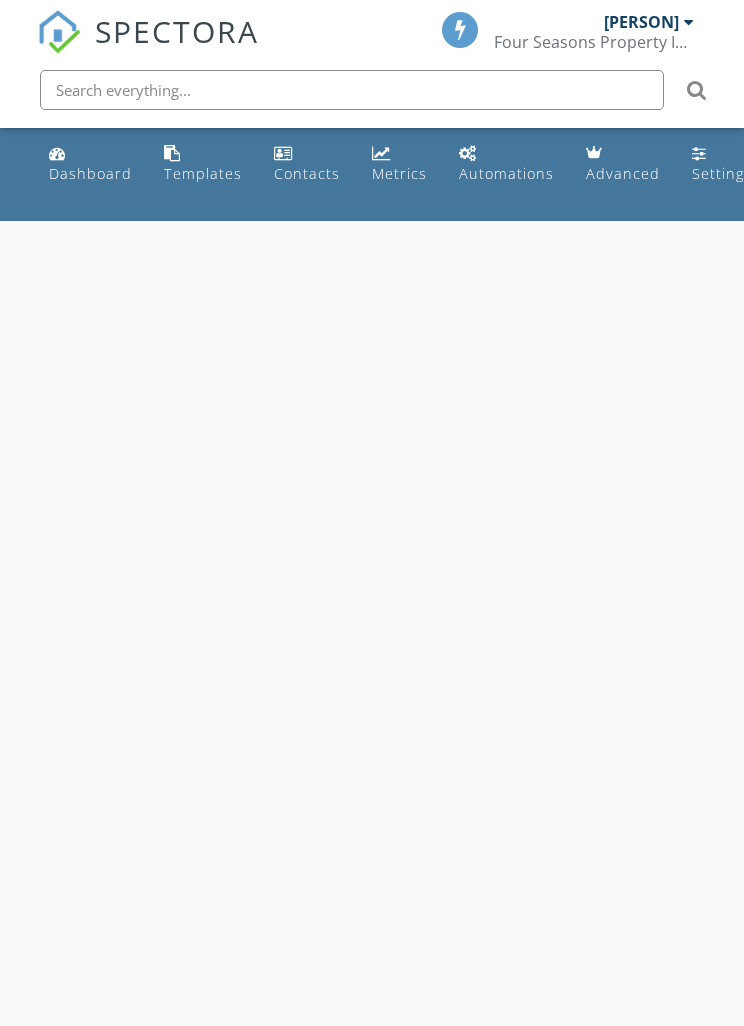 scroll, scrollTop: 0, scrollLeft: 0, axis: both 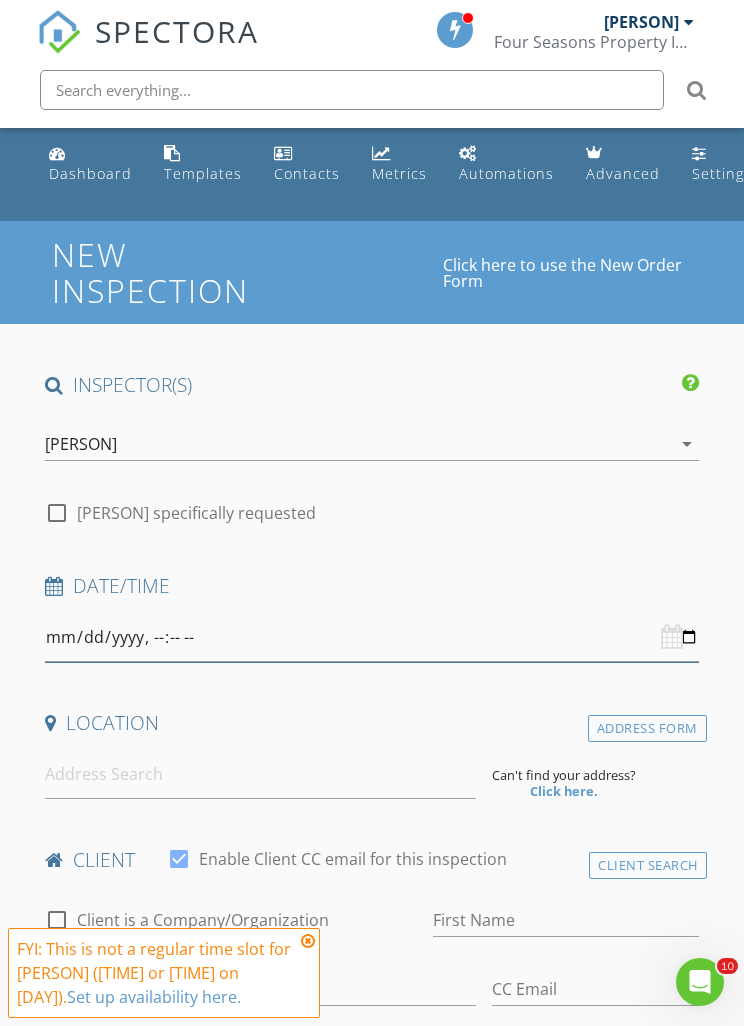 click at bounding box center (372, 637) 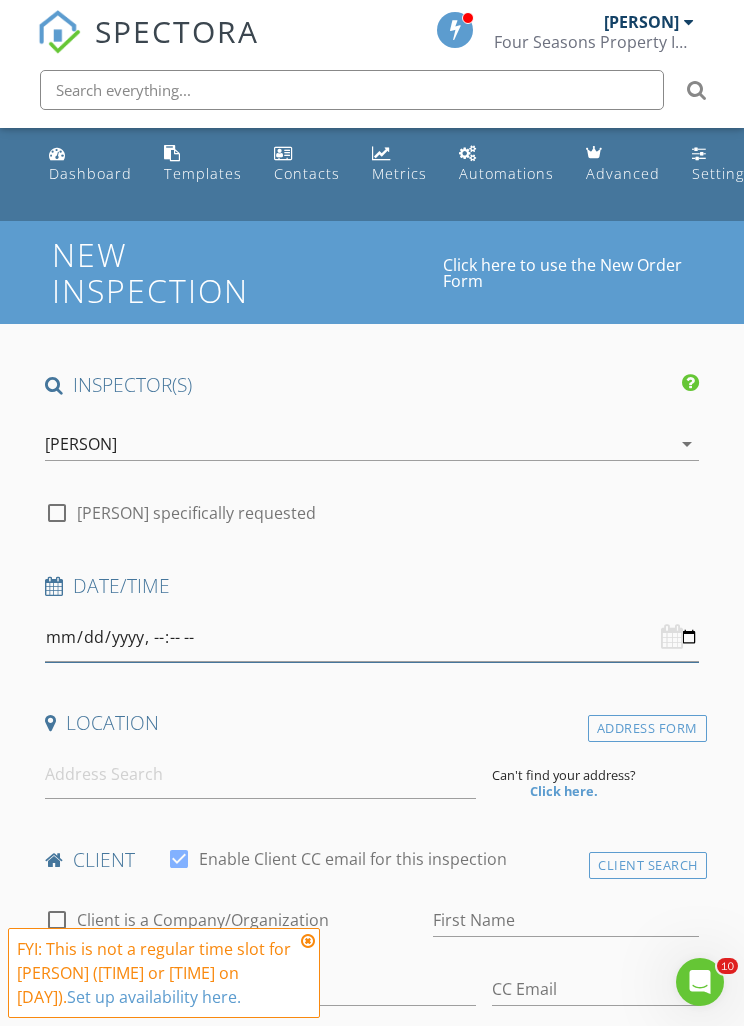 type on "2025-07-10T17:30" 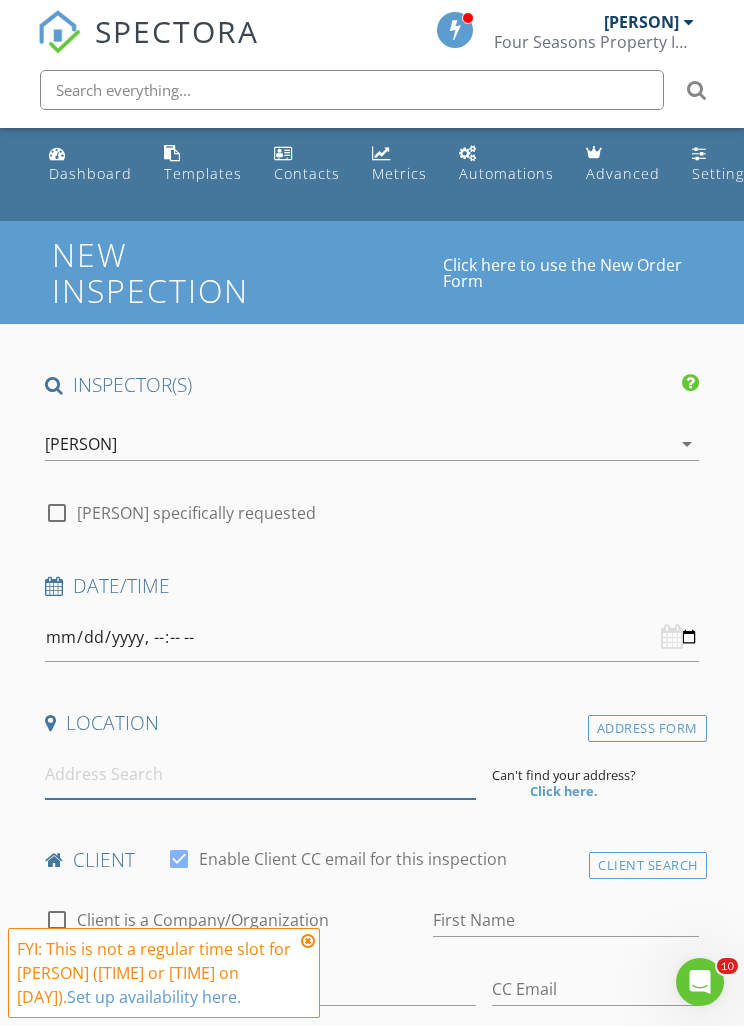 click at bounding box center [260, 774] 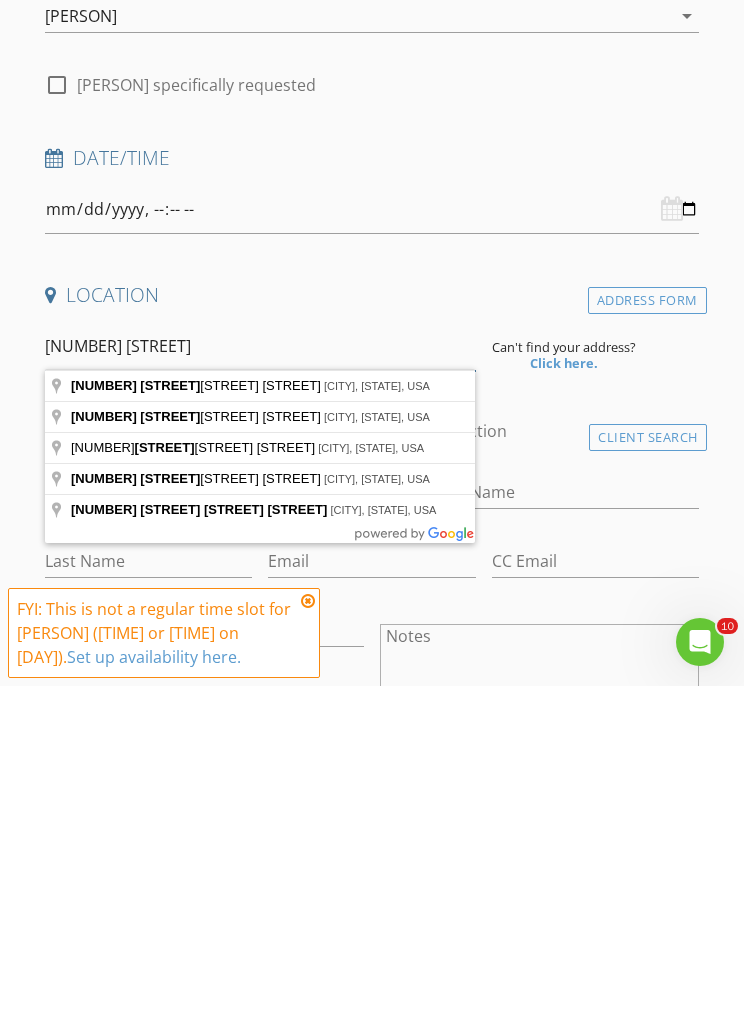 type on "8541 satter" 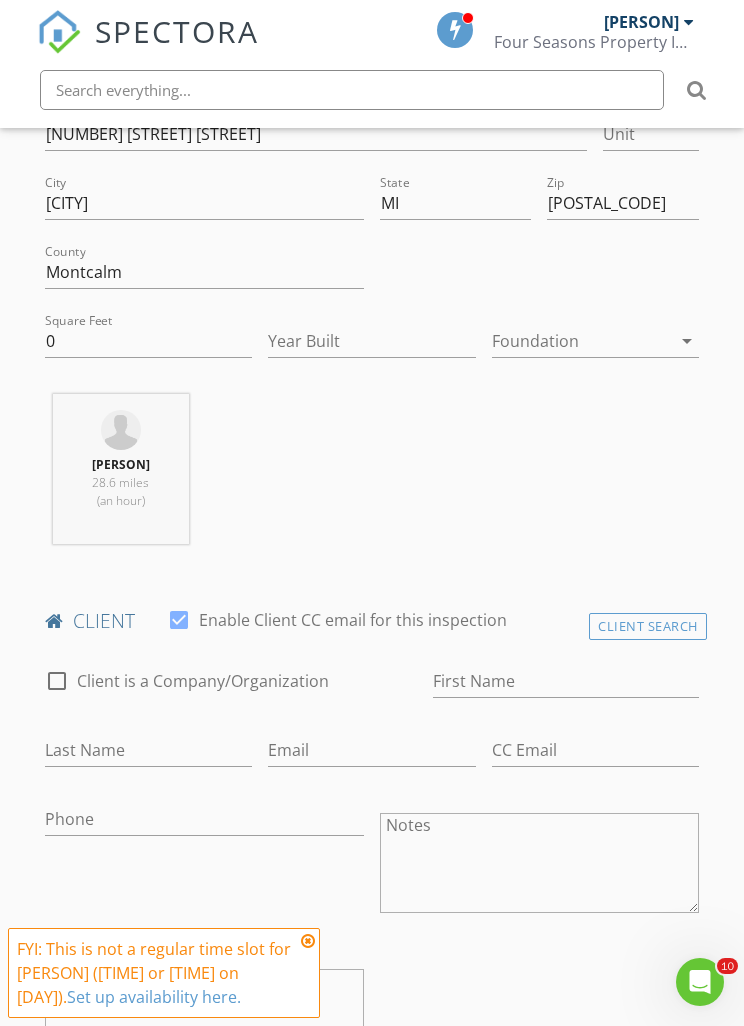 scroll, scrollTop: 677, scrollLeft: 0, axis: vertical 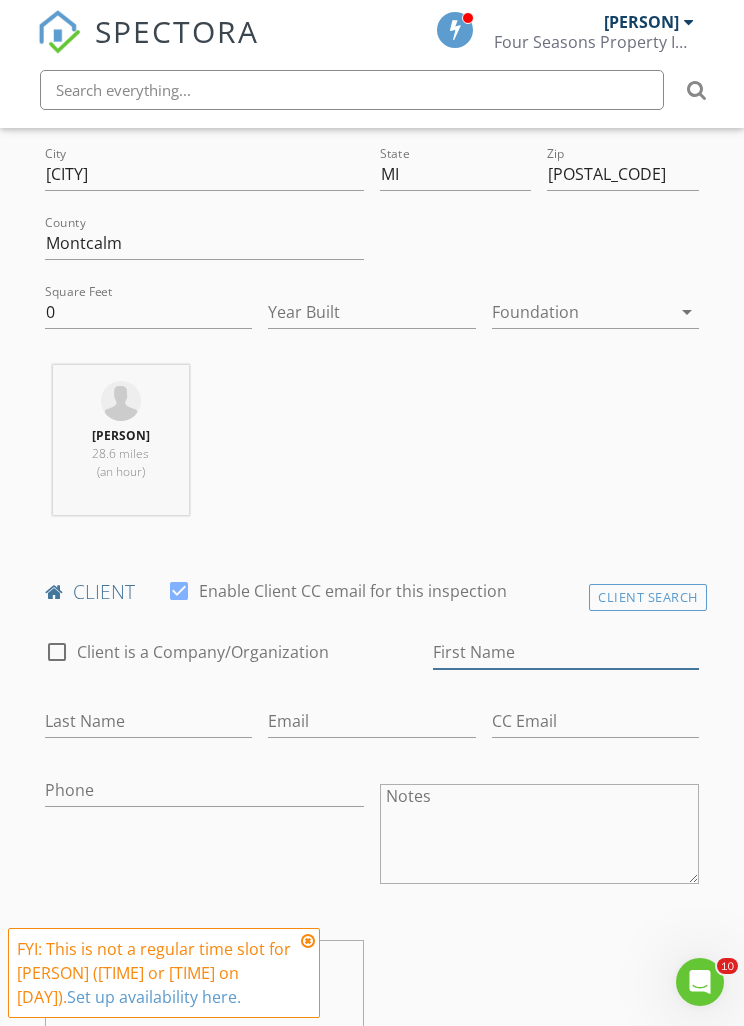 click on "First Name" at bounding box center (566, 652) 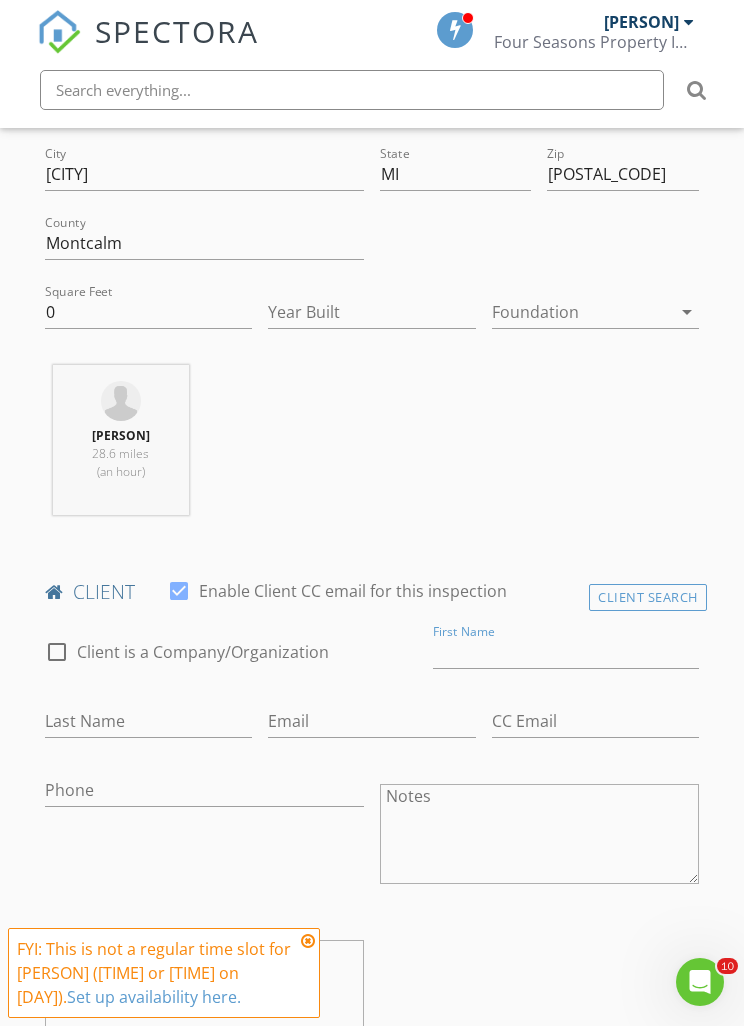 click on "Client Search" at bounding box center [648, 597] 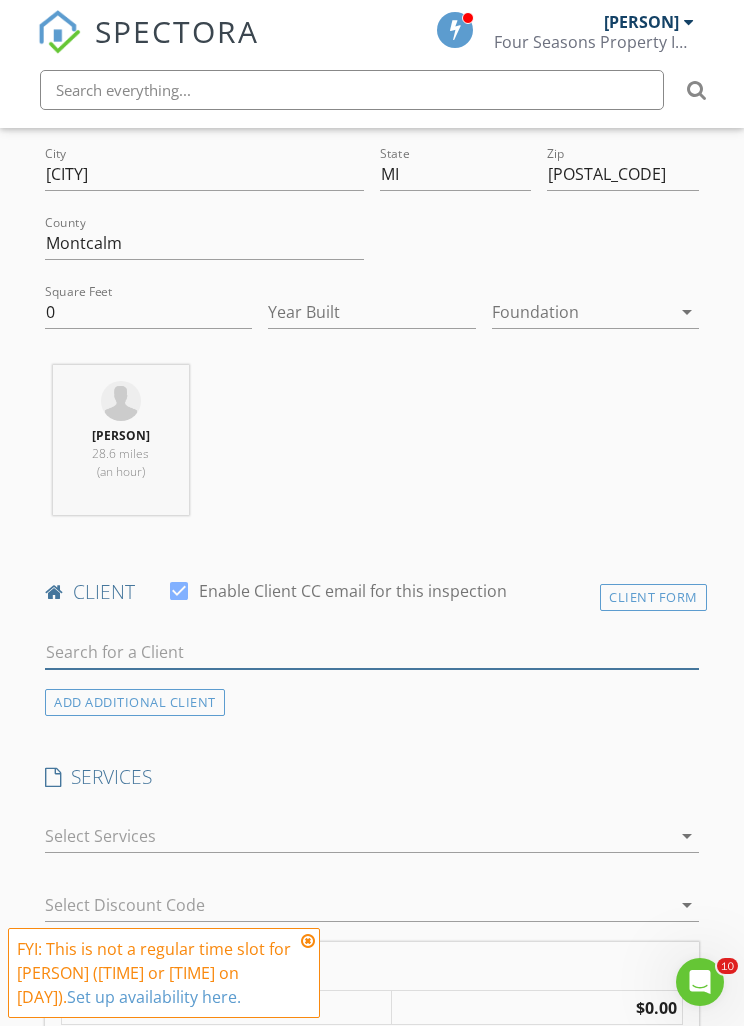 click at bounding box center [372, 652] 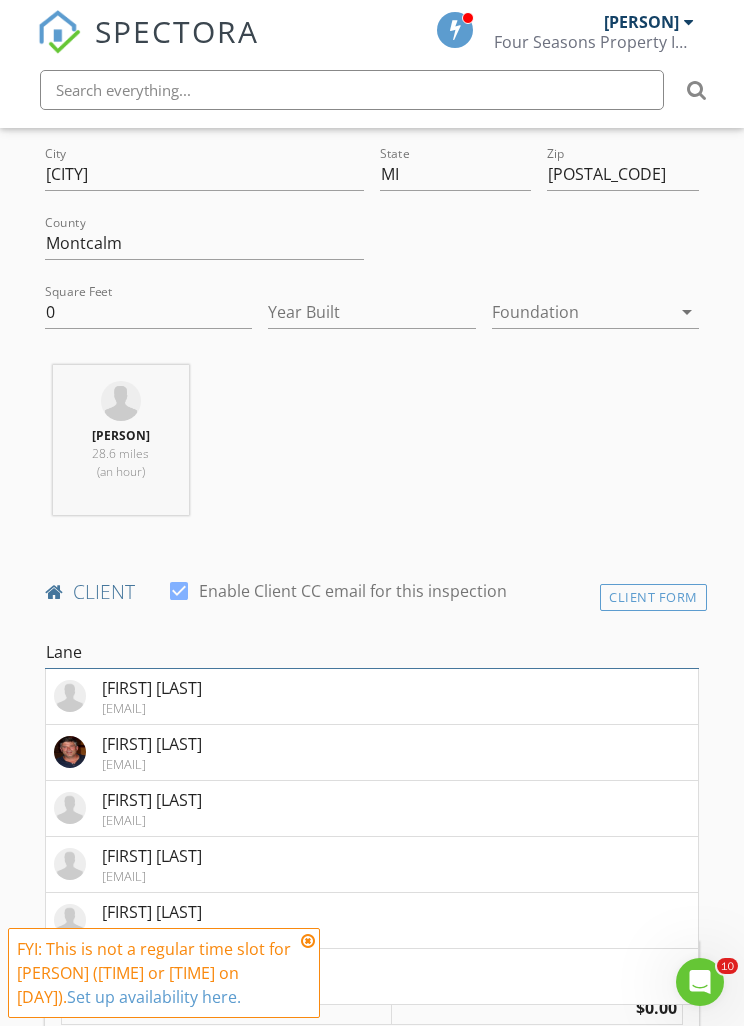 type on "Lane" 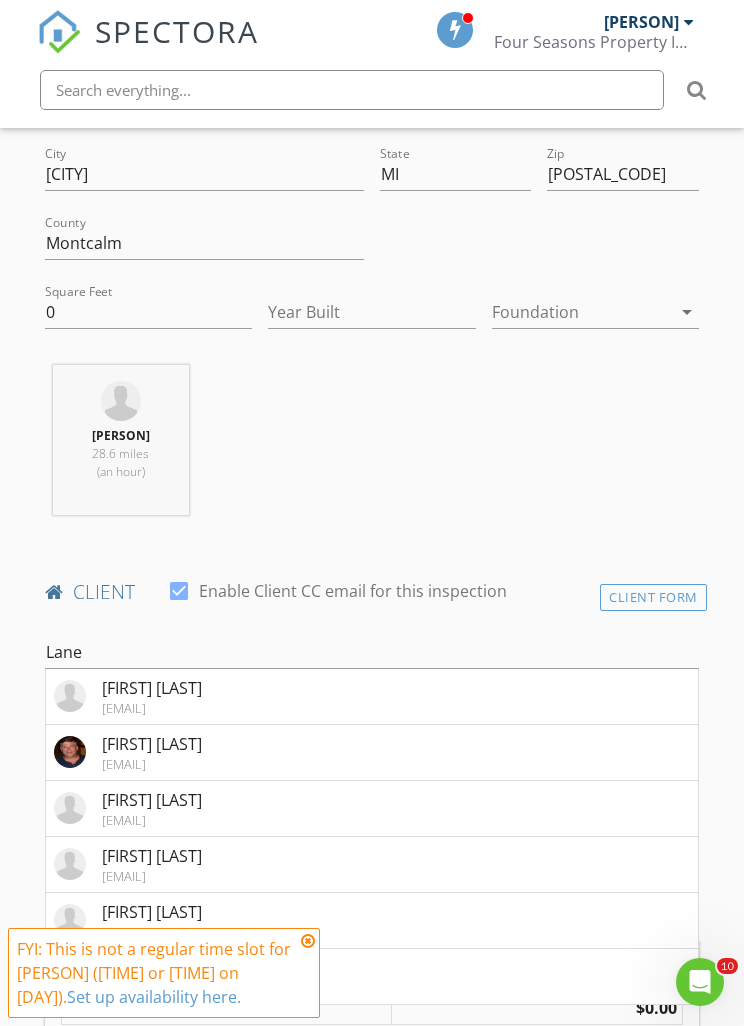 click on "Lane Leppink
lane@eaglerealtymi.com" at bounding box center [372, 753] 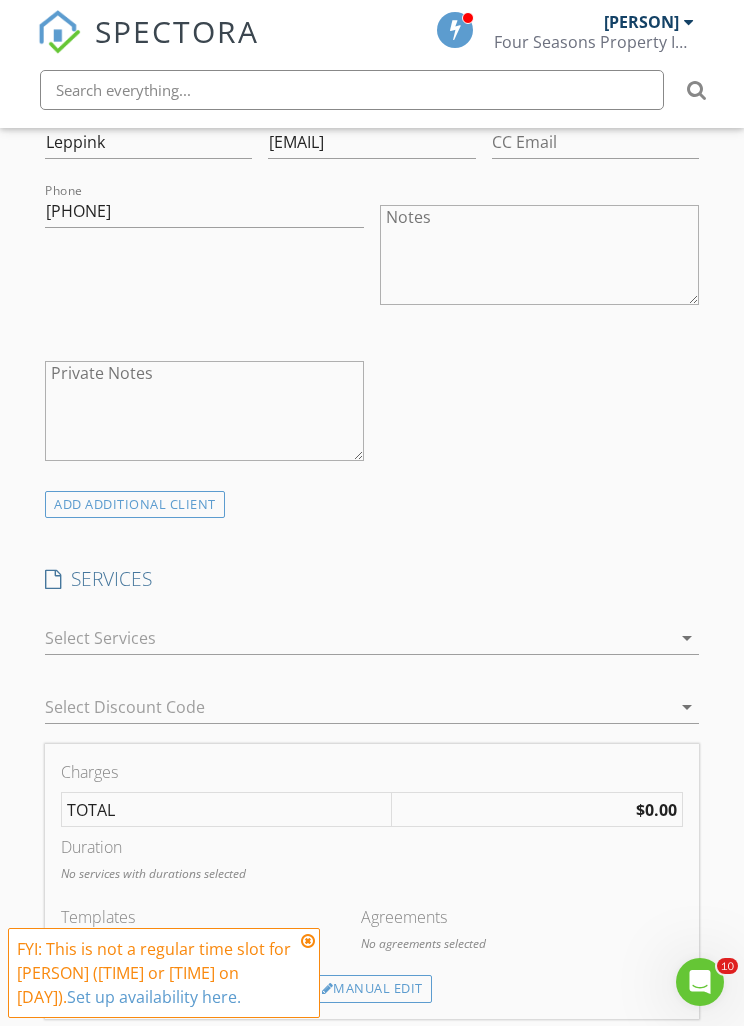 scroll, scrollTop: 1247, scrollLeft: 0, axis: vertical 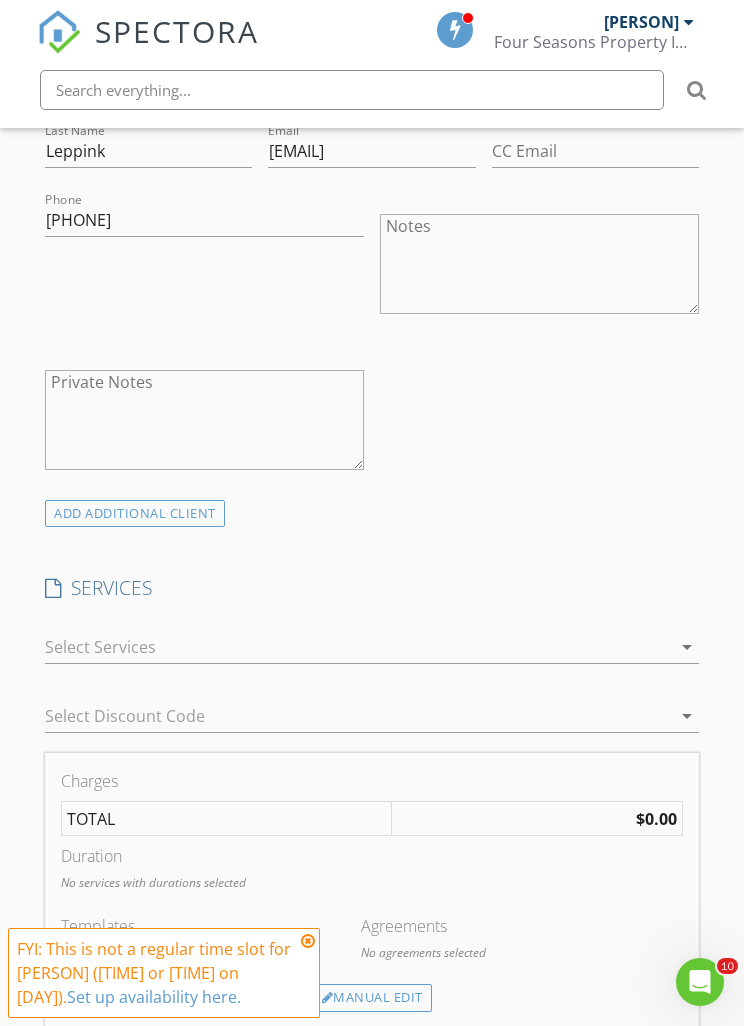click at bounding box center [358, 647] 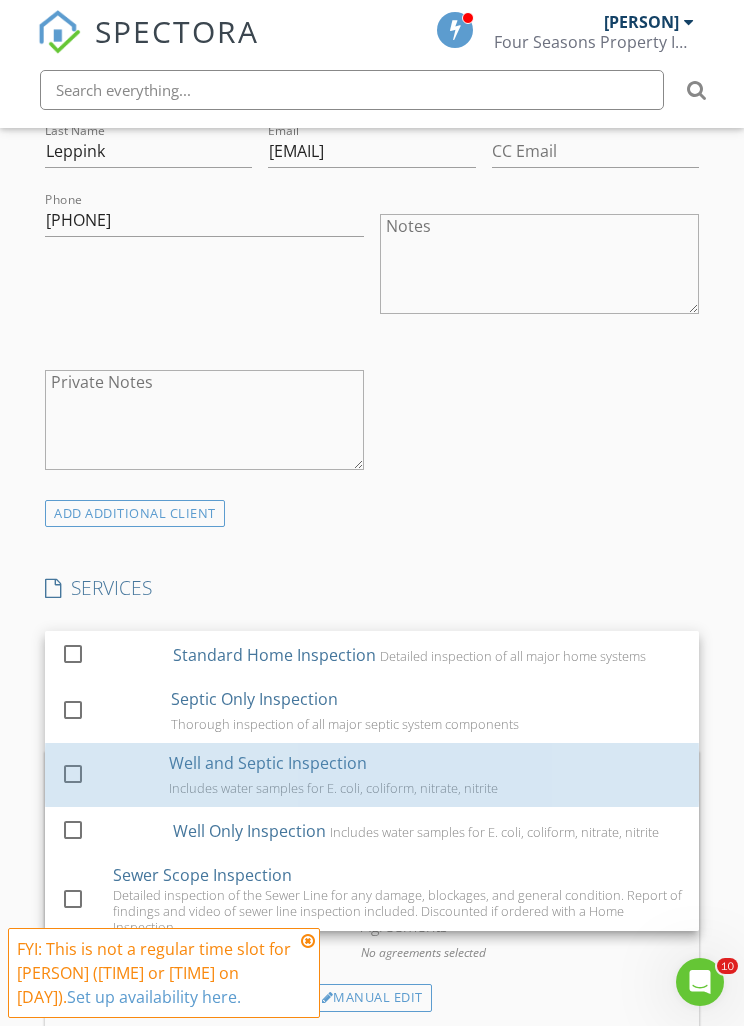 click at bounding box center (73, 773) 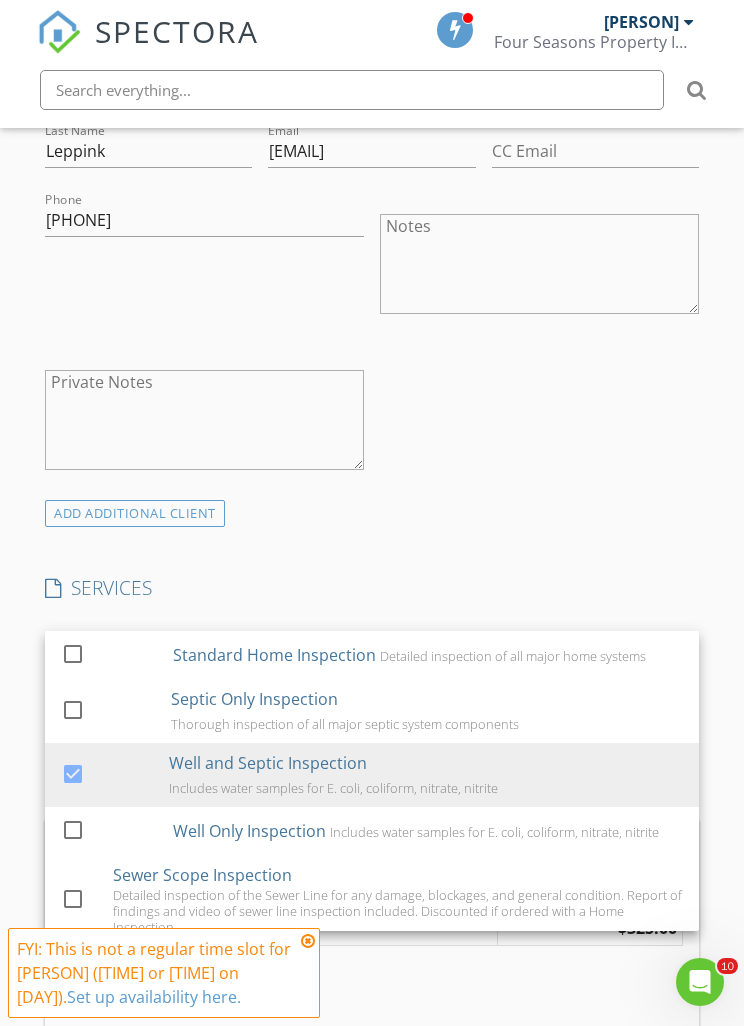 click on "ADD ADDITIONAL client" at bounding box center (372, 513) 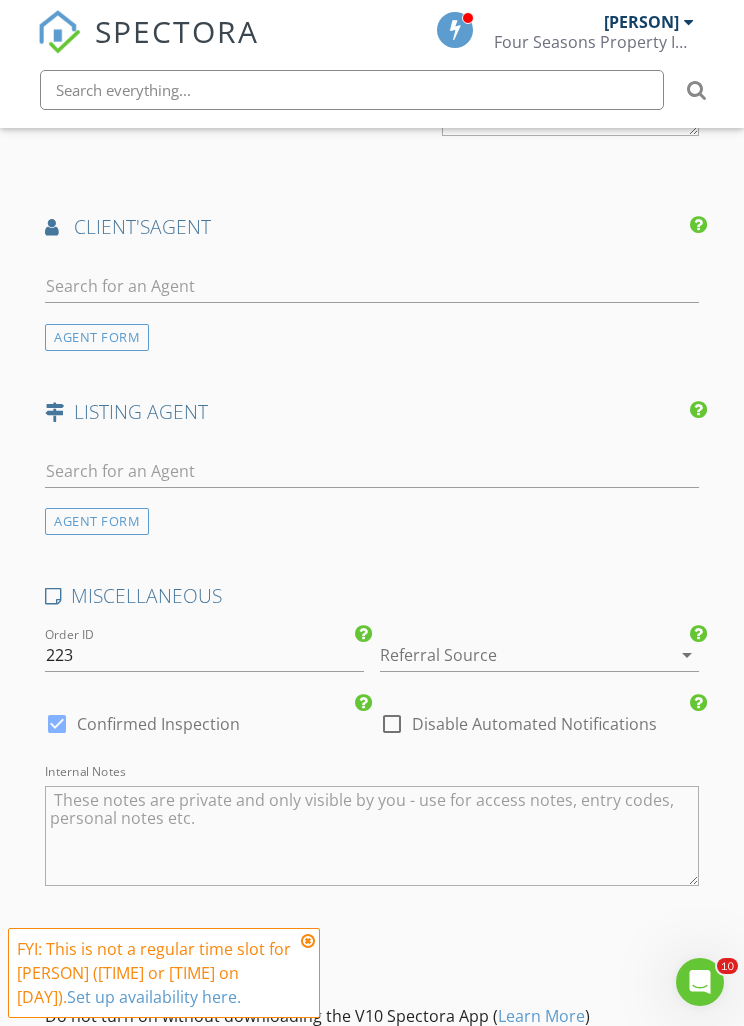 scroll, scrollTop: 2625, scrollLeft: 0, axis: vertical 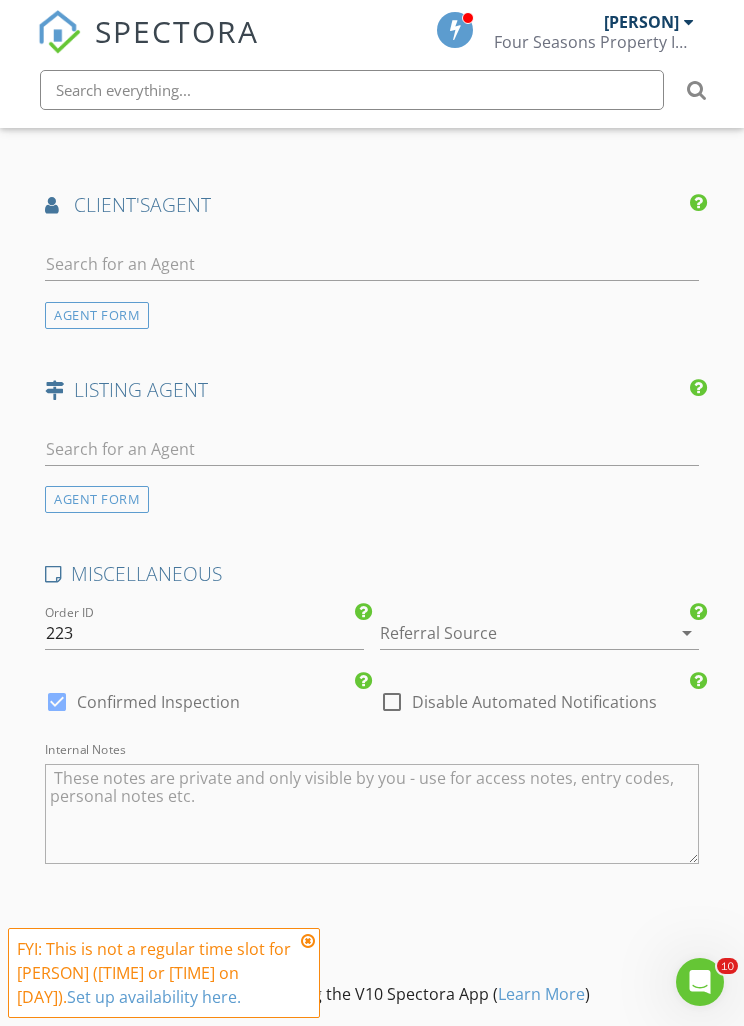 click on "Save Inspection" at bounding box center (372, 1165) 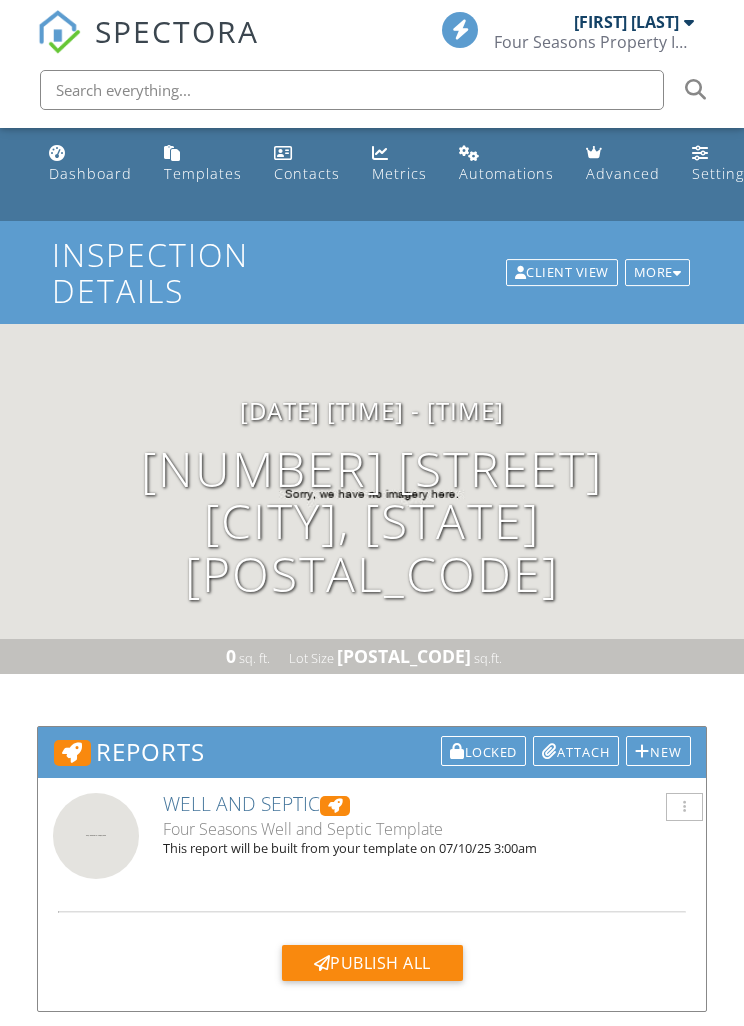 scroll, scrollTop: 0, scrollLeft: 0, axis: both 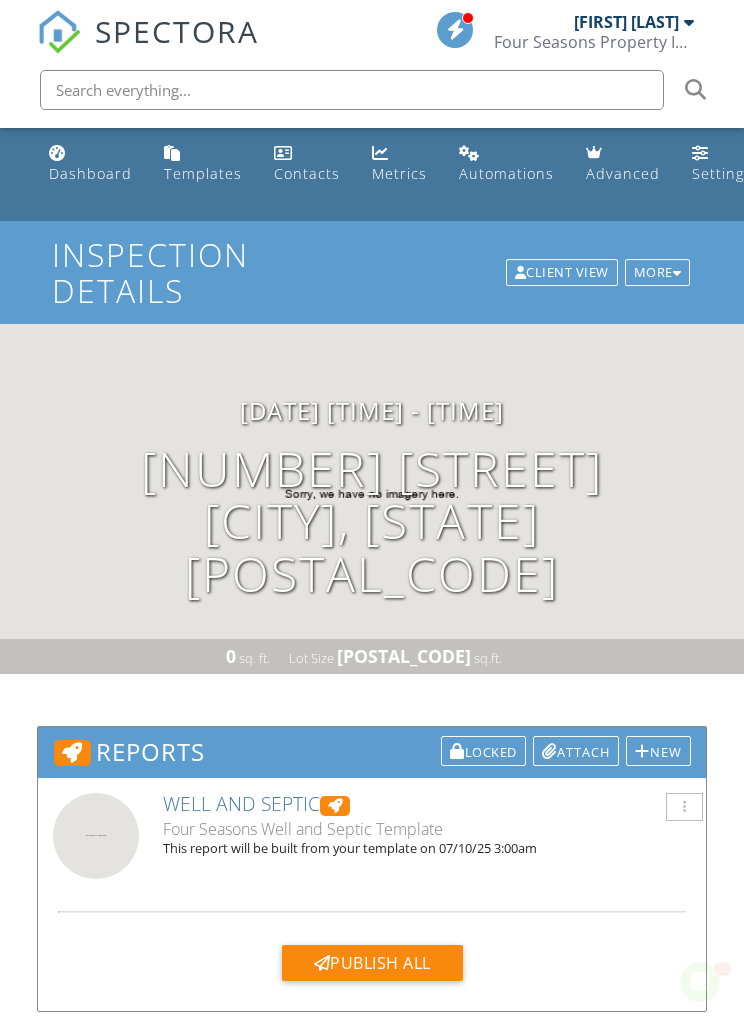 click on "Dashboard" at bounding box center [90, 173] 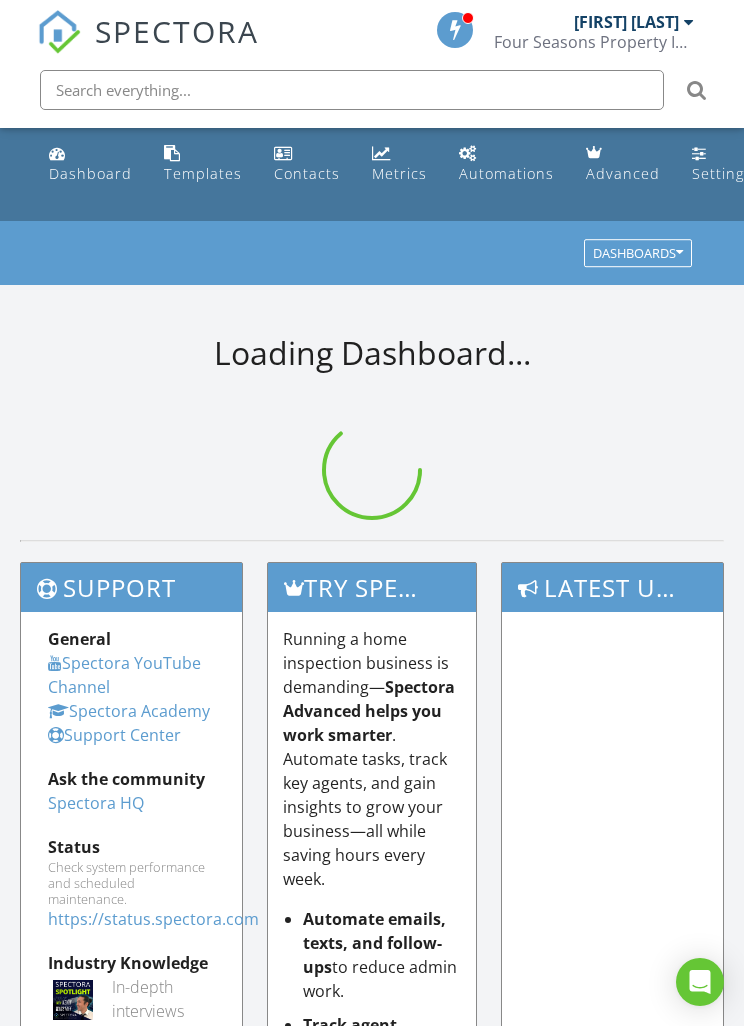 scroll, scrollTop: 0, scrollLeft: 0, axis: both 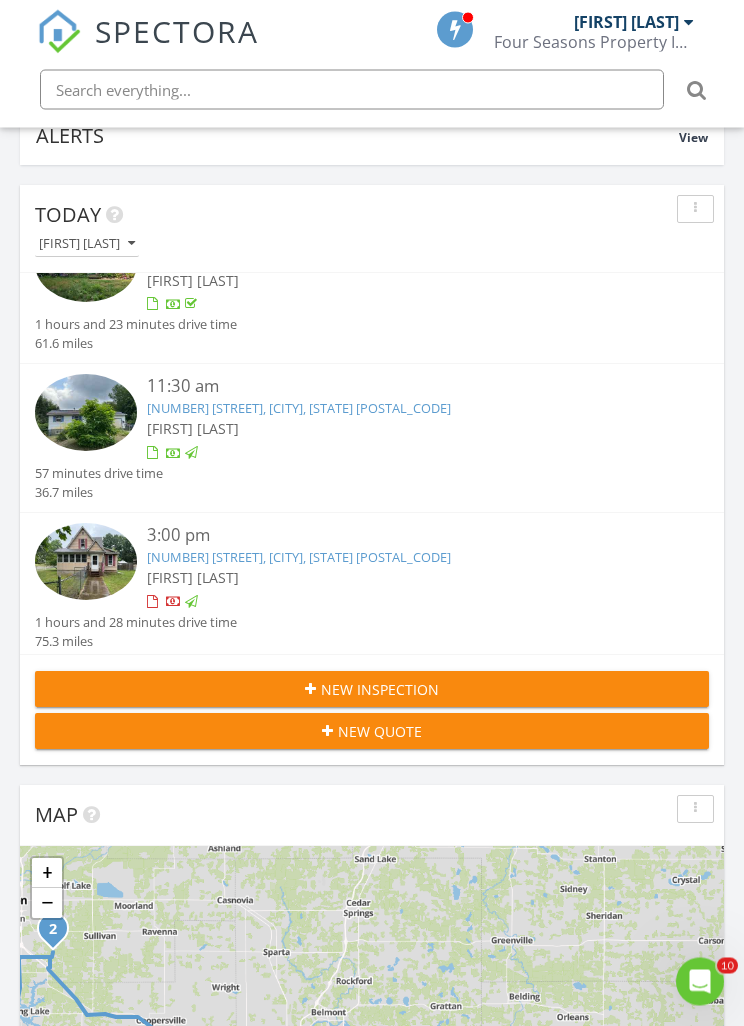 click on "New Inspection" at bounding box center (372, 690) 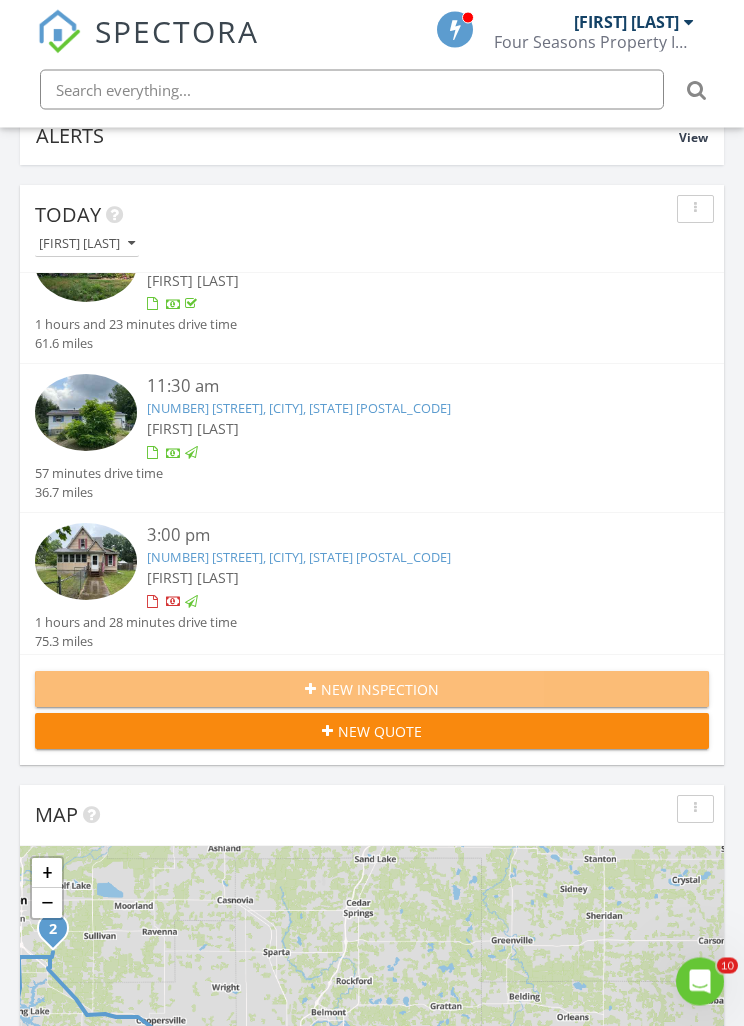 scroll, scrollTop: 199, scrollLeft: 0, axis: vertical 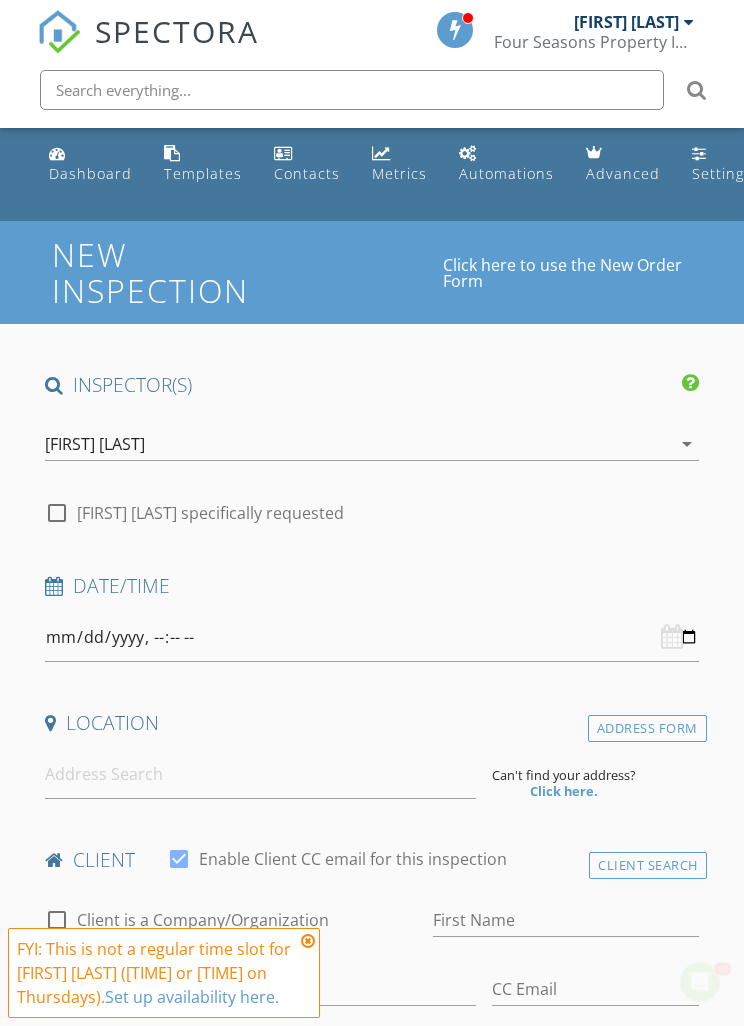 click at bounding box center (352, 90) 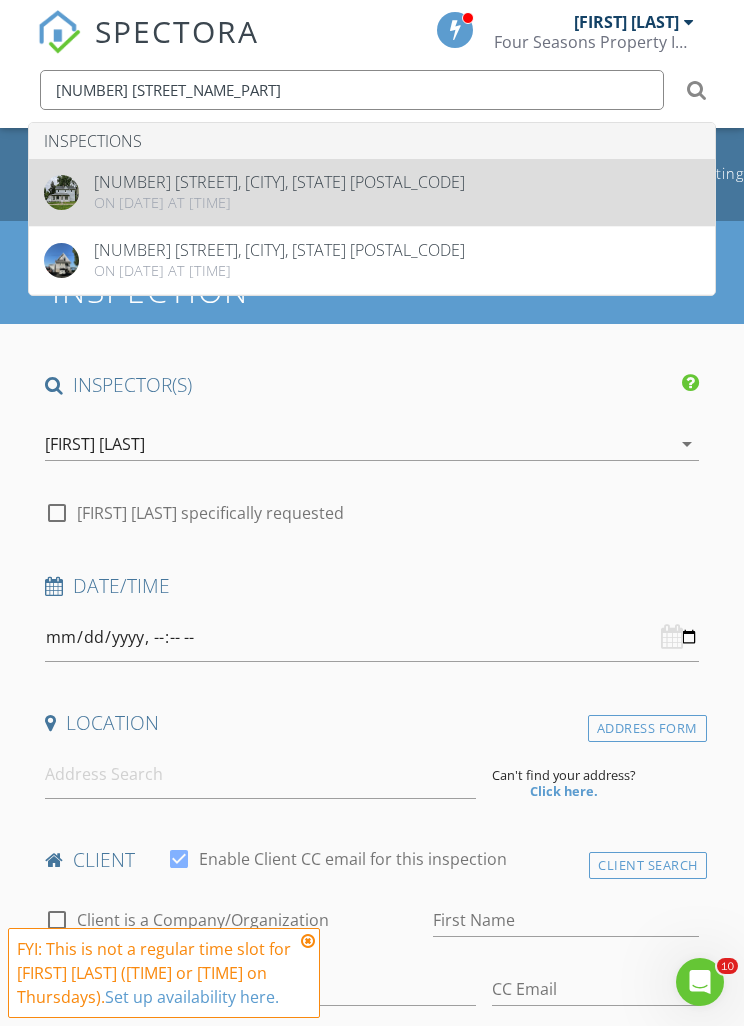 type on "409 n" 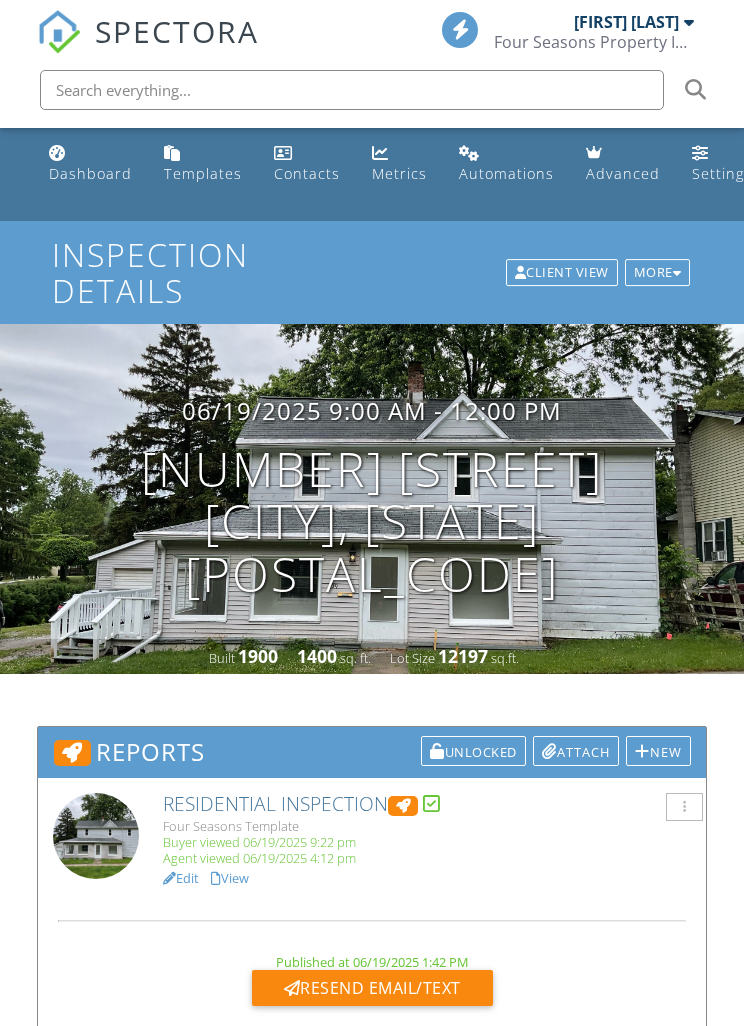 scroll, scrollTop: 0, scrollLeft: 0, axis: both 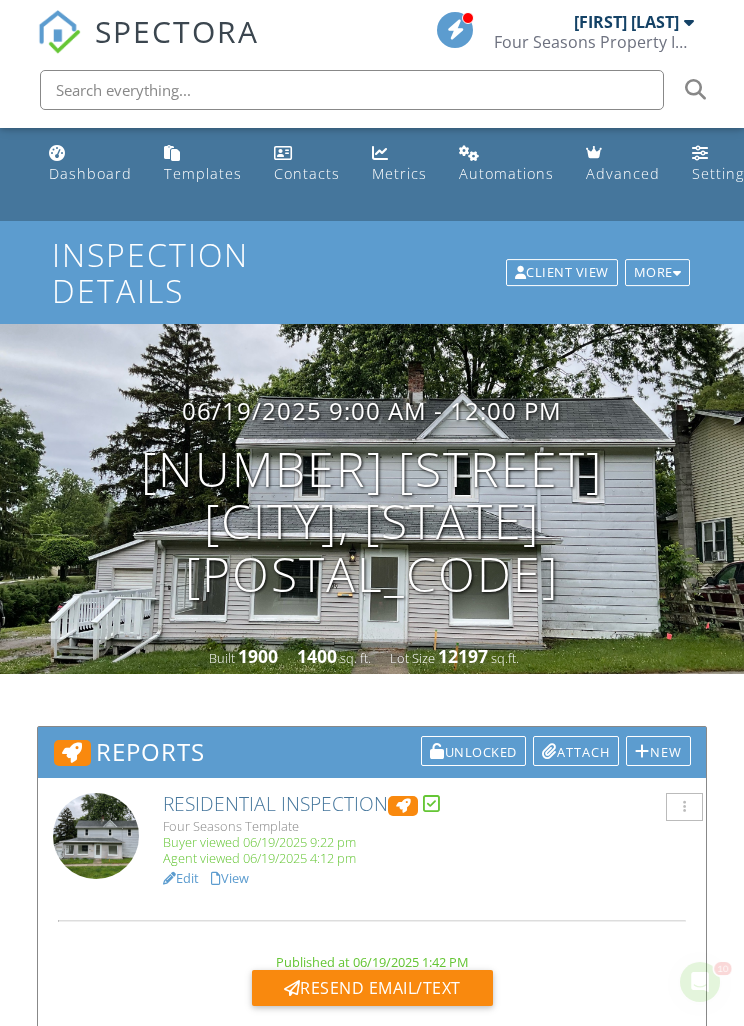 click at bounding box center (684, 807) 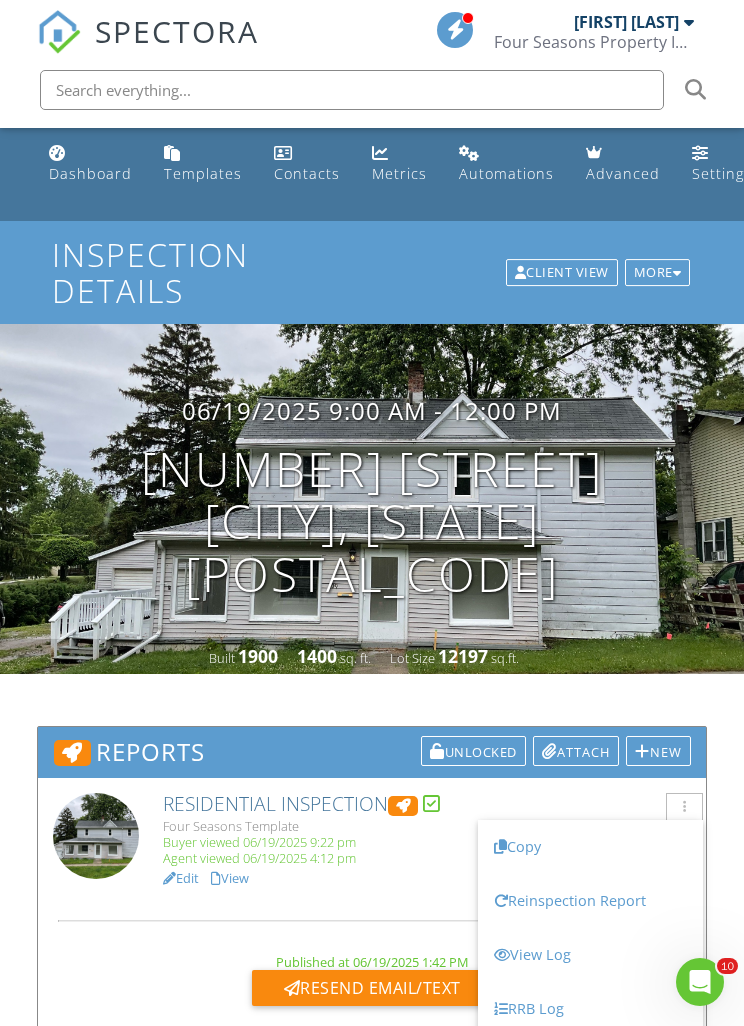 click on "Reinspection Report" at bounding box center (590, 901) 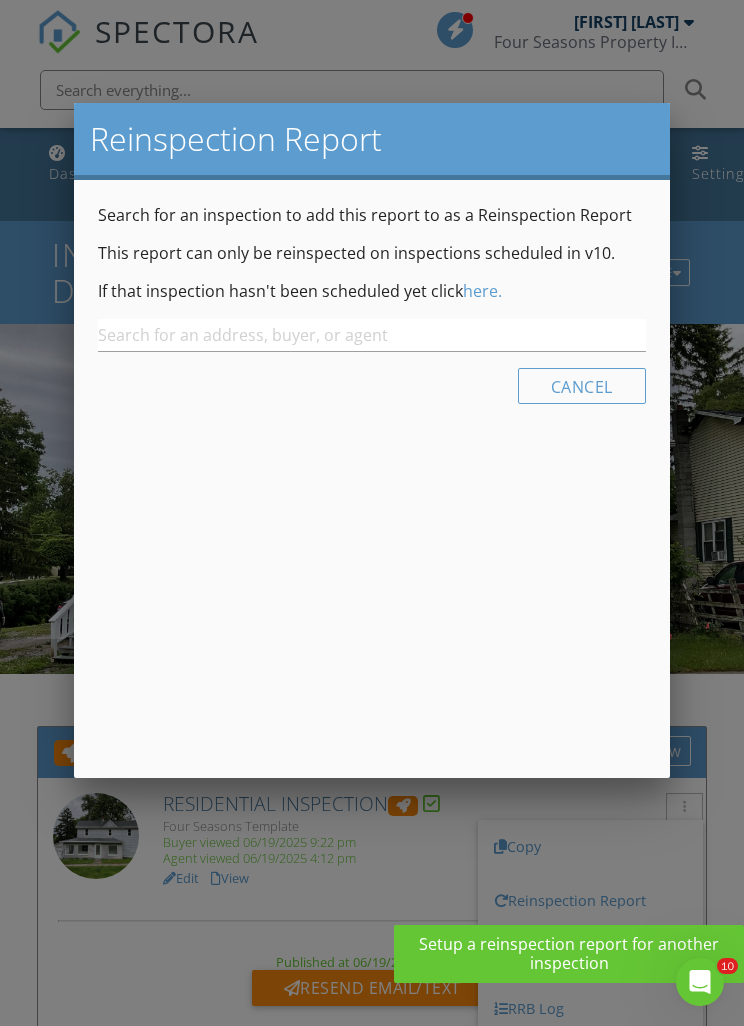 click on "here." at bounding box center (482, 291) 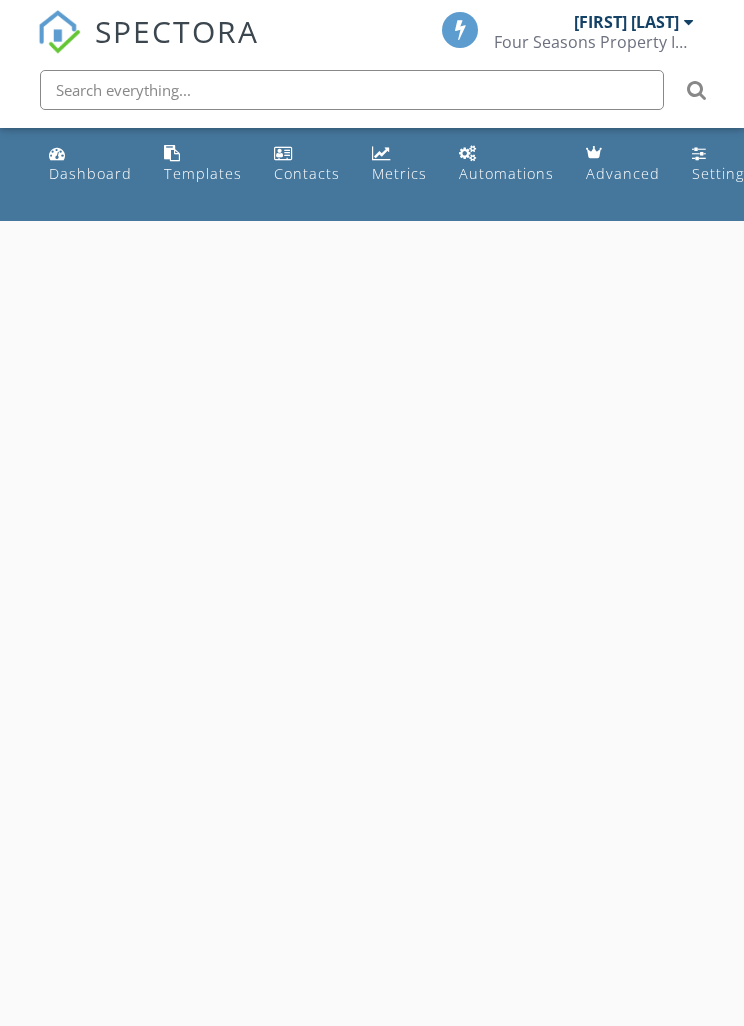 scroll, scrollTop: 0, scrollLeft: 0, axis: both 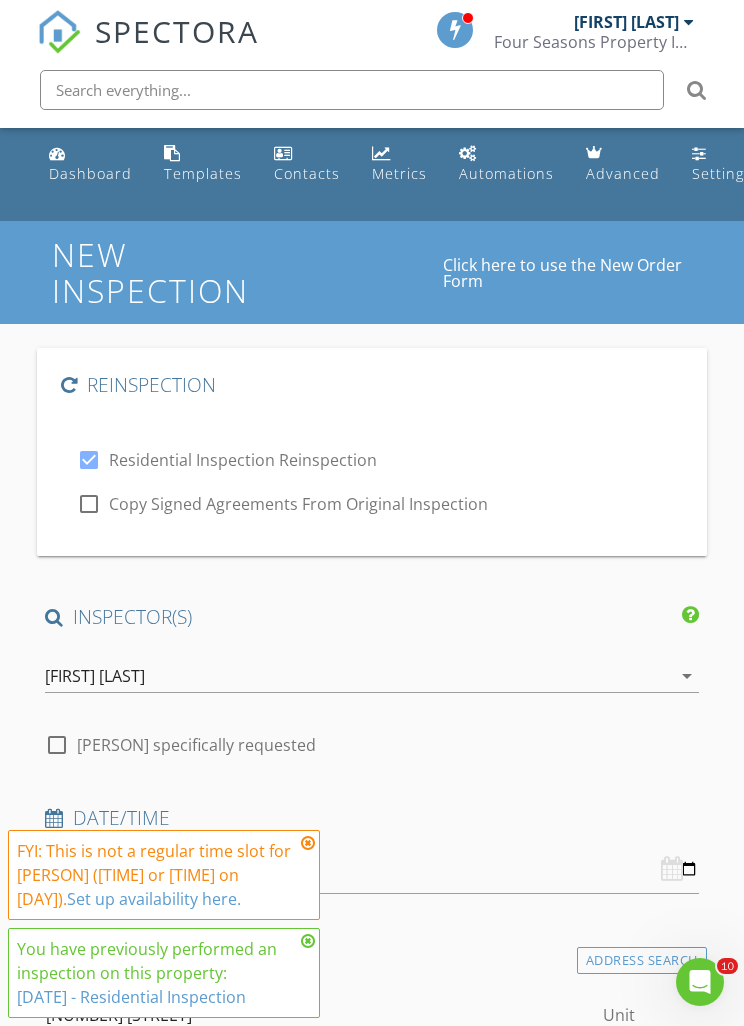 click on "FYI: This is not a regular time slot for [PERSON] ([TIME] or [TIME] on [DAY]).  Set up availability here." at bounding box center (164, 875) 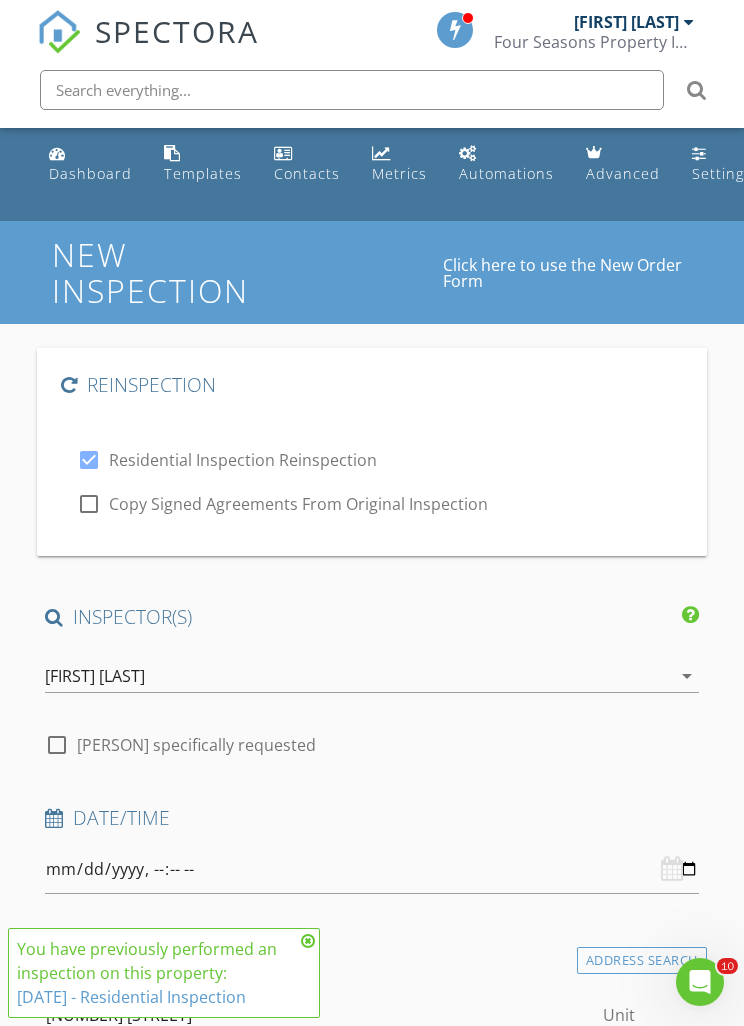 click at bounding box center [308, 941] 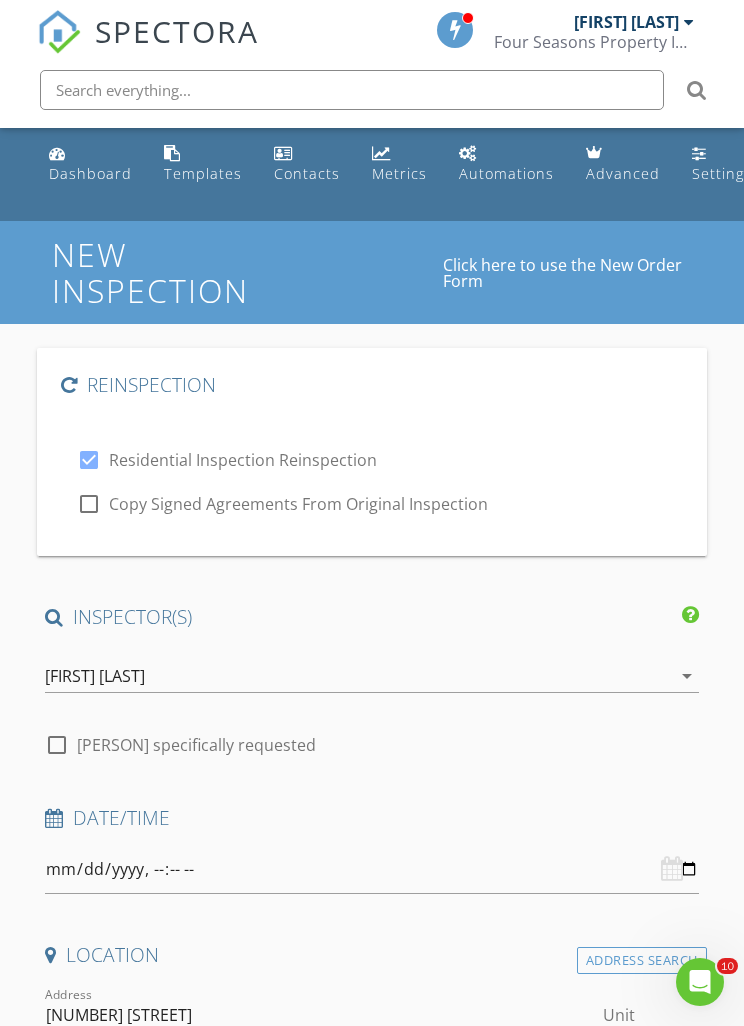 click at bounding box center (372, 869) 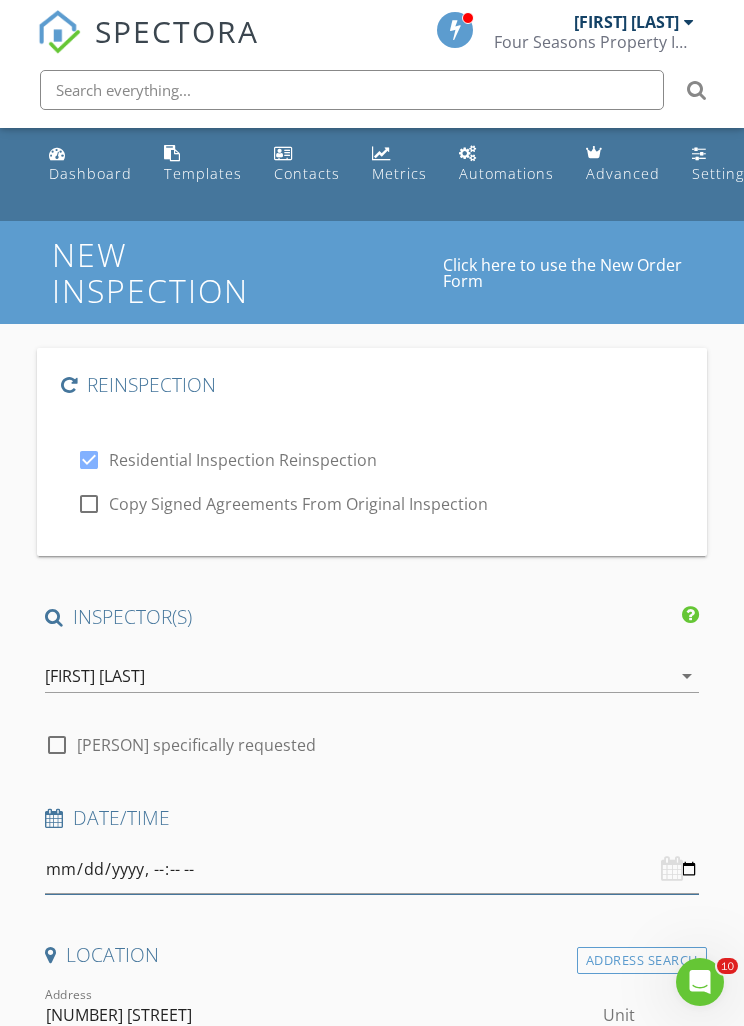click at bounding box center [372, 869] 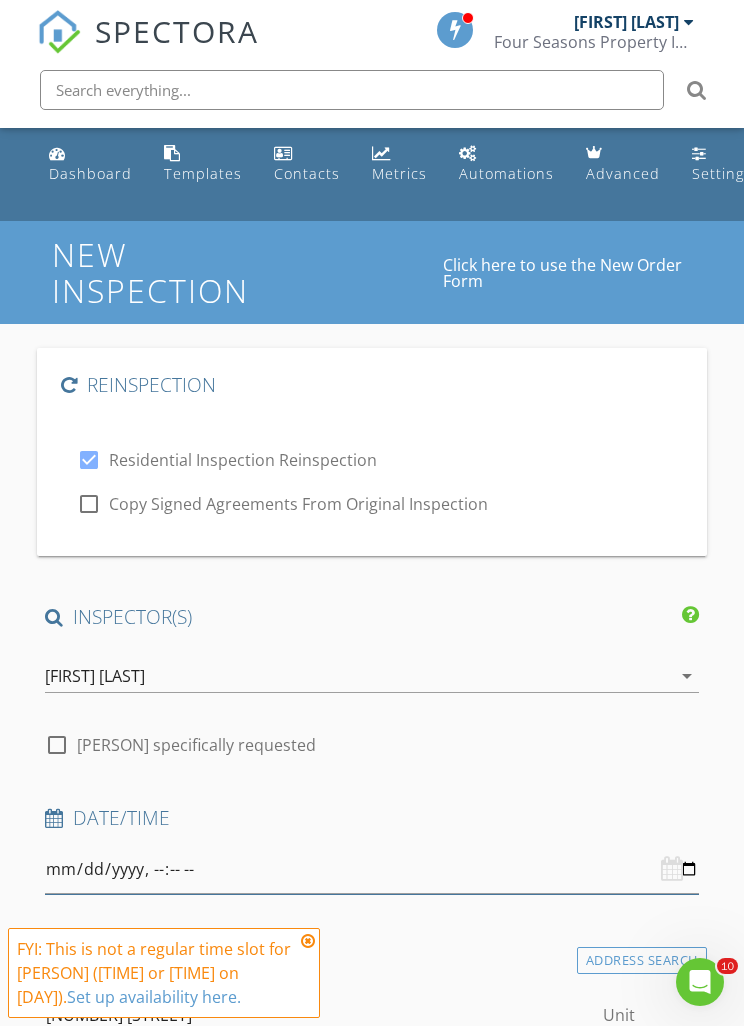 type on "2025-07-11T09:00" 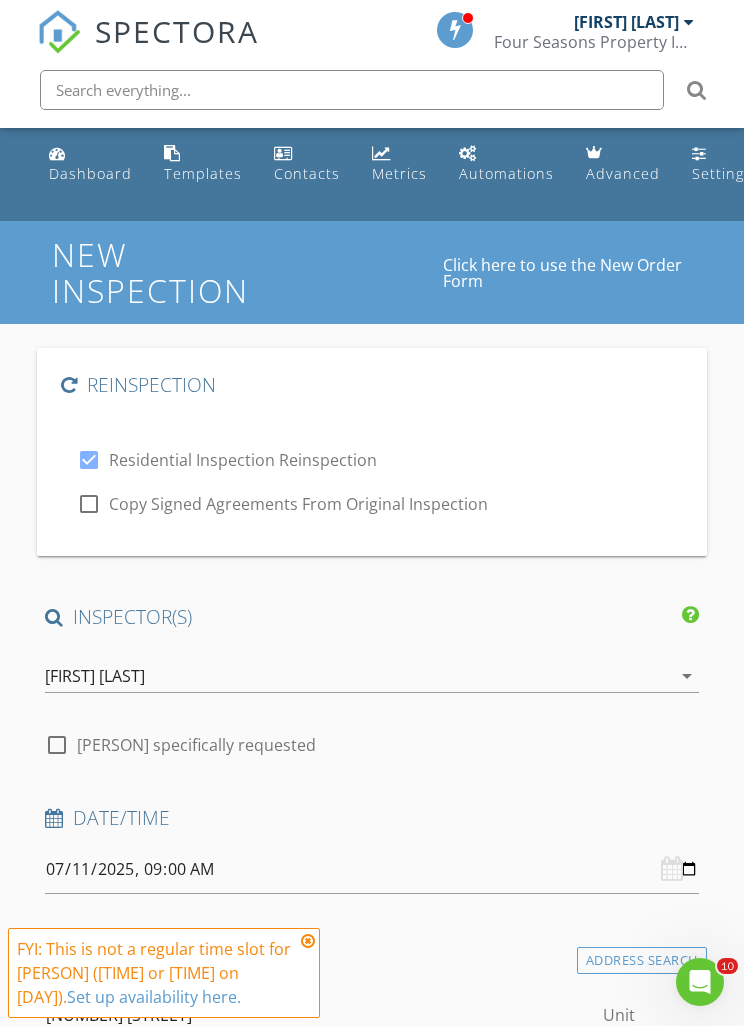 click on "check_box Residential Inspection Reinspection   check_box_outline_blank Copy Signed Agreements From Original Inspection" at bounding box center [372, 472] 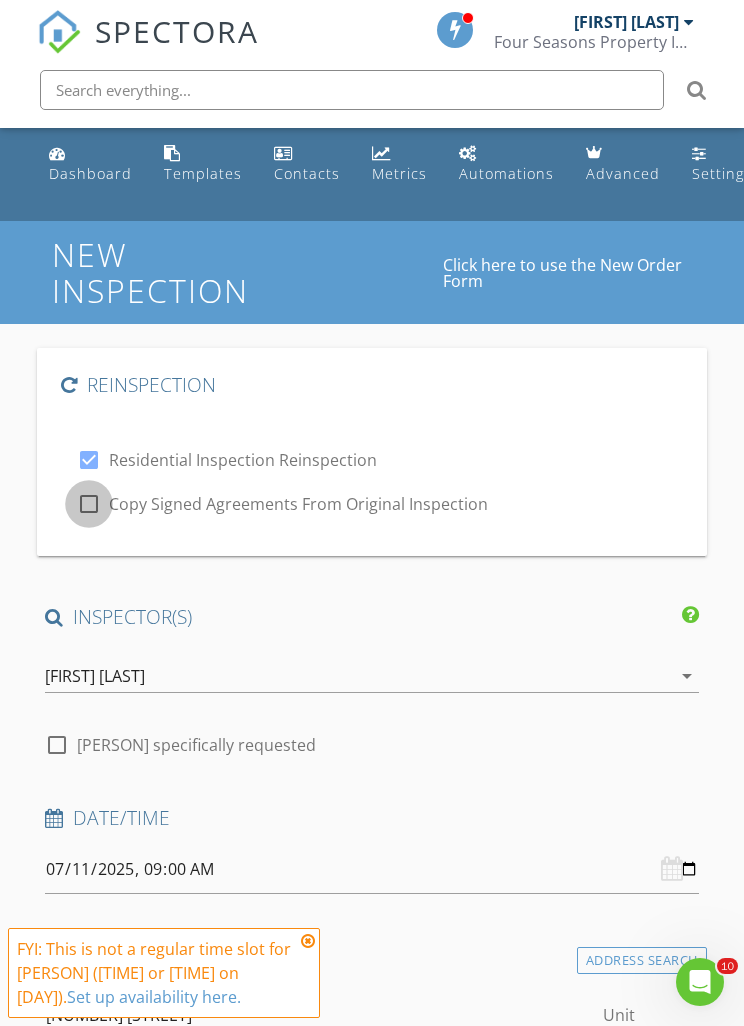 click at bounding box center [89, 460] 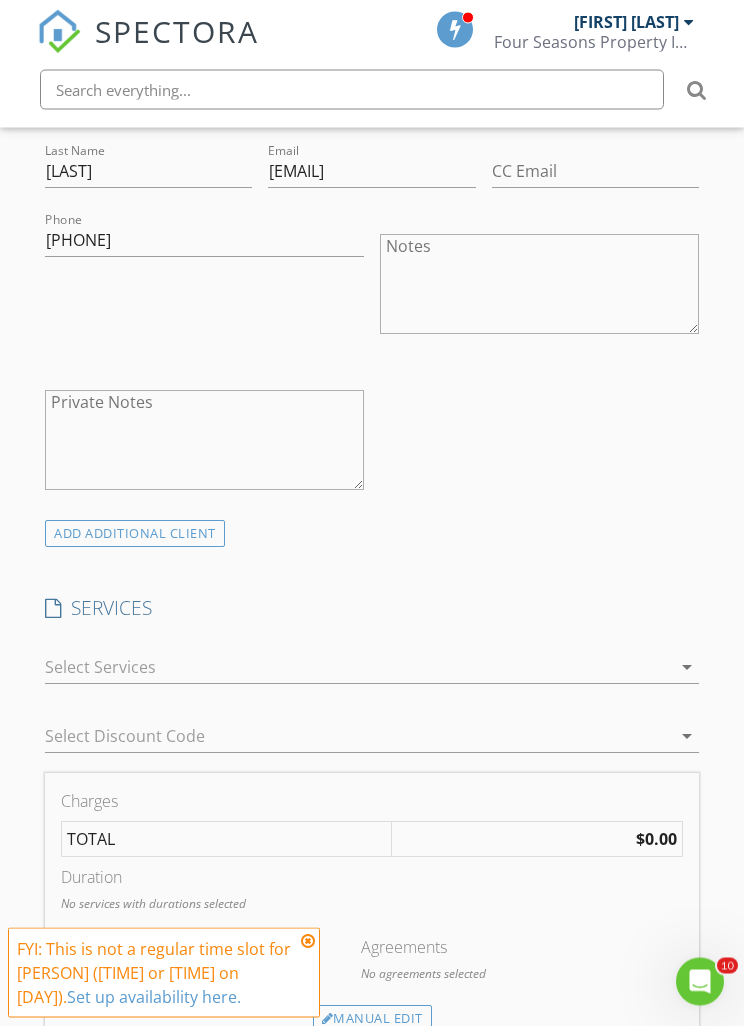 scroll, scrollTop: 1459, scrollLeft: 0, axis: vertical 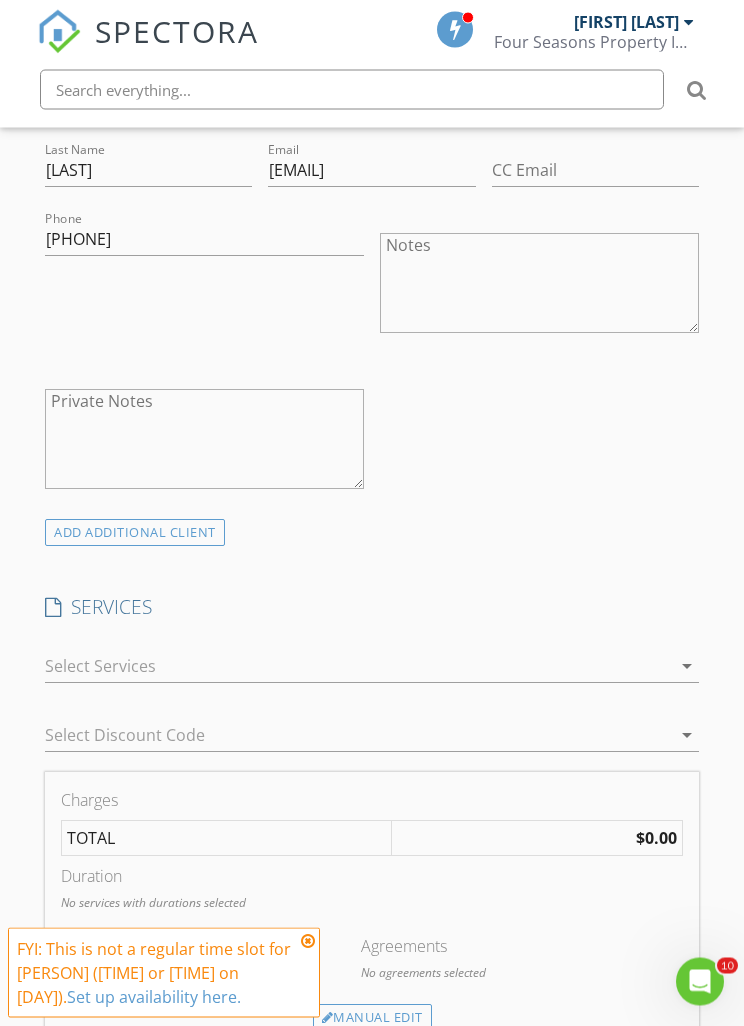 click at bounding box center [0, 0] 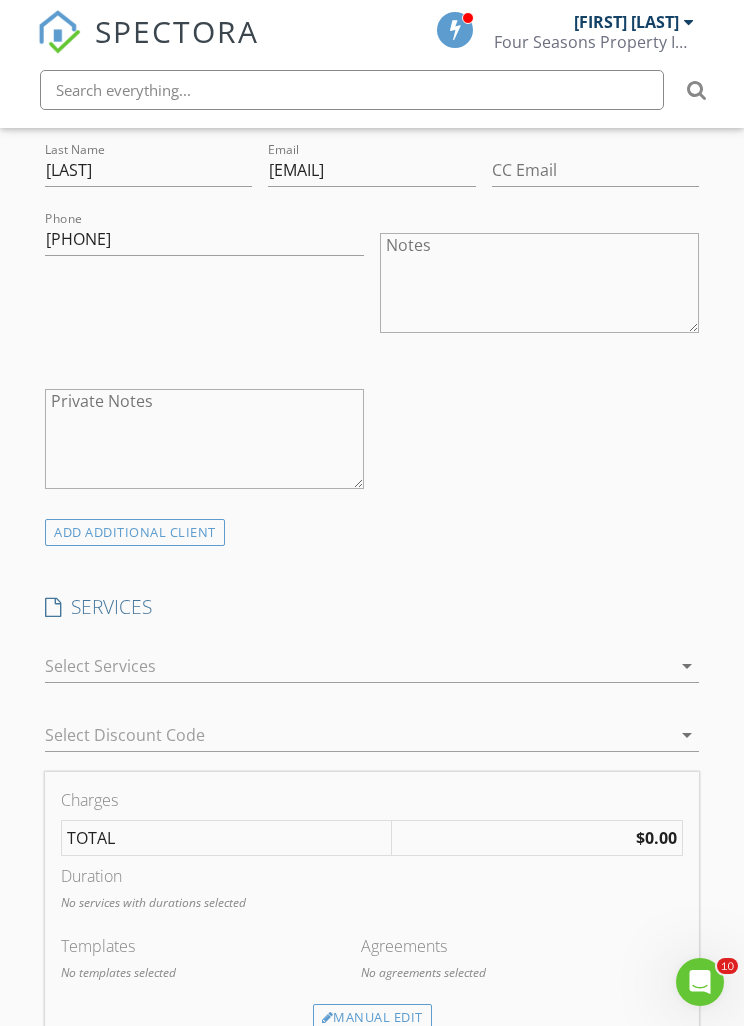 click on "Manual Edit" at bounding box center (372, 1018) 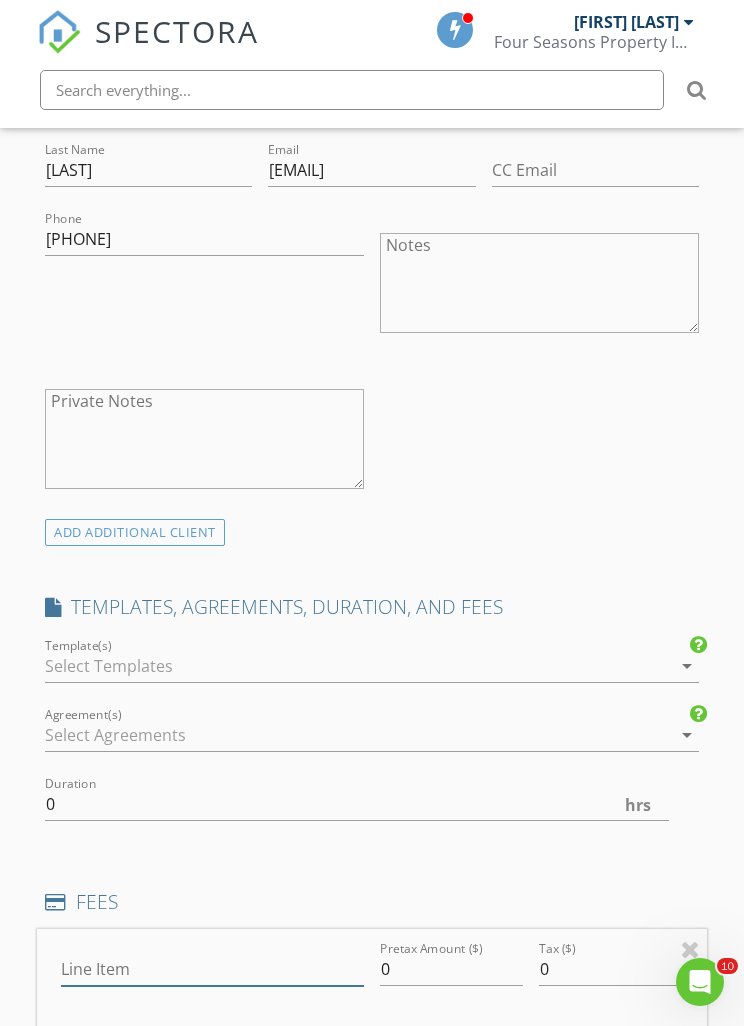 click on "Line Item" at bounding box center (212, 969) 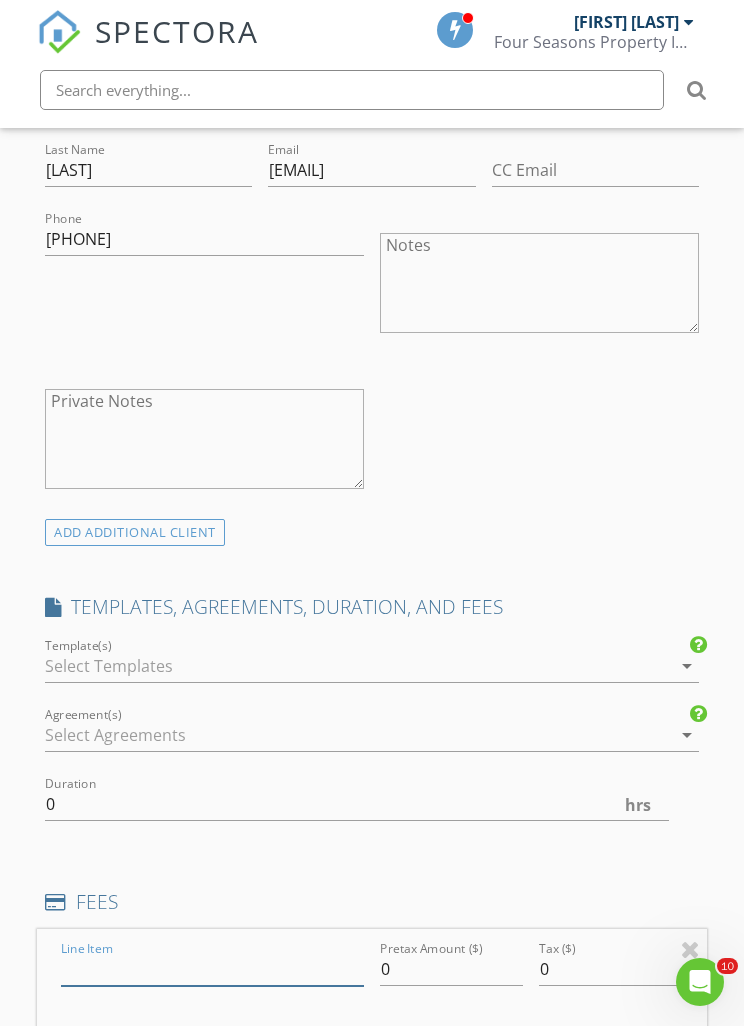 scroll, scrollTop: 1552, scrollLeft: 0, axis: vertical 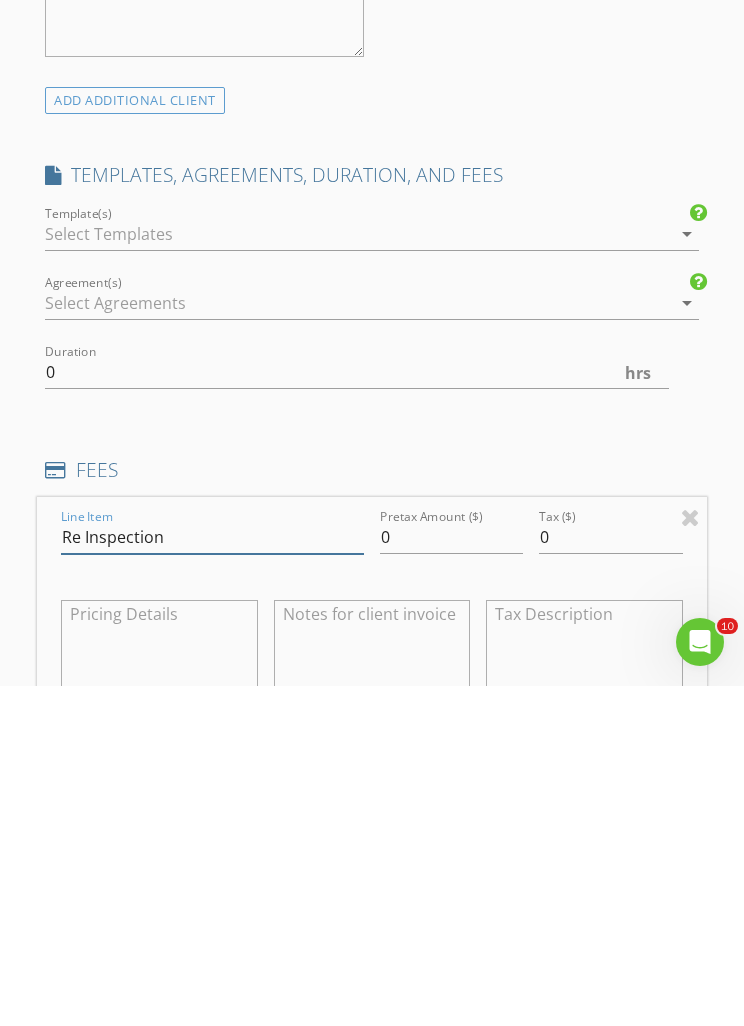 type on "Re Inspection" 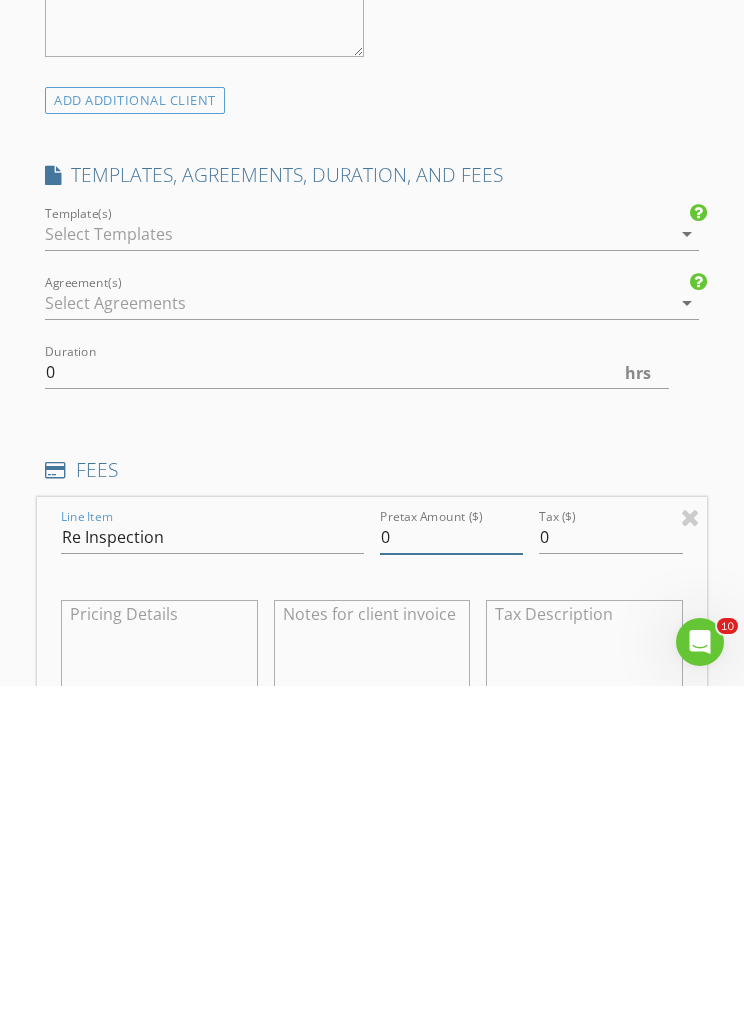 click on "0" at bounding box center [451, 877] 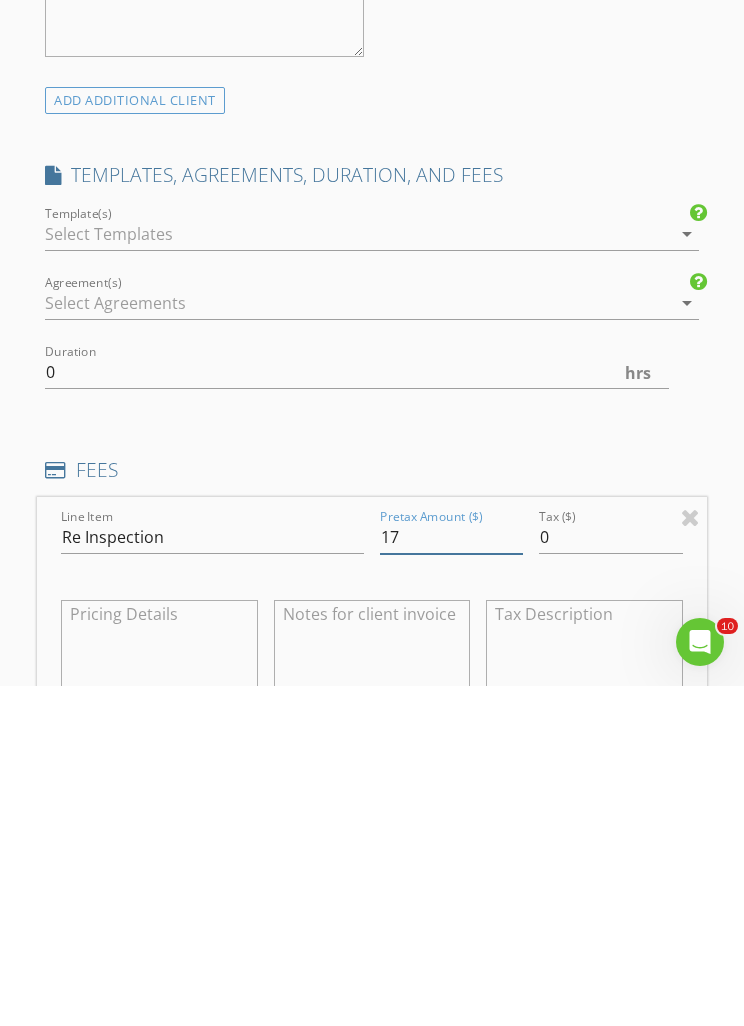 type on "1" 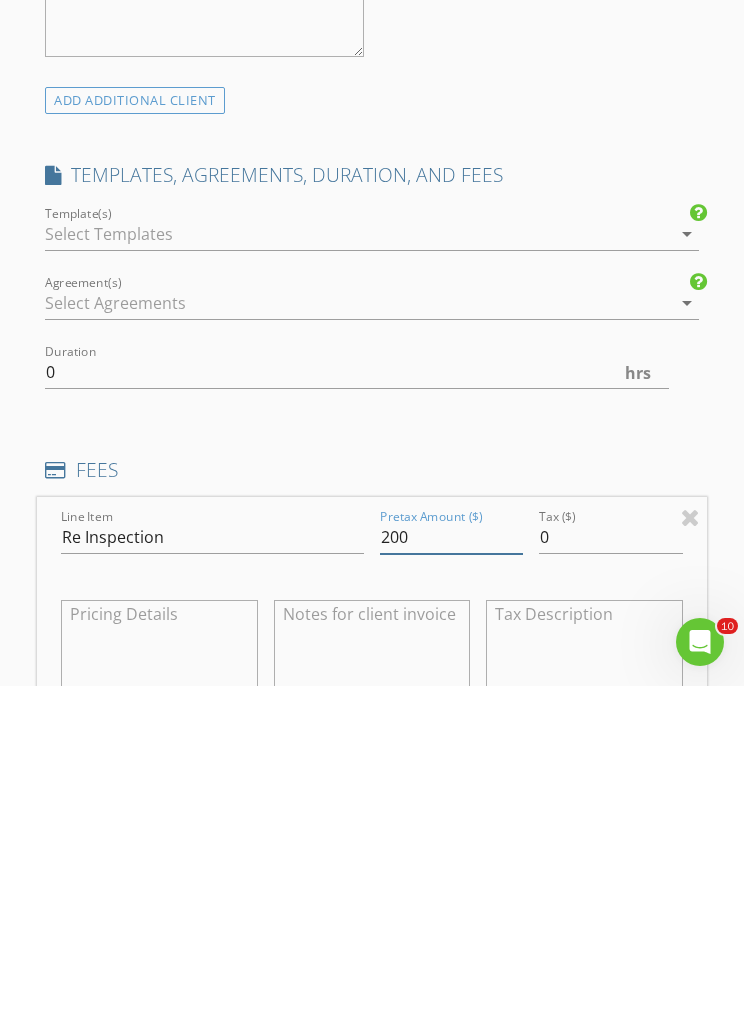 type on "200" 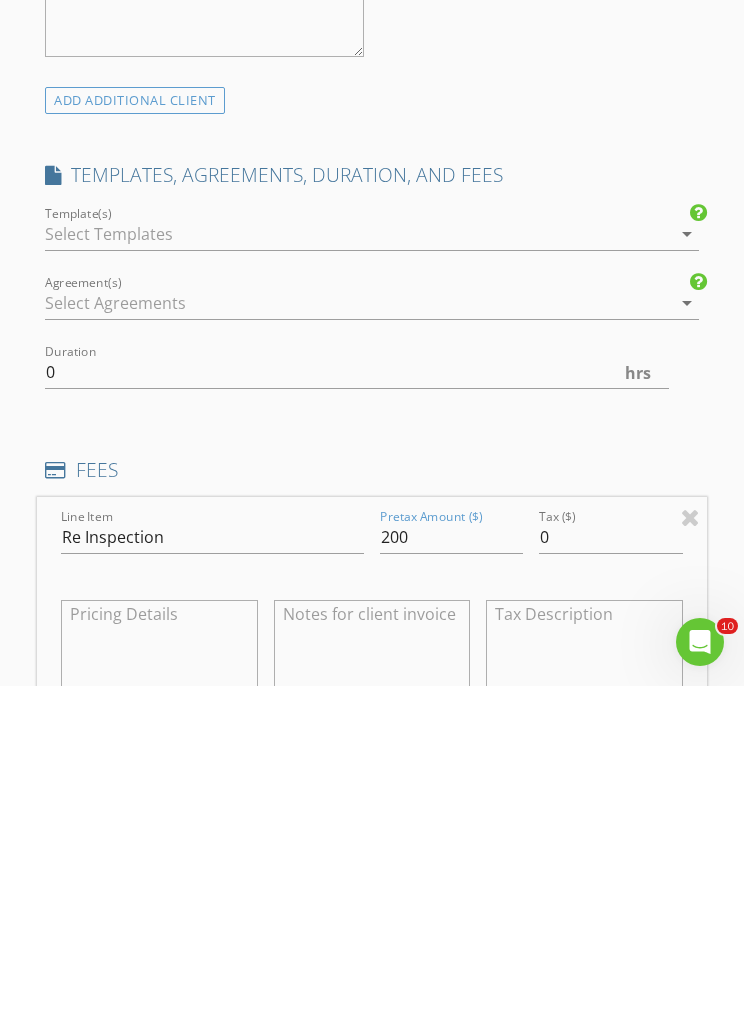 click at bounding box center [372, 990] 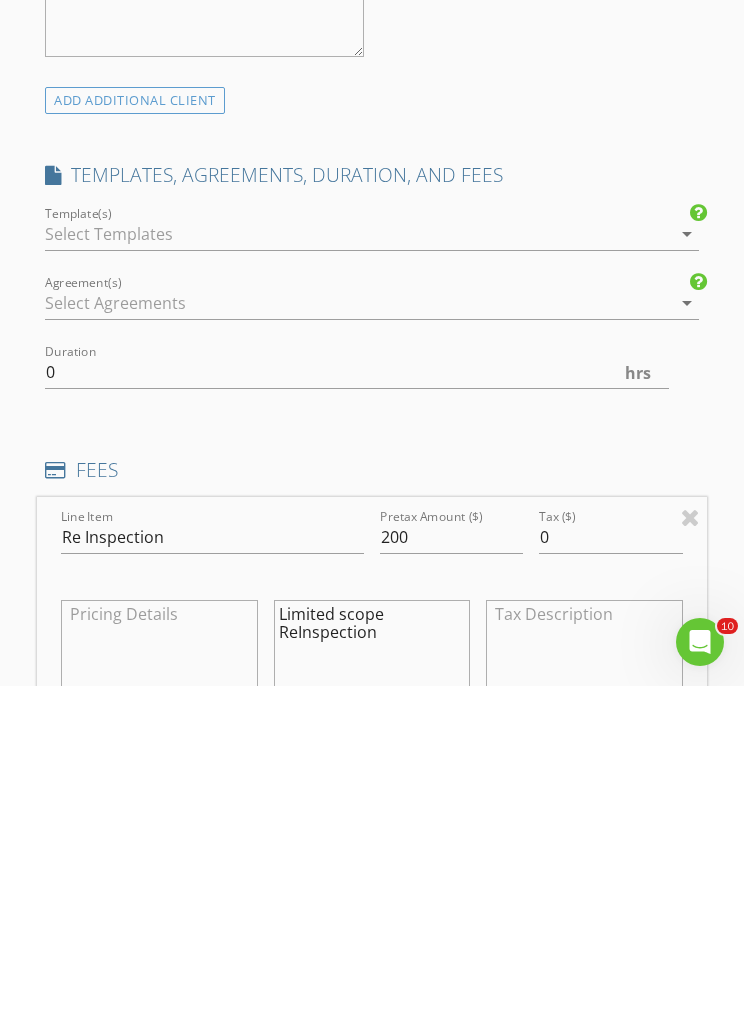 click on "Limited scope ReInspection" at bounding box center [372, 990] 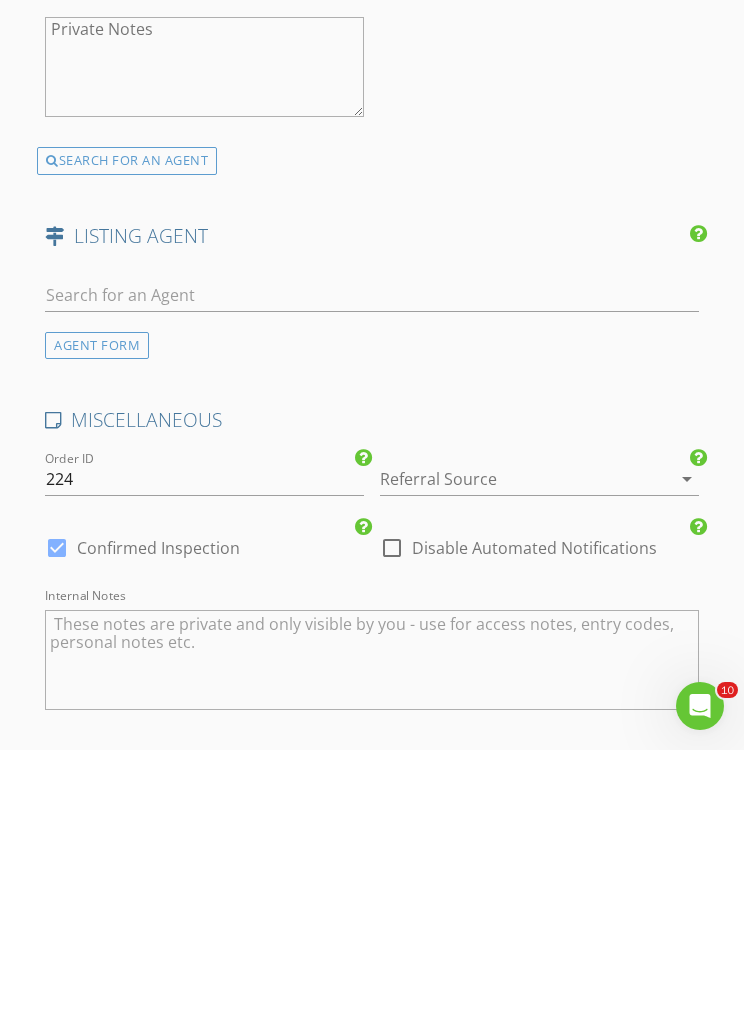 scroll, scrollTop: 3458, scrollLeft: 0, axis: vertical 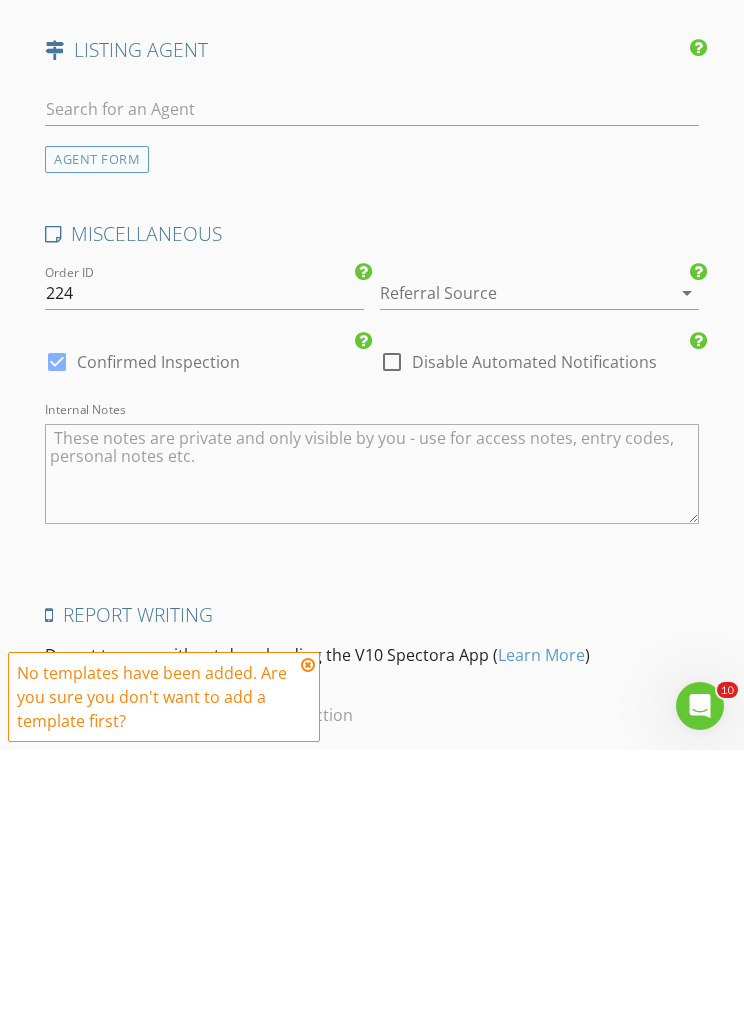 type on "Limited scope ReInspection of requested repair items" 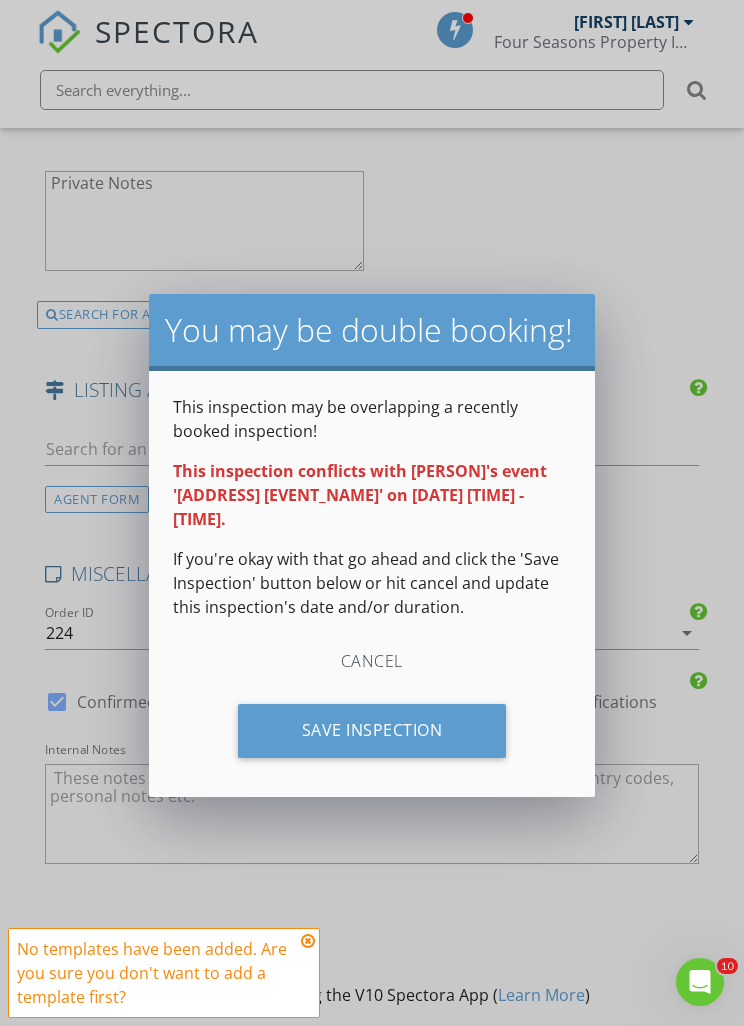 click at bounding box center (0, 0) 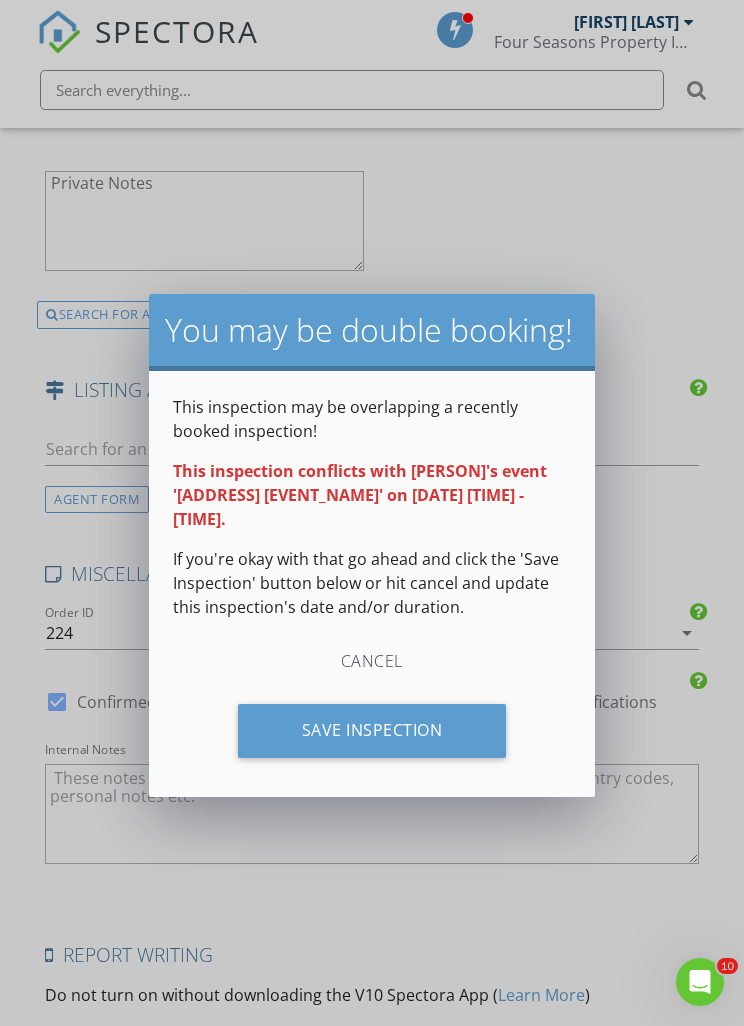 click on "You may be double booking!   This inspection may be overlapping a recently booked inspection!   This inspection
conflicts with [PERSON]'s event '[ADDRESS] [EVENT_NAME]' on [DATE] [TIME] - [TIME].   If you're okay with that go ahead and click the 'Save Inspection'
button below or hit cancel and update this inspection's date and/or
duration.   Cancel    Save Inspection" at bounding box center (372, 513) 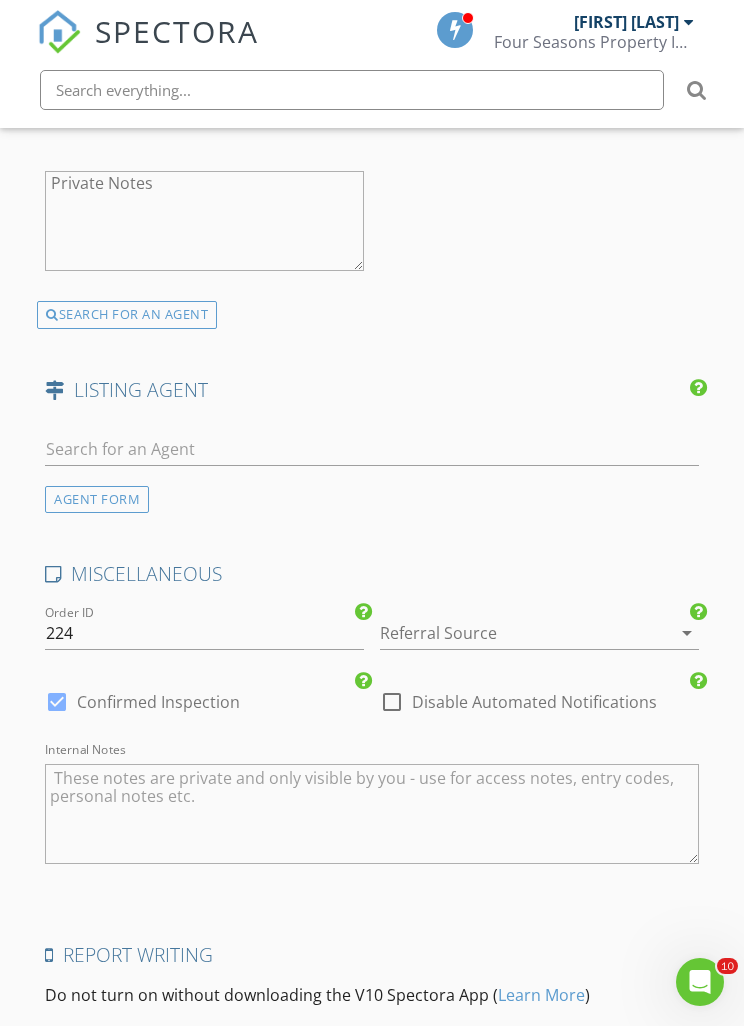 click on "Save Inspection" at bounding box center (372, 1166) 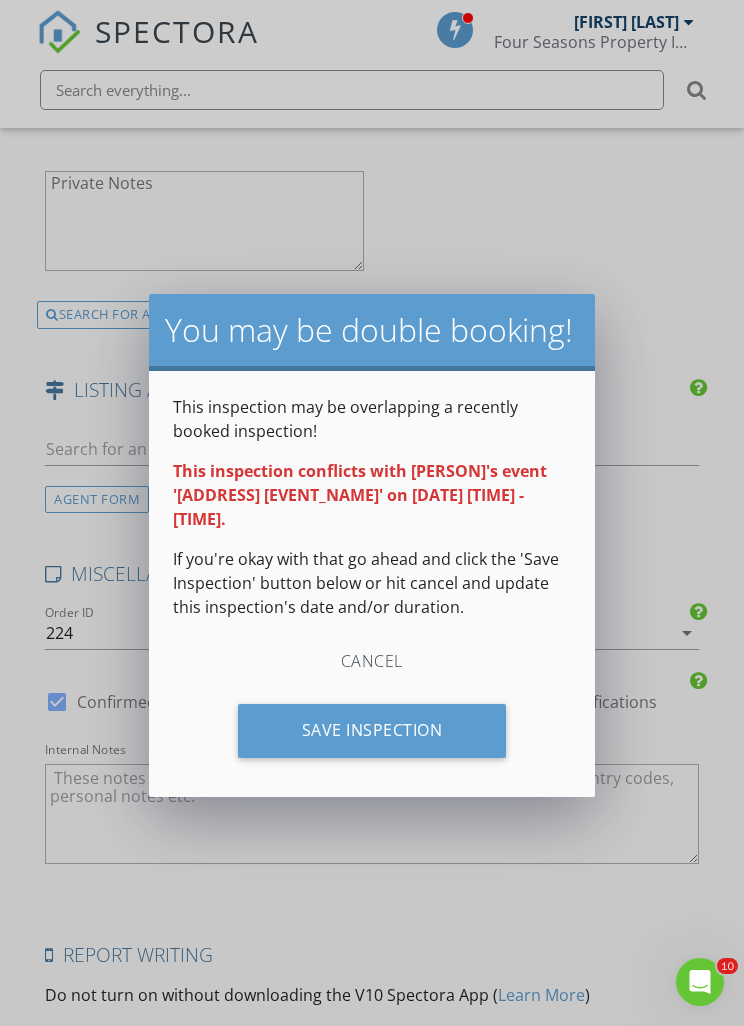 click on "Save Inspection" at bounding box center [372, 731] 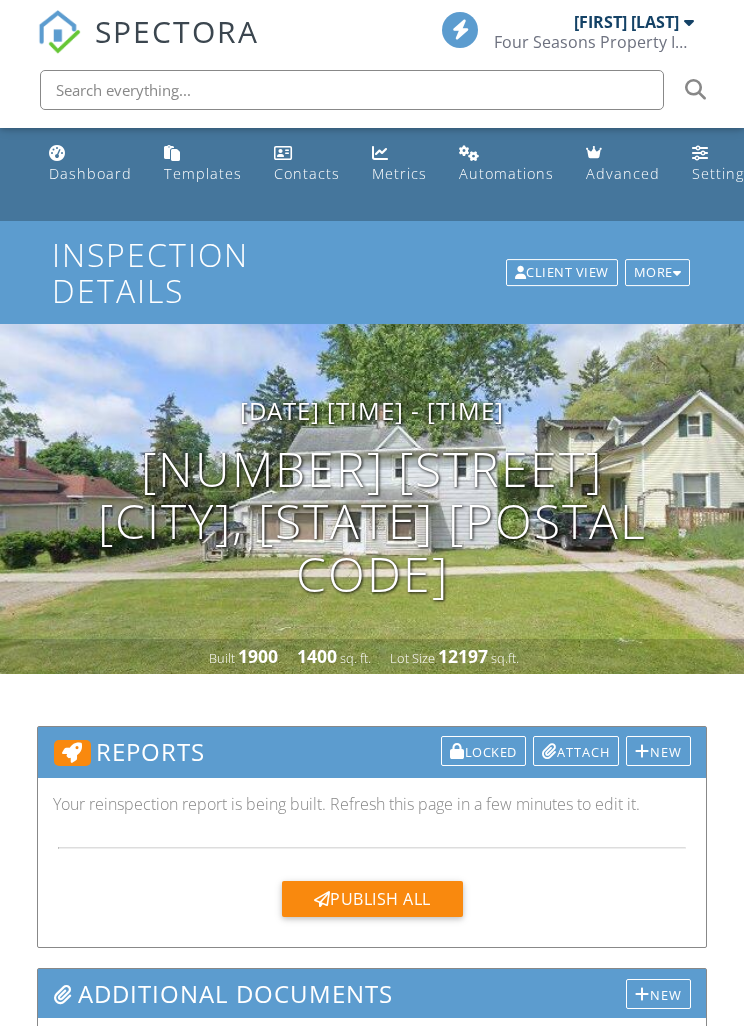 scroll, scrollTop: 0, scrollLeft: 0, axis: both 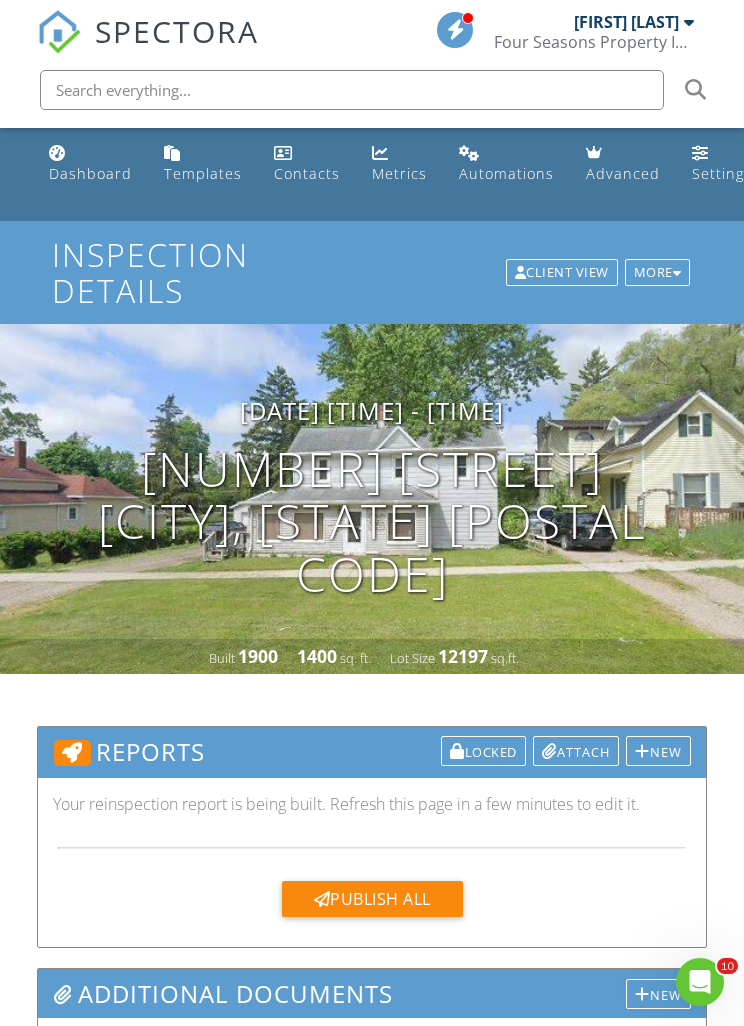 click on "07/11/2025  9:00 am
- 9:00 am" at bounding box center (372, 410) 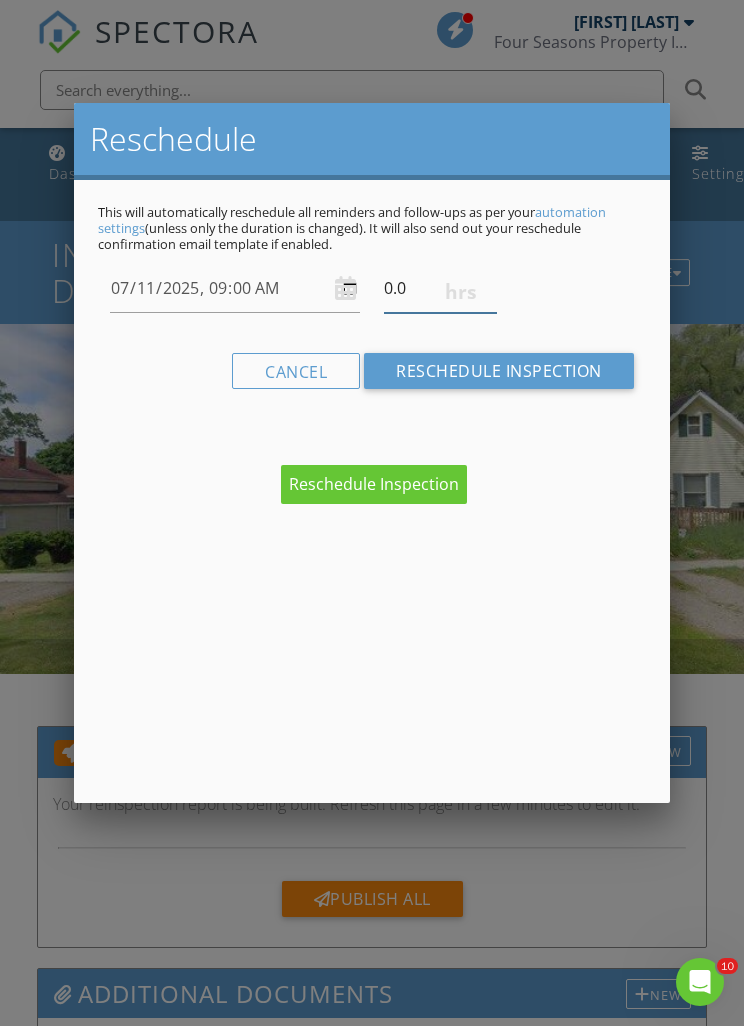 click on "0.0" at bounding box center (440, 288) 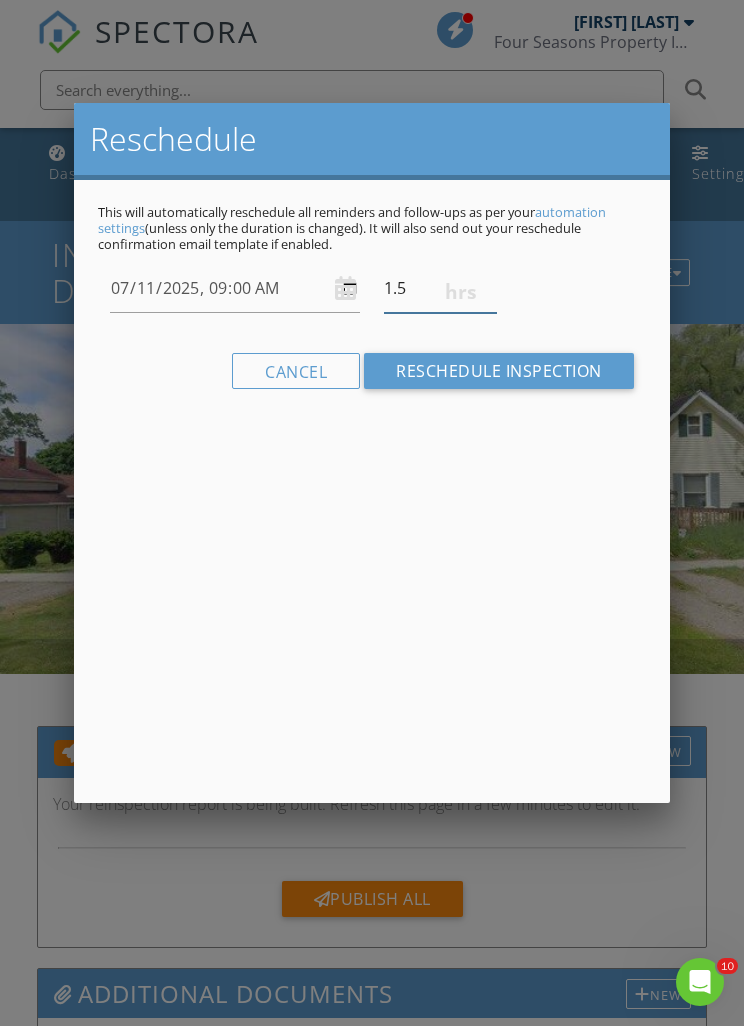 type on "1.5" 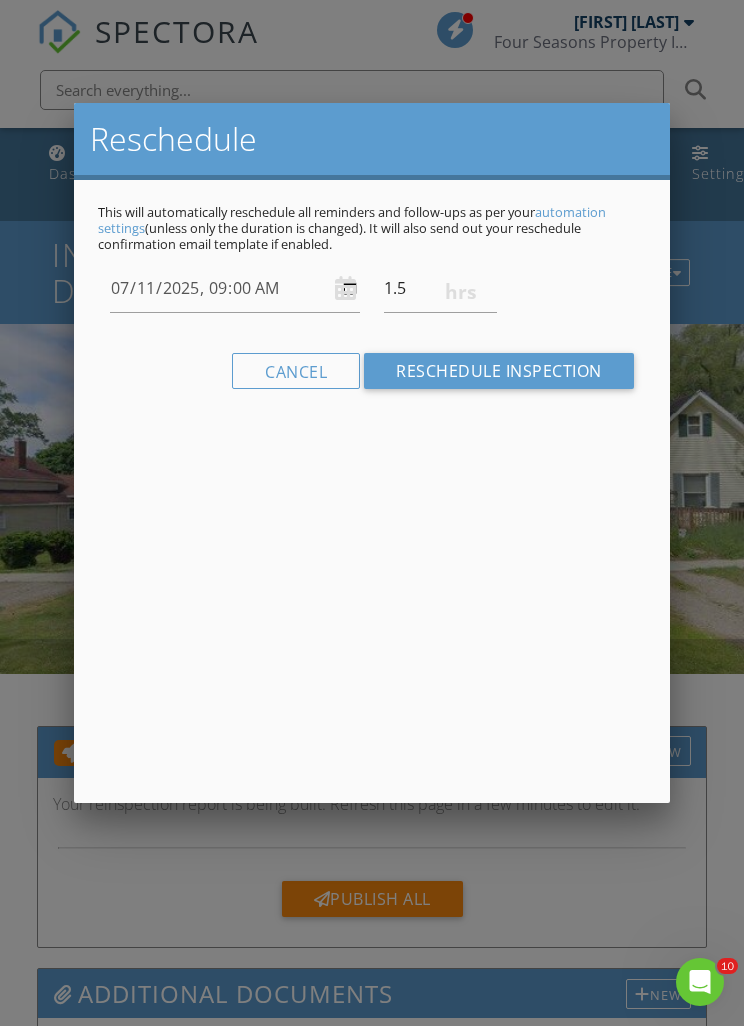 click on "Reschedule Inspection" at bounding box center (499, 371) 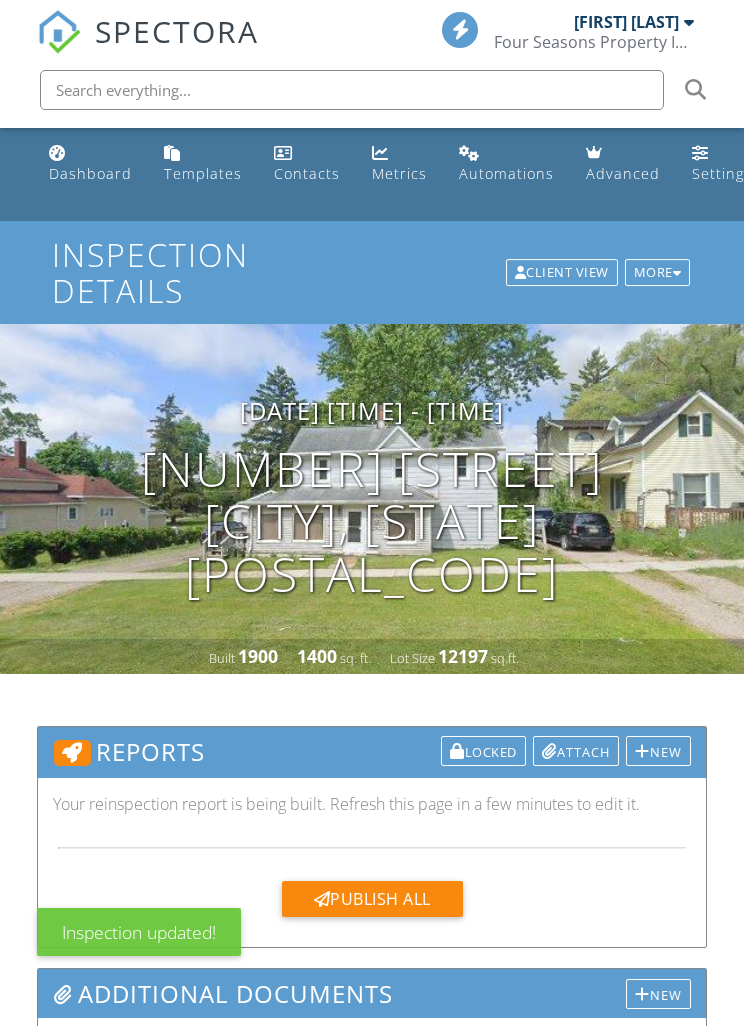 scroll, scrollTop: 0, scrollLeft: 0, axis: both 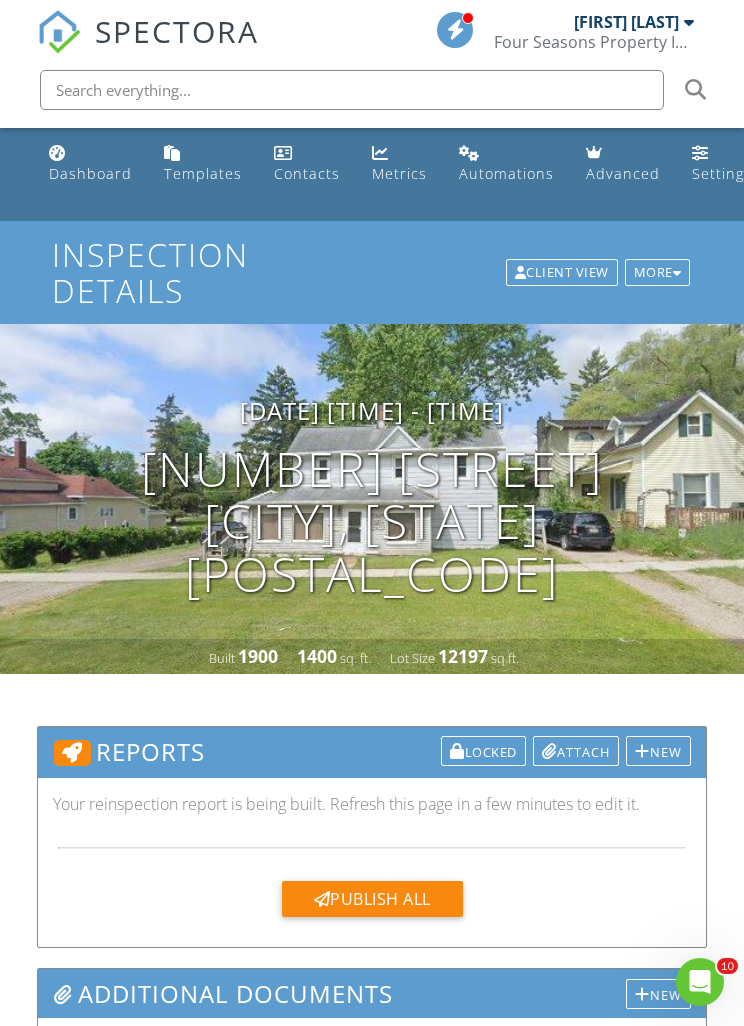 click on "Dashboard" at bounding box center [90, 164] 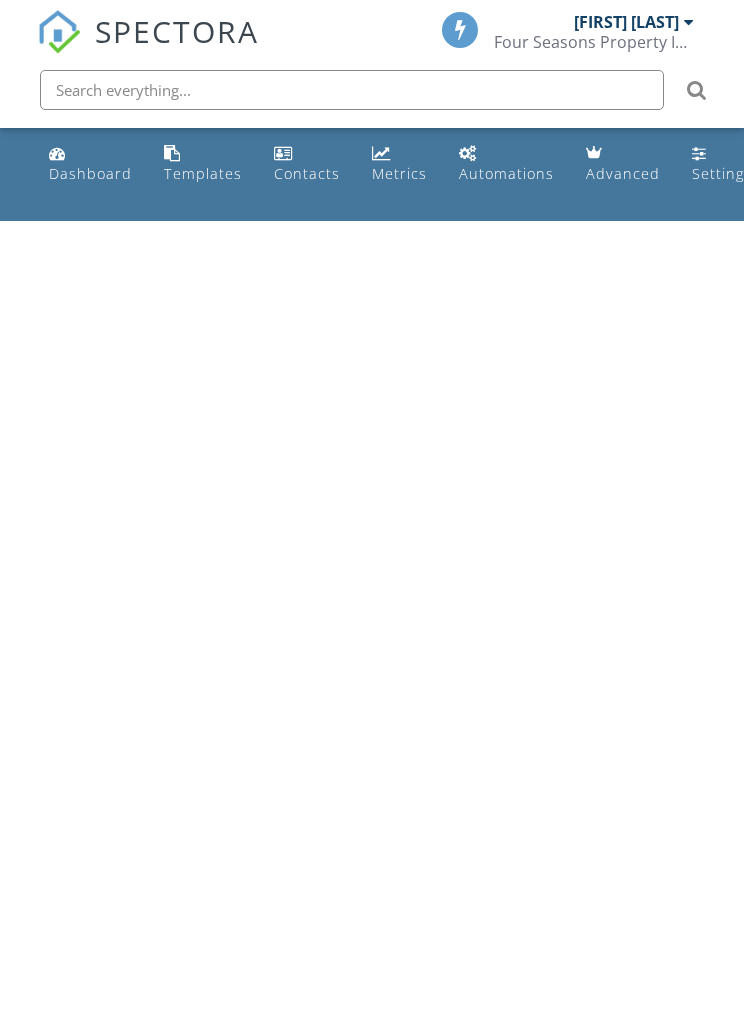 scroll, scrollTop: 0, scrollLeft: 0, axis: both 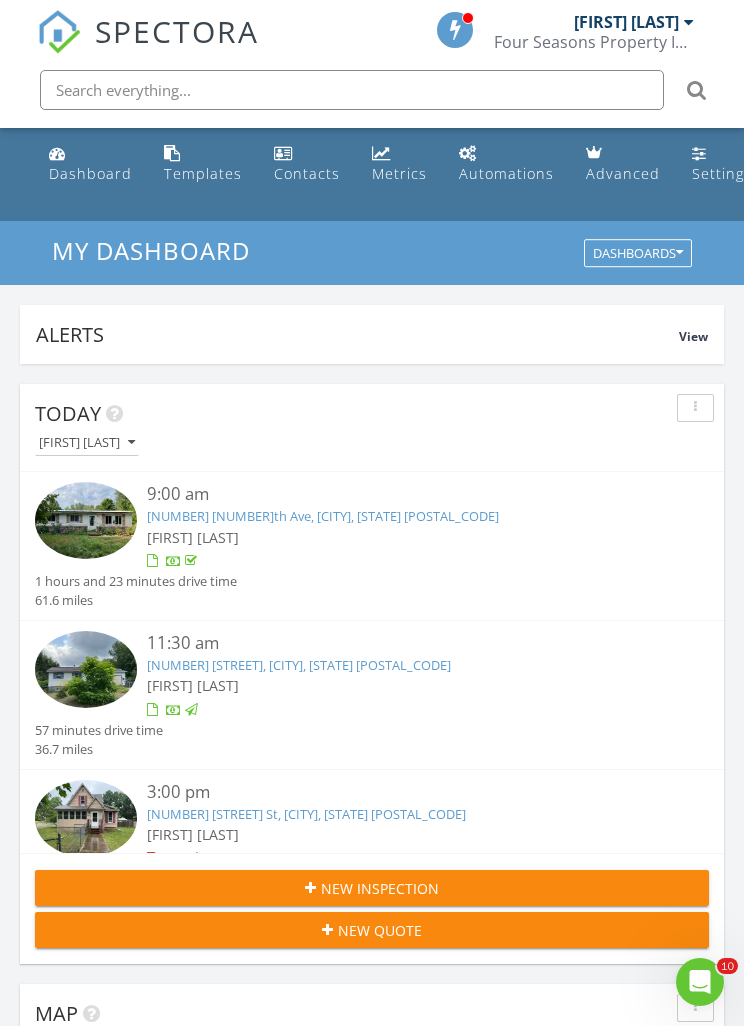 click on "New Inspection" at bounding box center (380, 888) 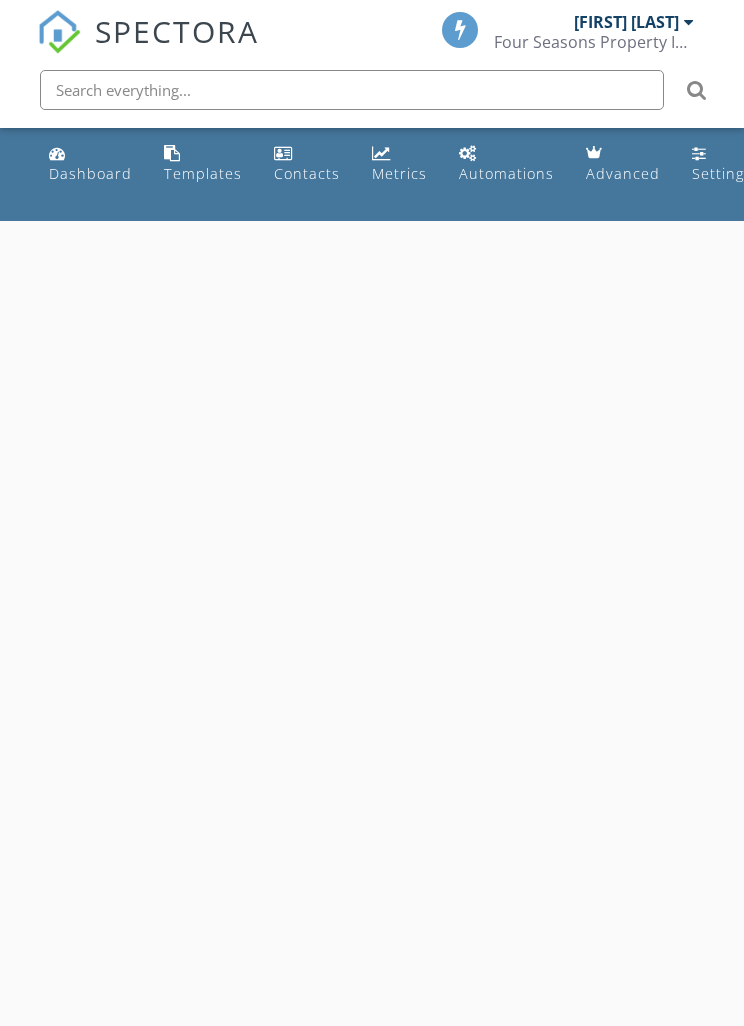 scroll, scrollTop: 0, scrollLeft: 0, axis: both 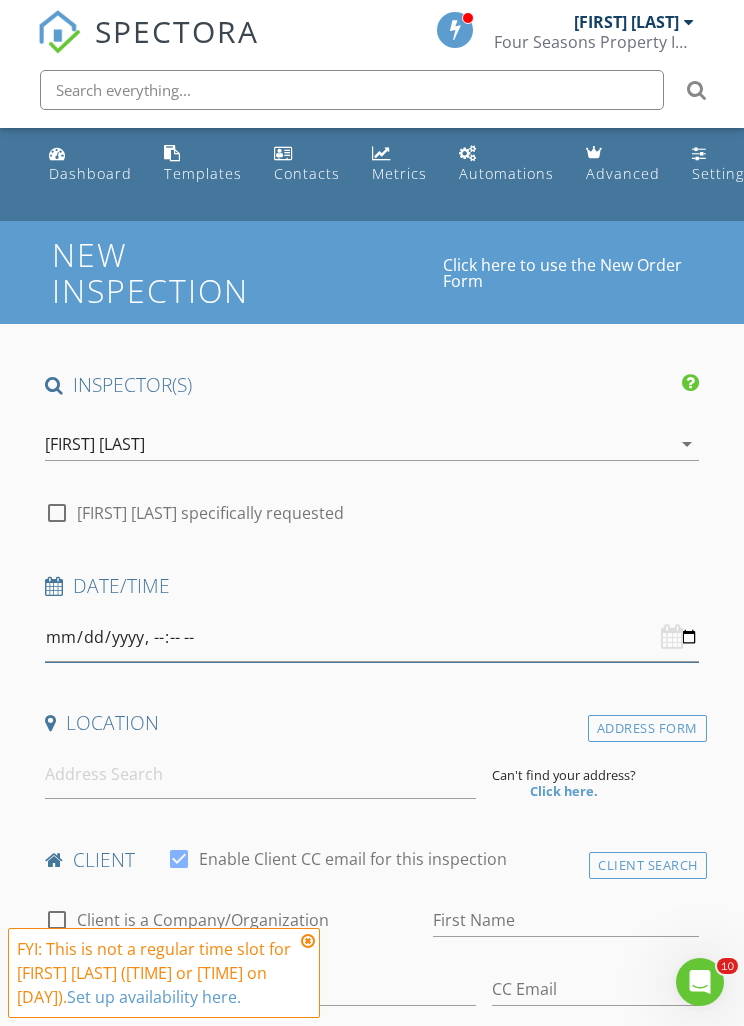 click at bounding box center [372, 637] 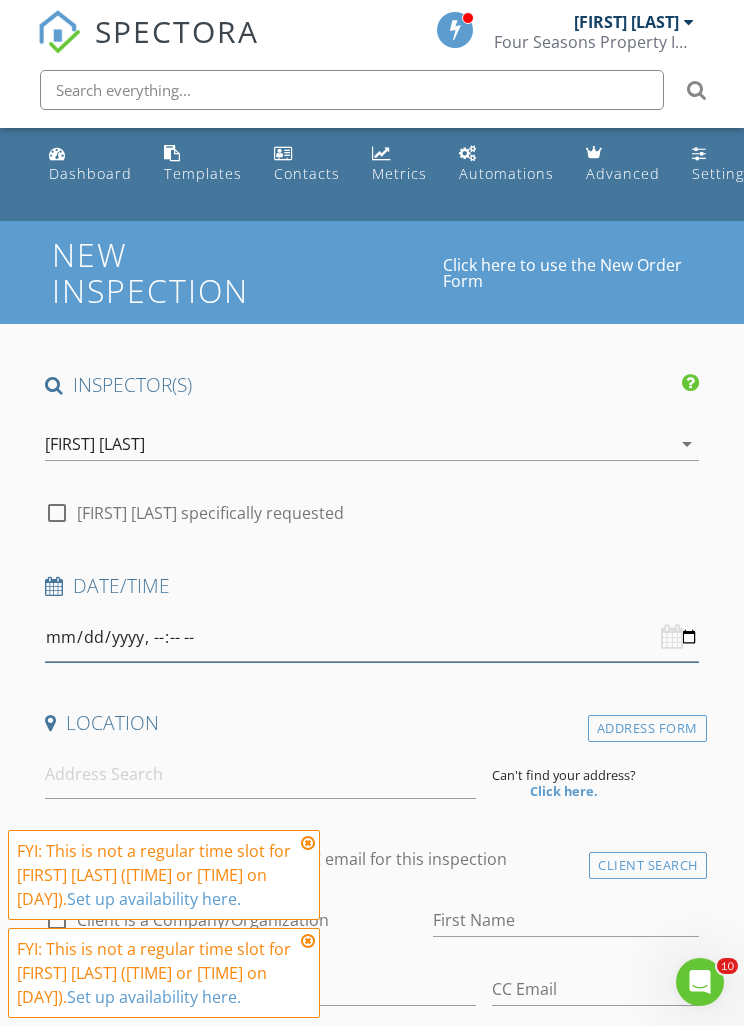 type on "[DATE]T[TIME]" 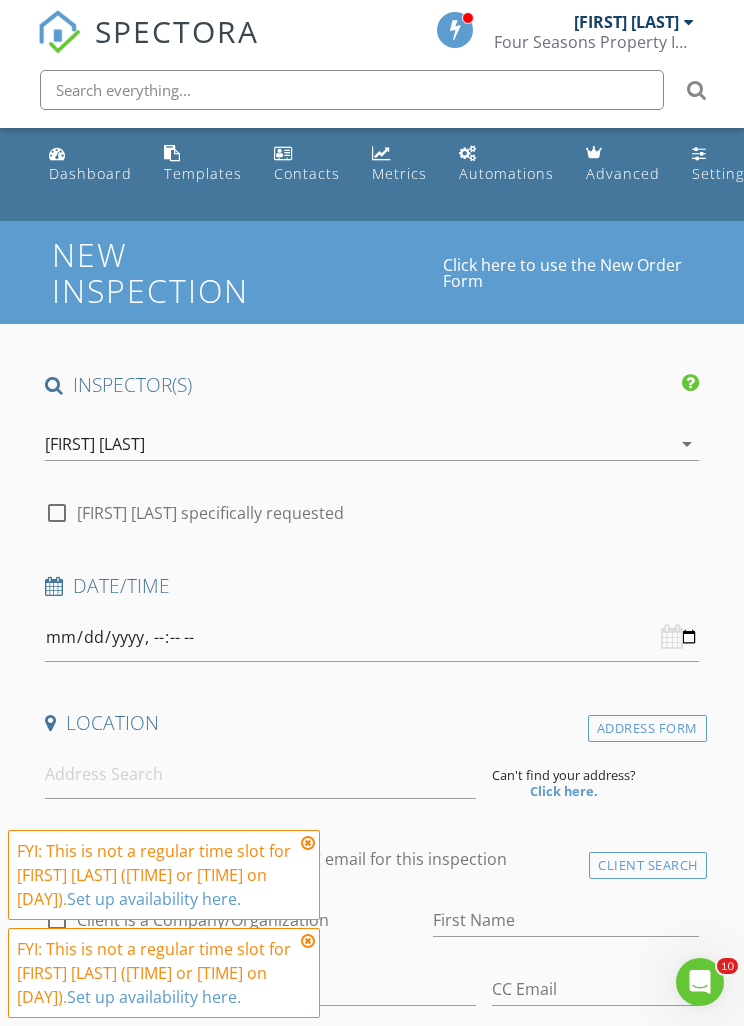 click at bounding box center [308, 843] 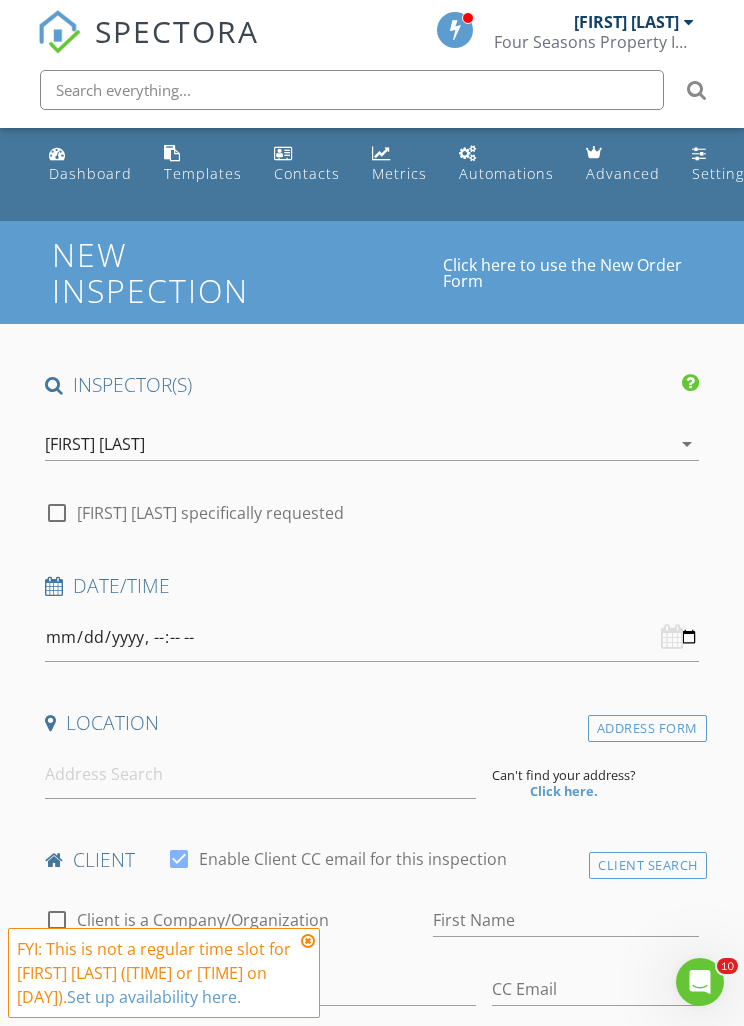 click at bounding box center (0, 0) 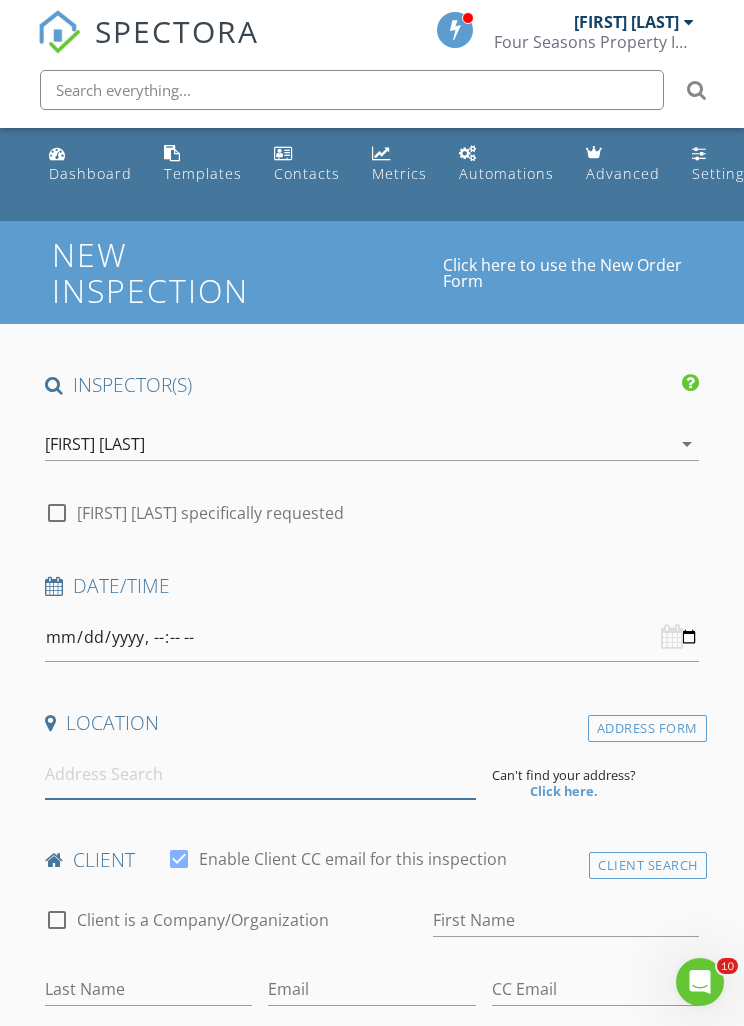 click at bounding box center [260, 774] 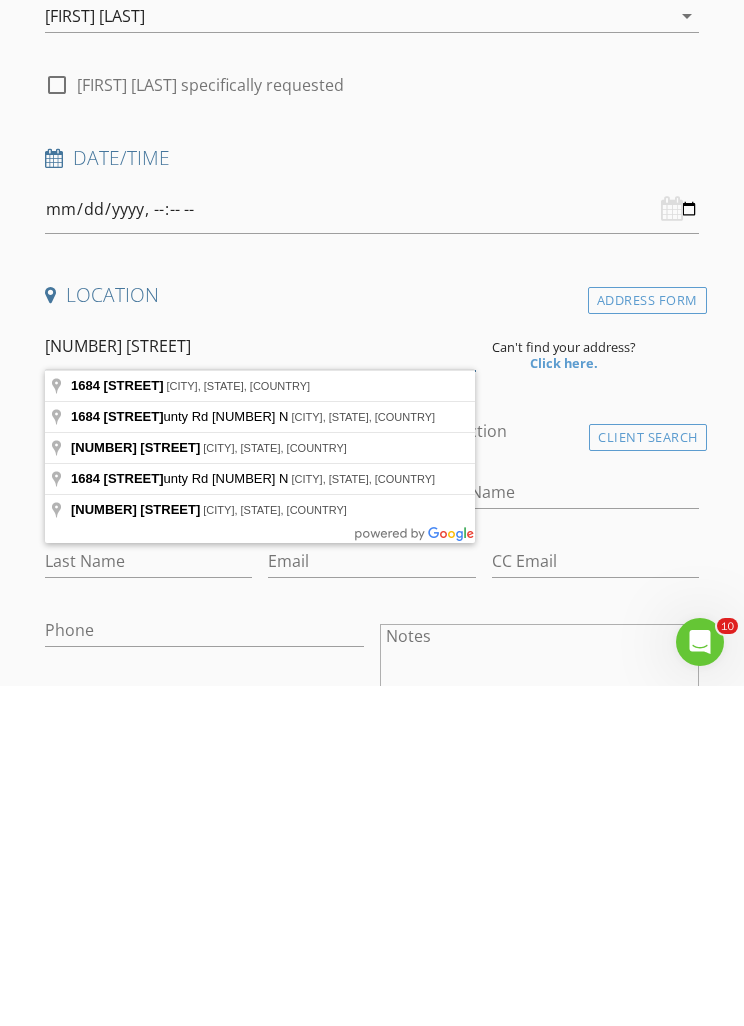 type on "[NUMBER] [STREET]" 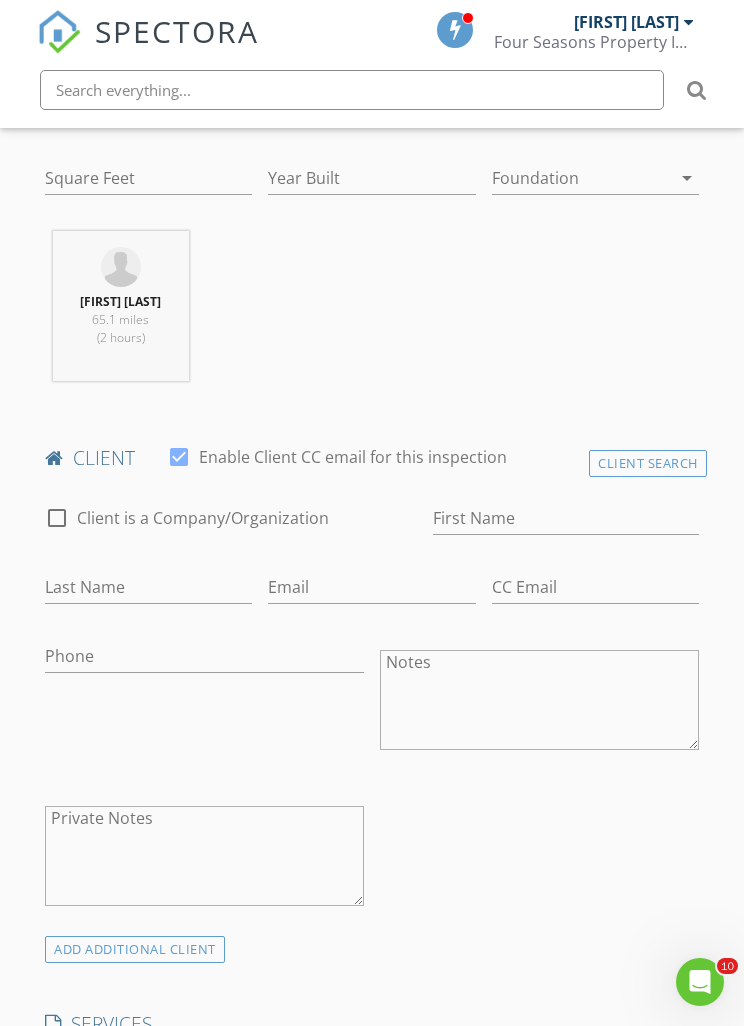 scroll, scrollTop: 809, scrollLeft: 0, axis: vertical 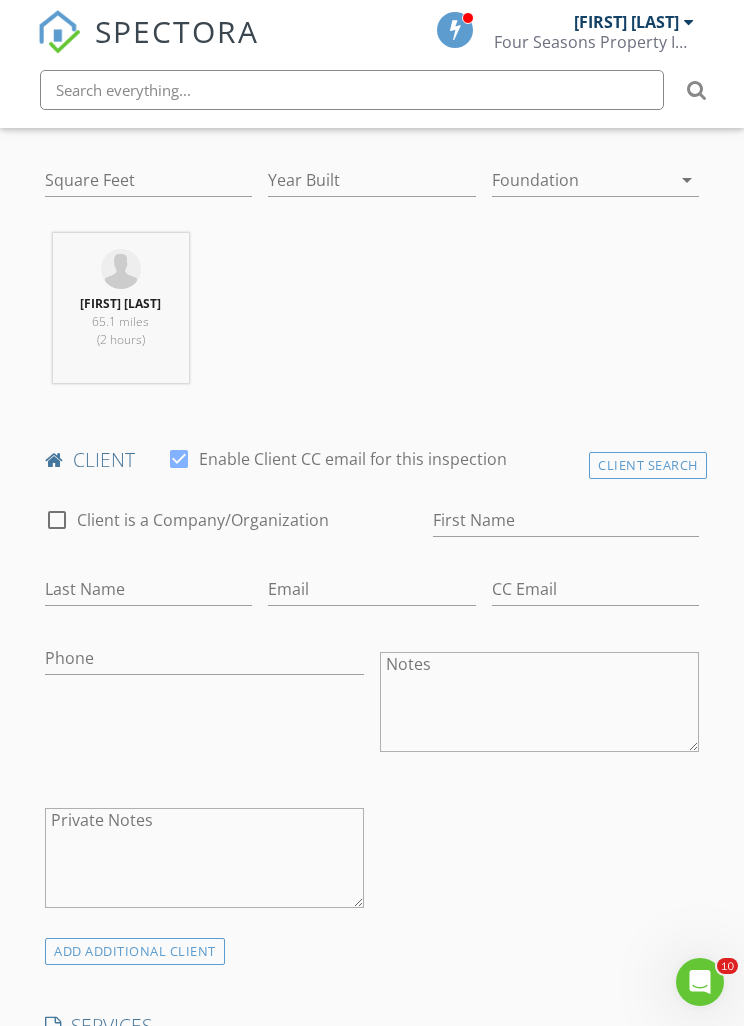 click on "Client Search" at bounding box center [648, 465] 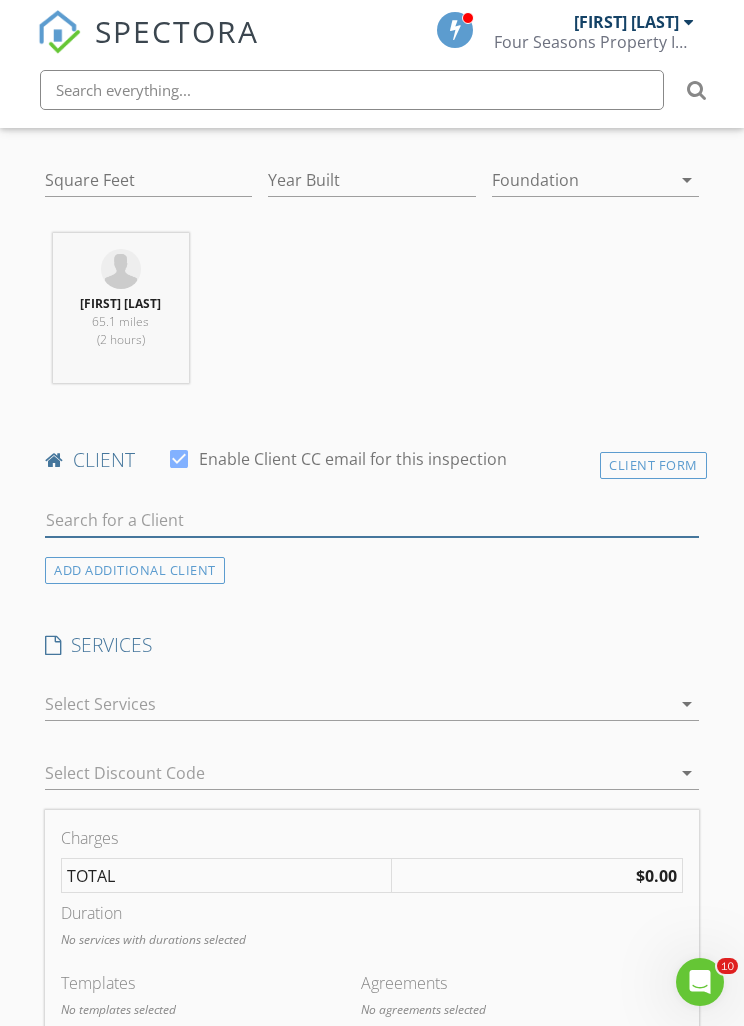 click at bounding box center [372, 520] 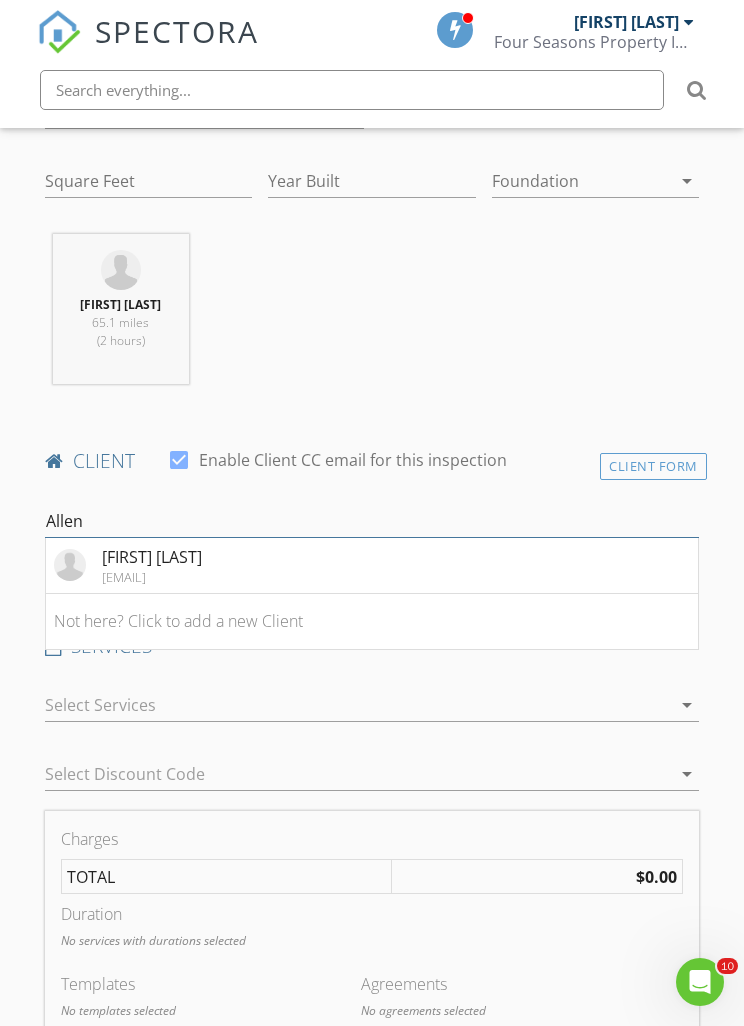 type on "Allen" 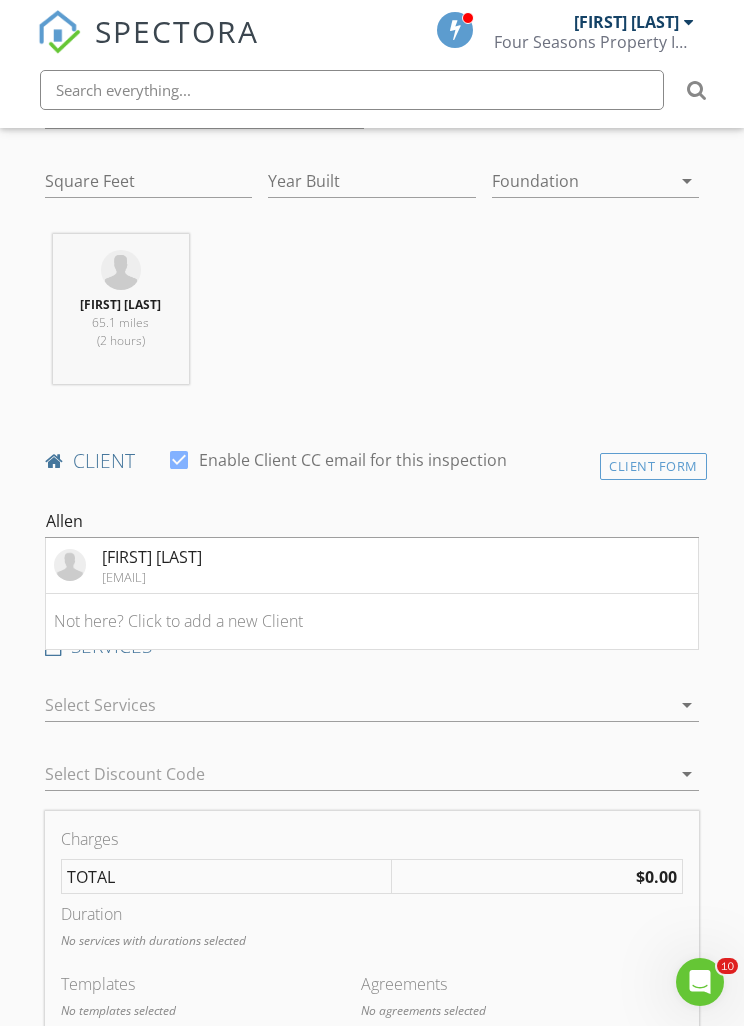 click on "Client Form" at bounding box center (653, 466) 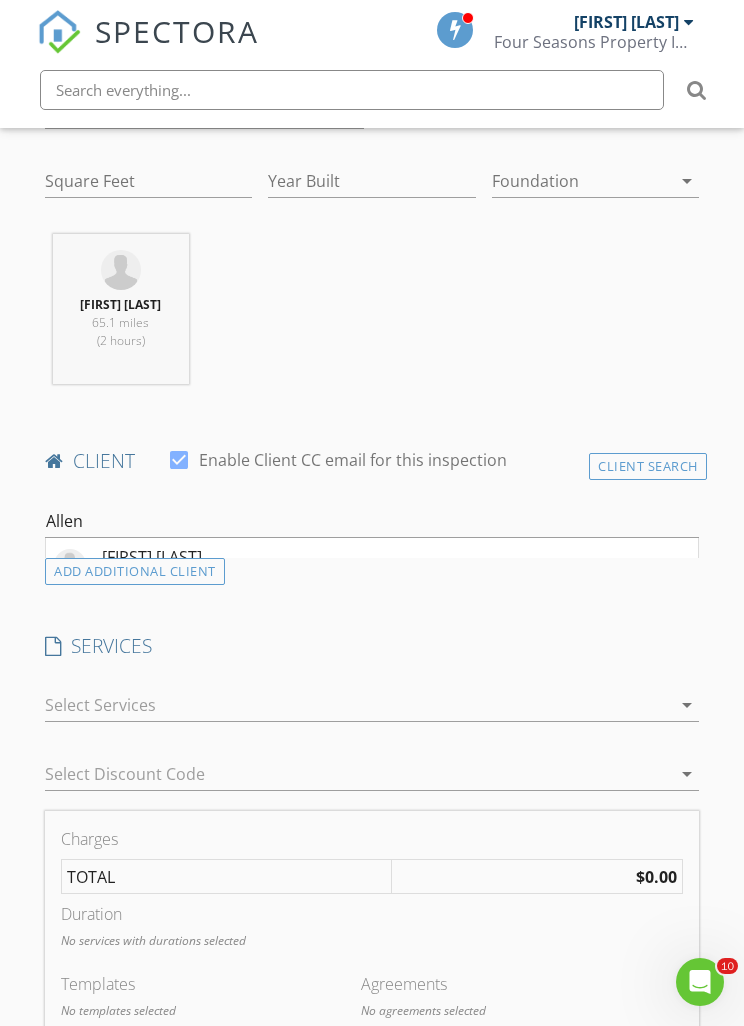 scroll, scrollTop: 809, scrollLeft: 0, axis: vertical 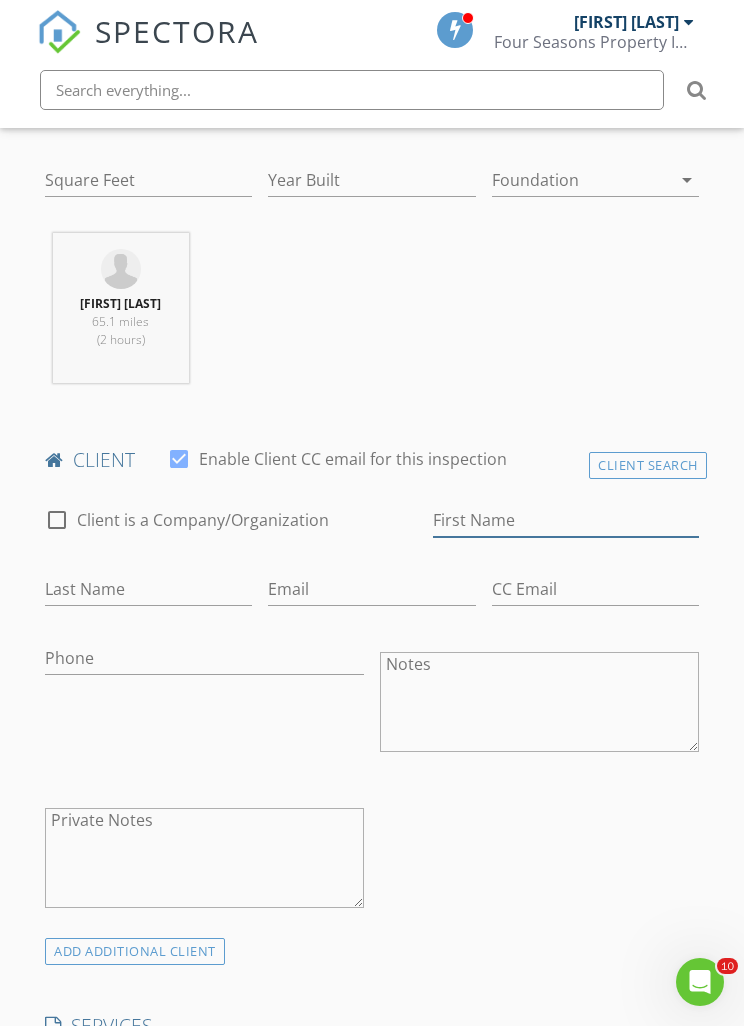 click on "First Name" at bounding box center [566, 520] 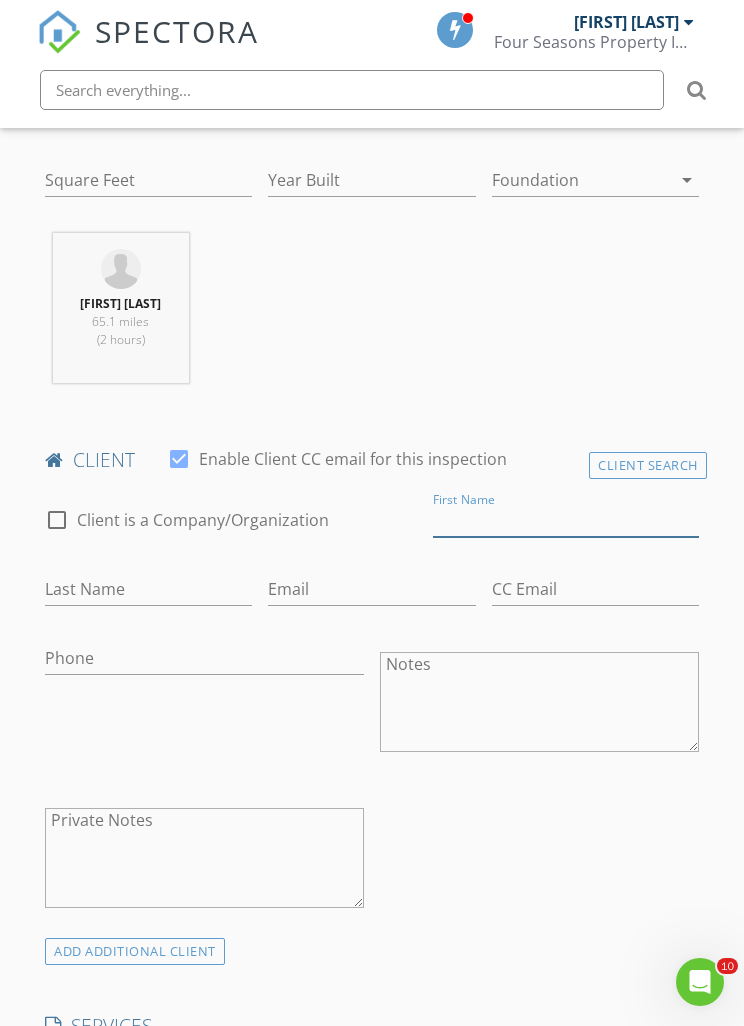 scroll, scrollTop: 808, scrollLeft: 0, axis: vertical 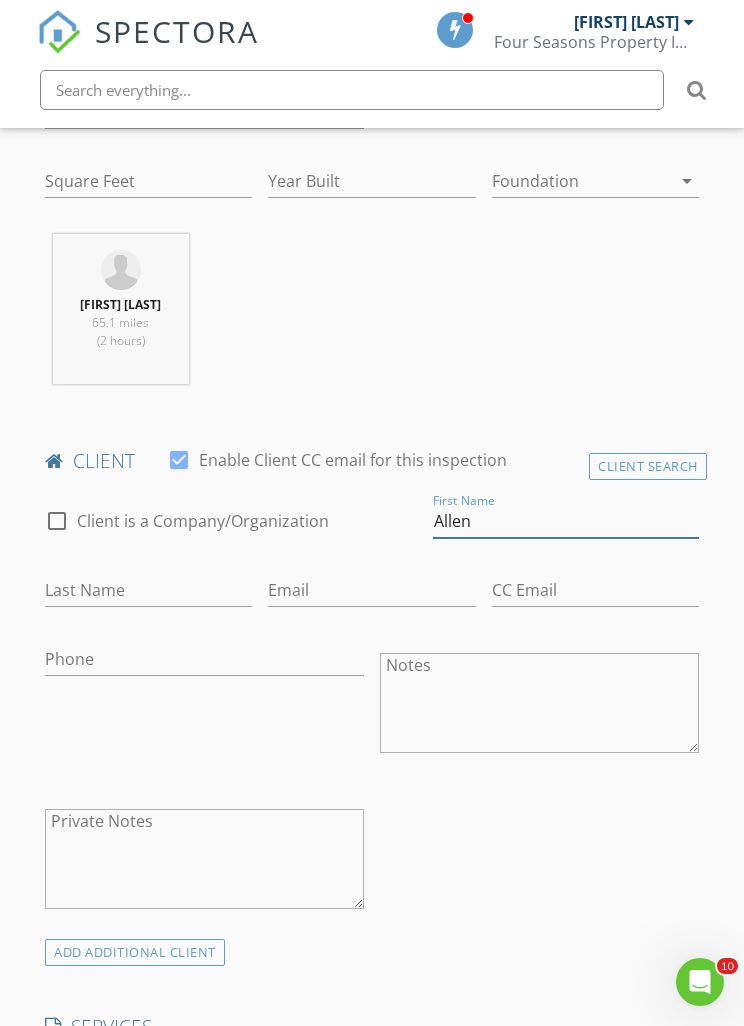 type on "Allen" 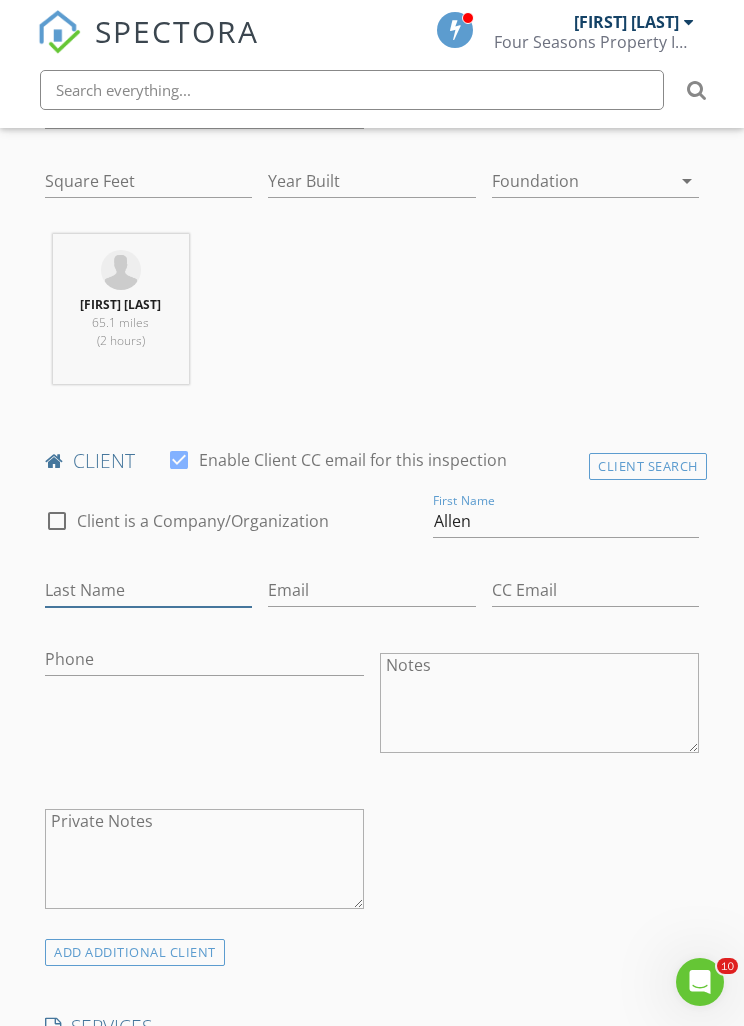 click on "Last Name" at bounding box center [148, 590] 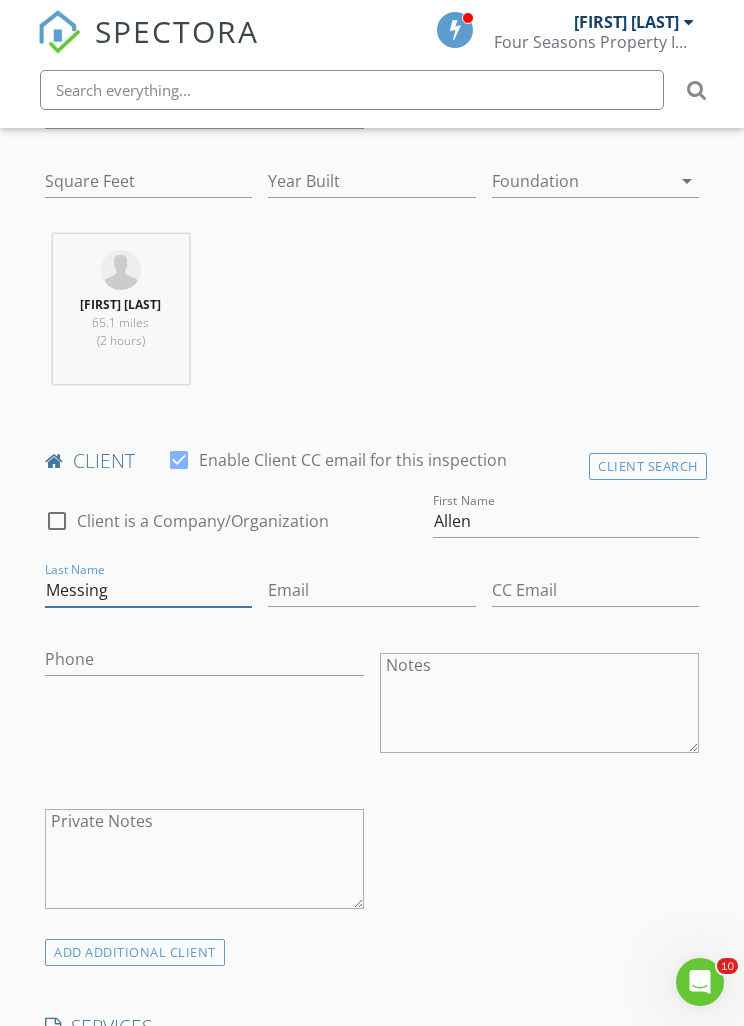 type on "Messing" 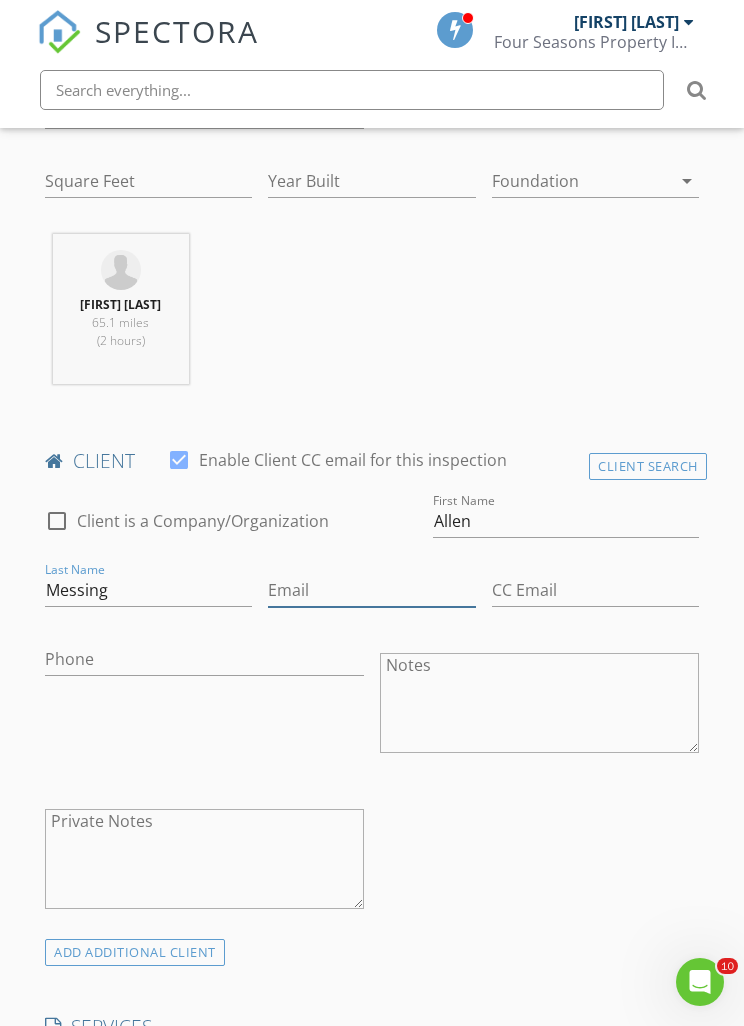 click on "Email" at bounding box center [371, 590] 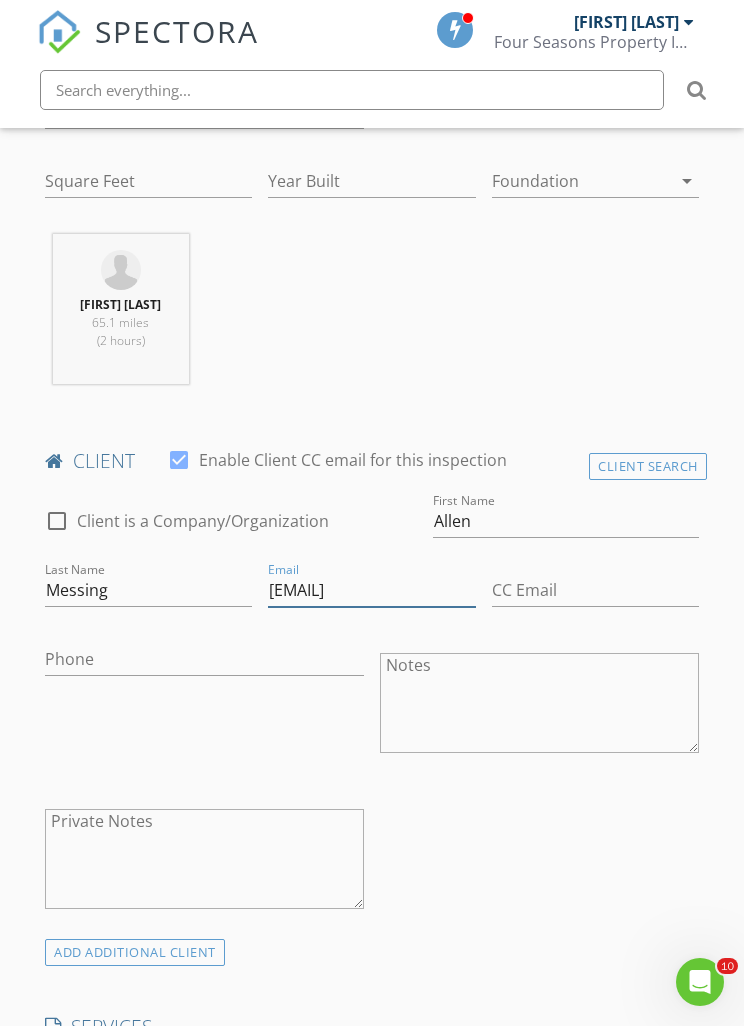type on "beekefarmsllc@gmail.com" 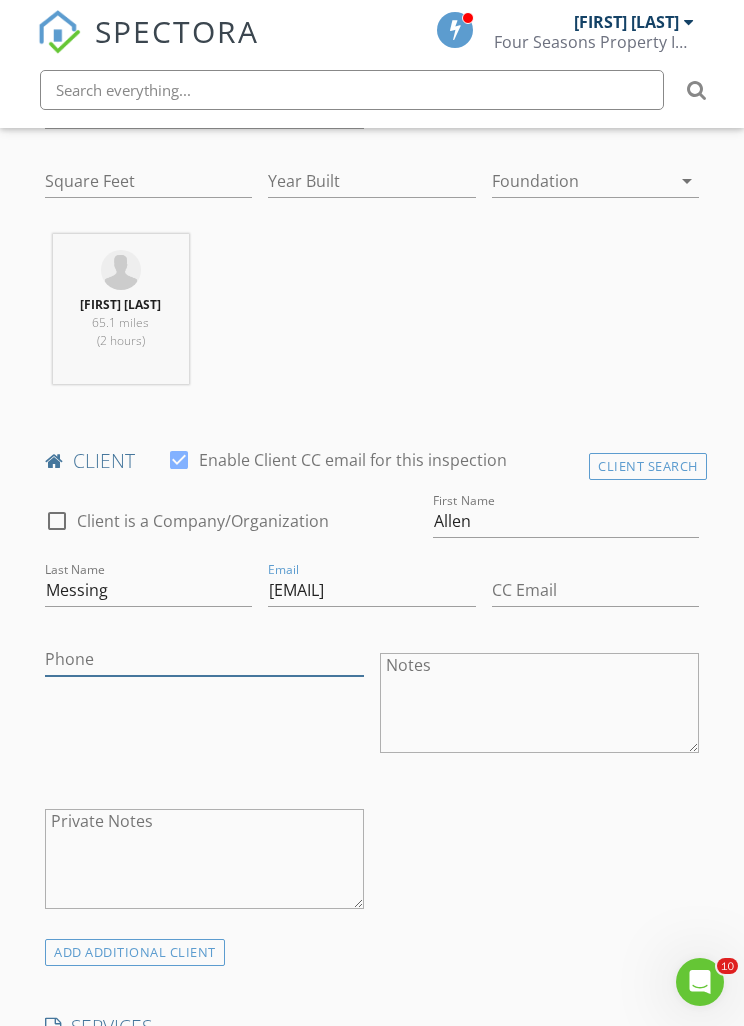 click on "Phone" at bounding box center [204, 659] 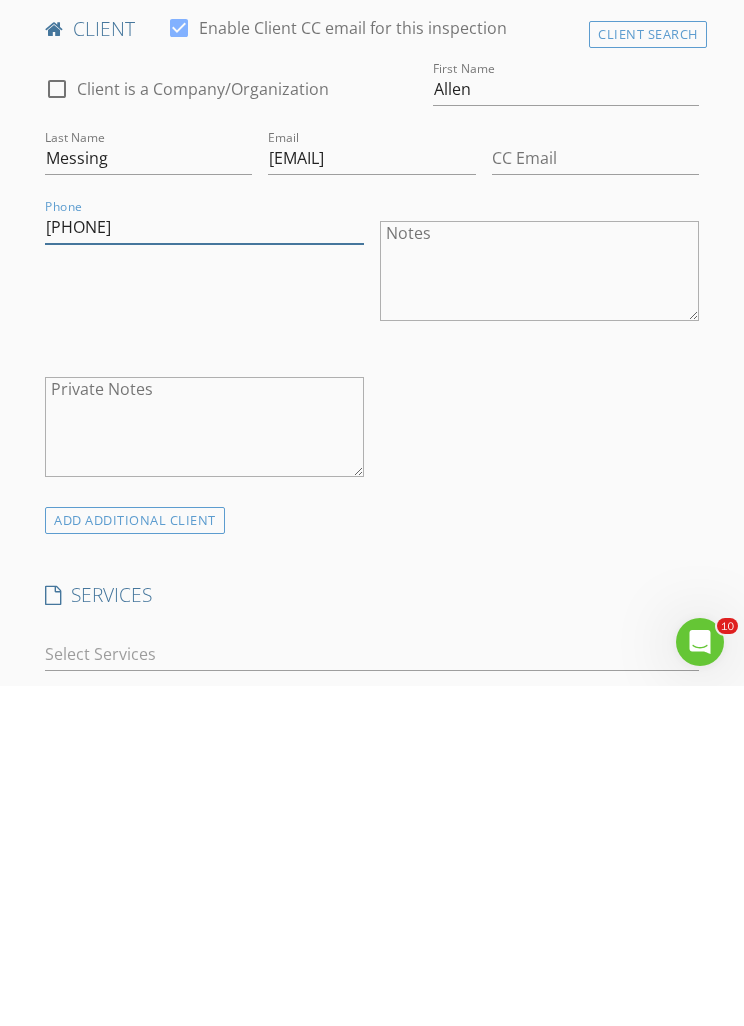 type on "[PHONE]" 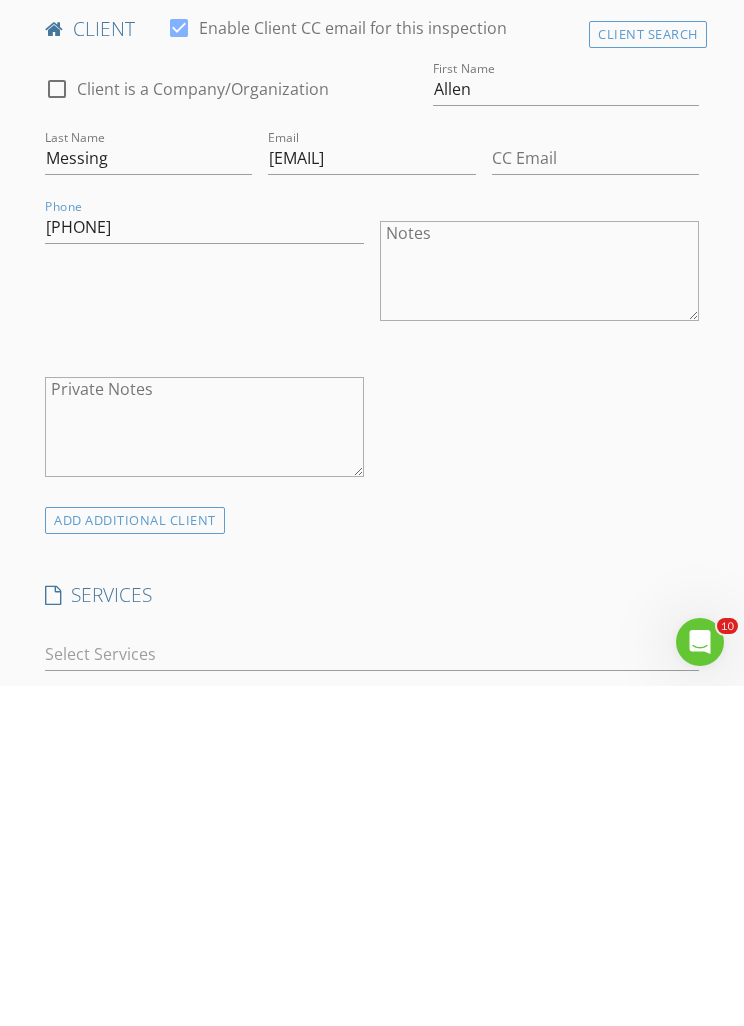 click on "arrow_drop_down" at bounding box center [687, 994] 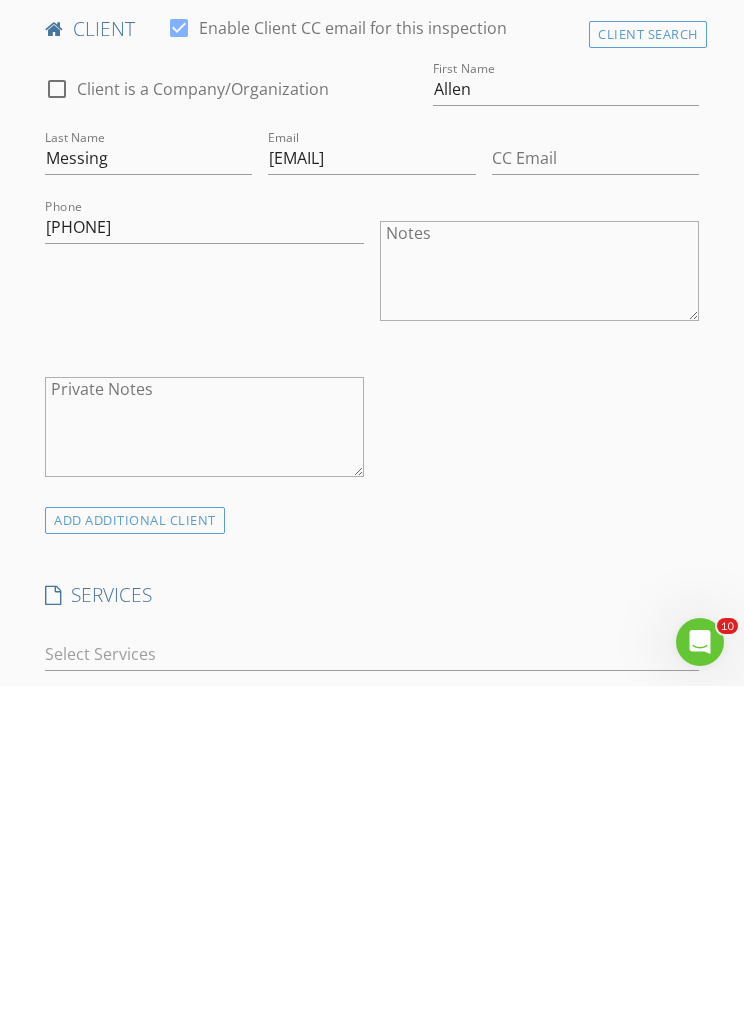 scroll, scrollTop: 1241, scrollLeft: 0, axis: vertical 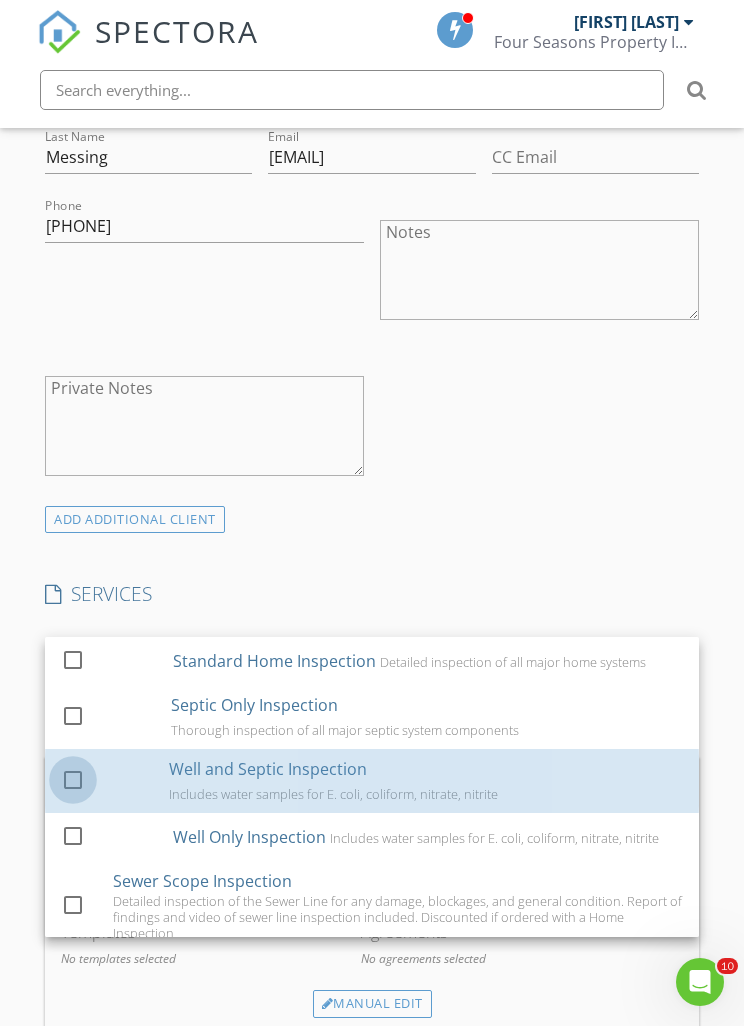 click at bounding box center (73, 779) 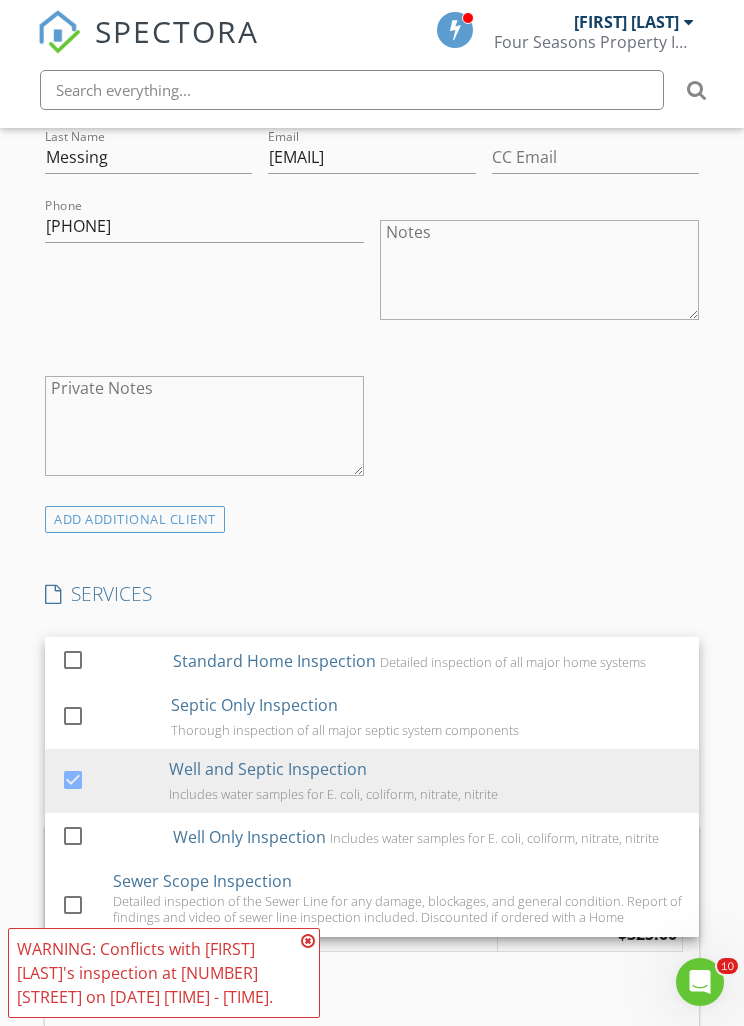 click on "ADD ADDITIONAL client" at bounding box center (372, 519) 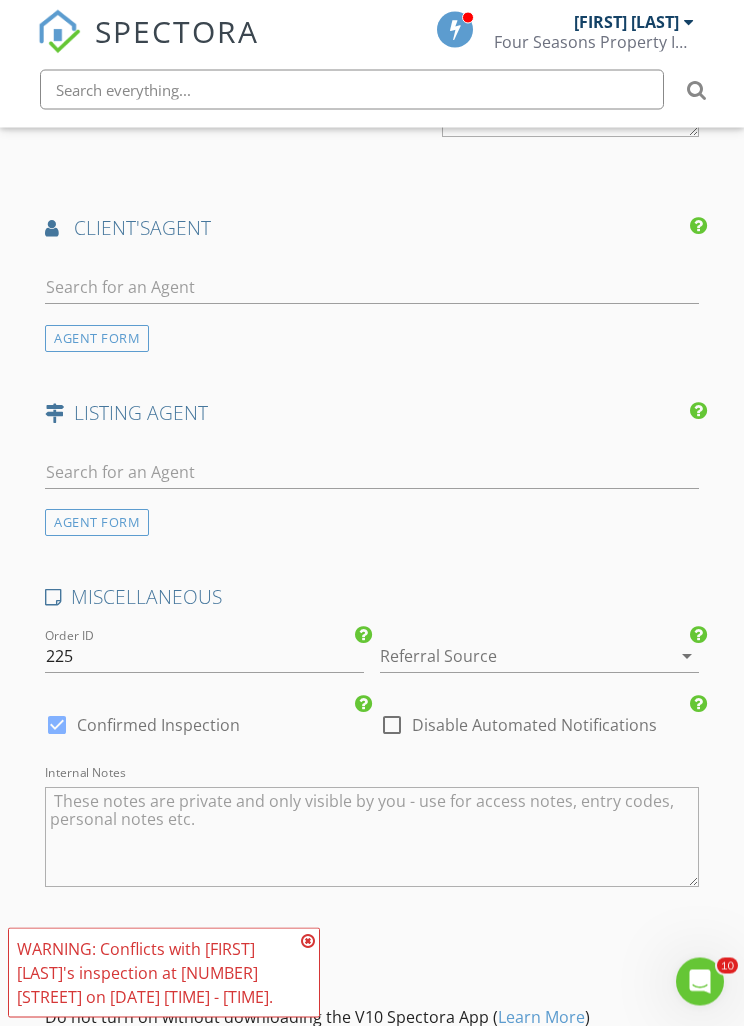 scroll, scrollTop: 2625, scrollLeft: 0, axis: vertical 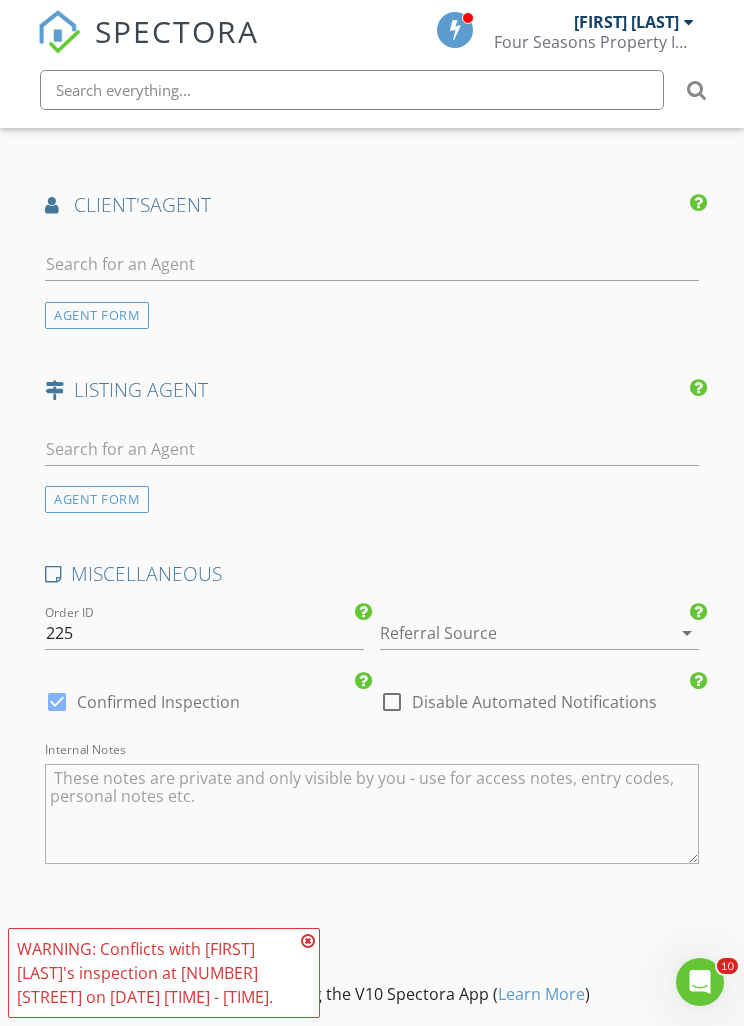 click at bounding box center [308, 941] 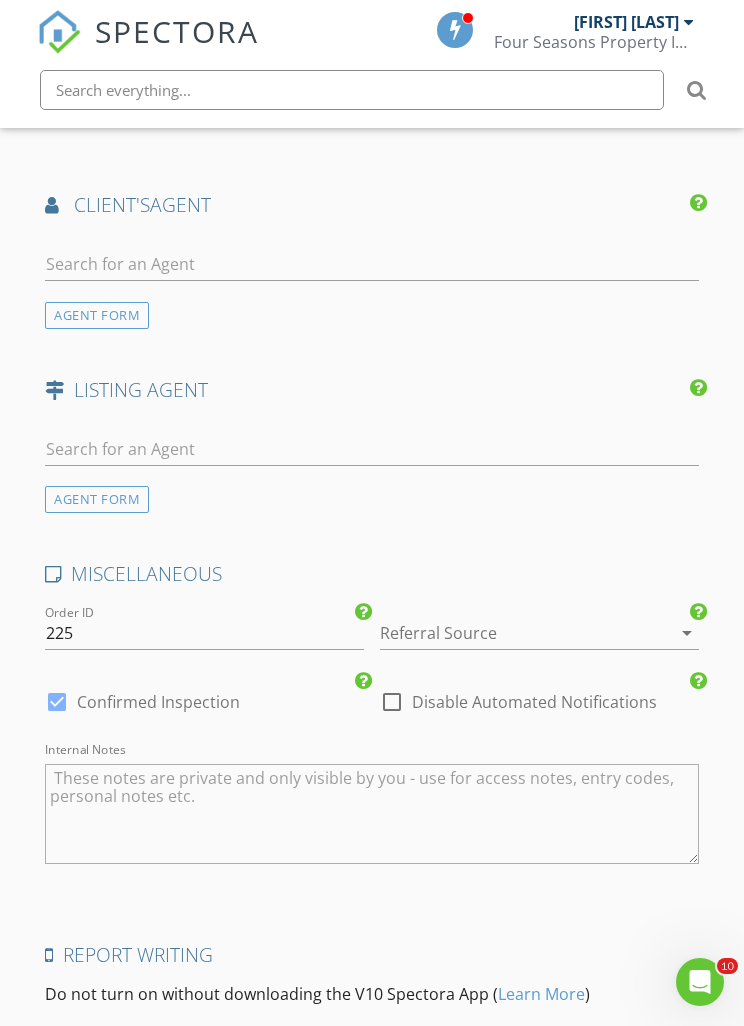 click on "Save Inspection" at bounding box center [372, 1164] 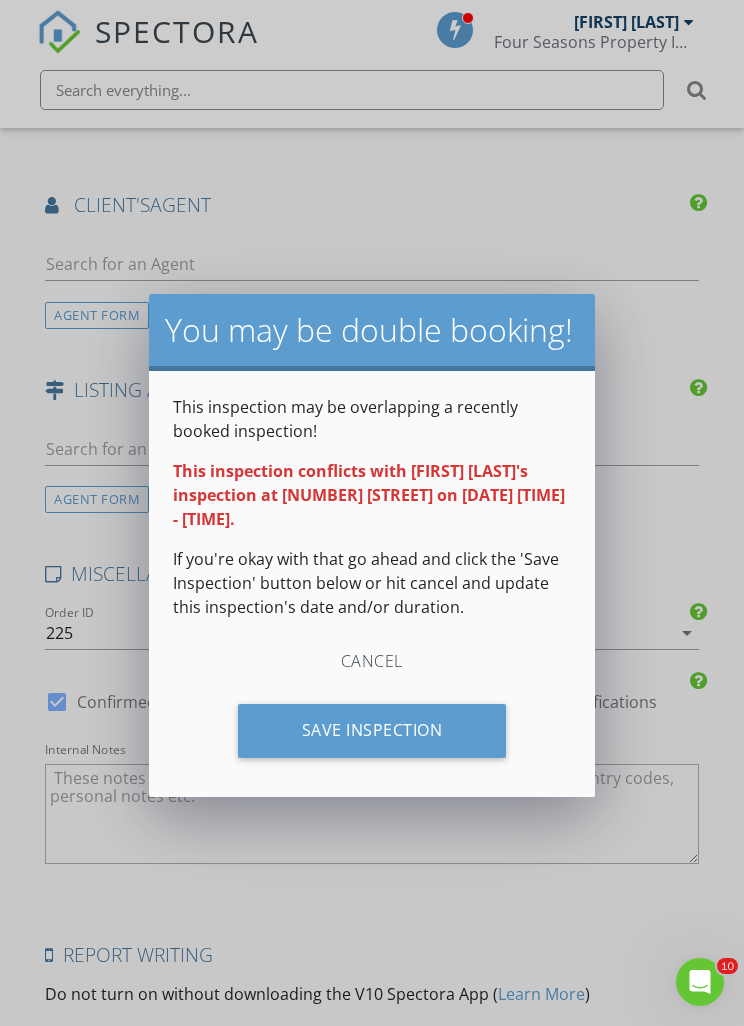click on "Save Inspection" at bounding box center (372, 731) 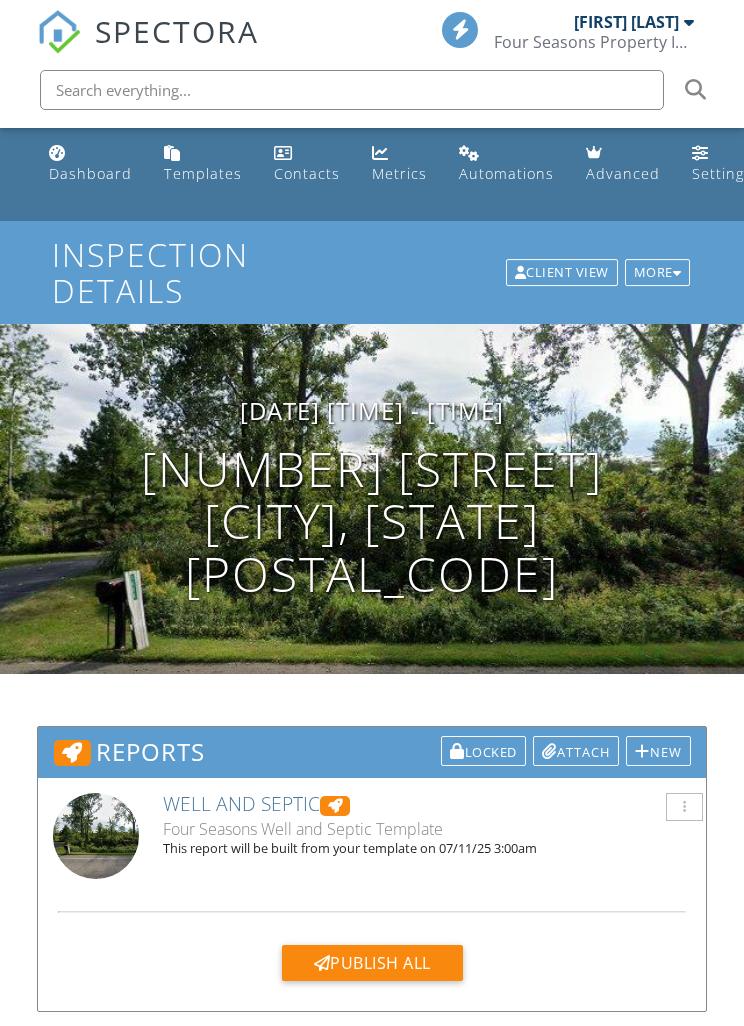 scroll, scrollTop: 0, scrollLeft: 0, axis: both 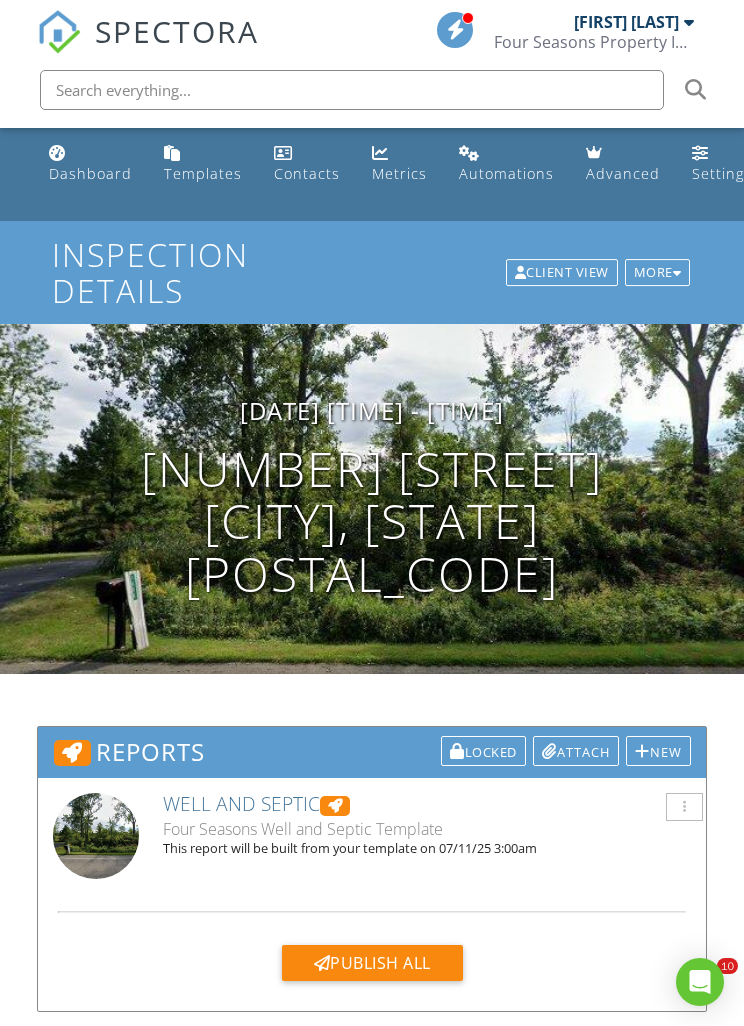 click on "Dashboard" at bounding box center [90, 173] 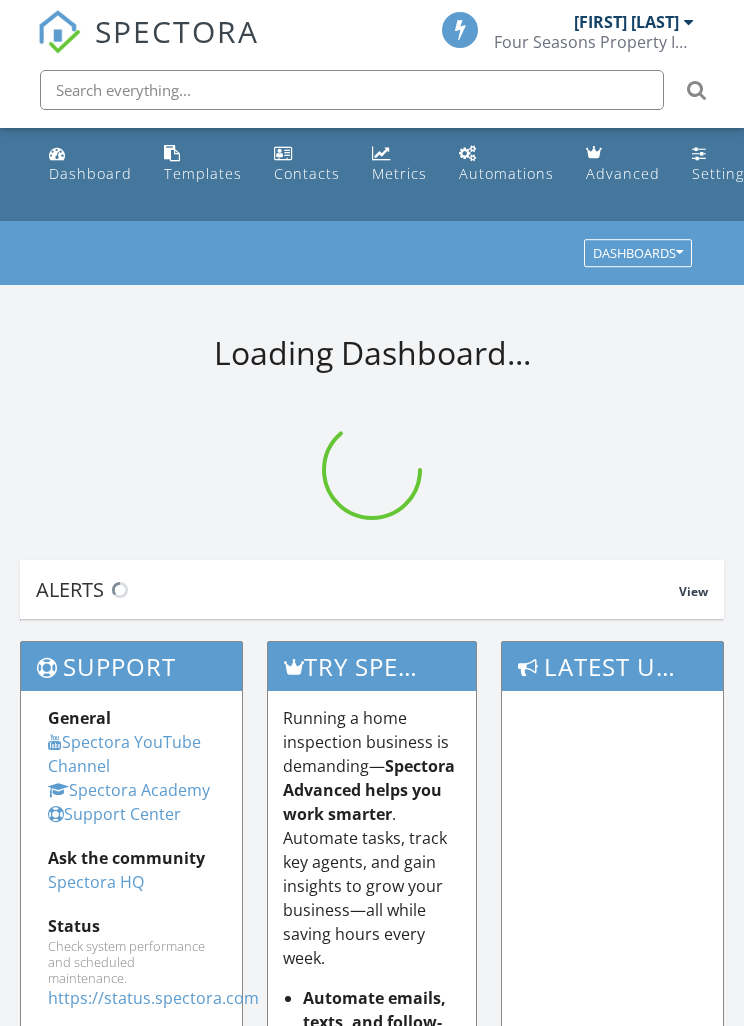 scroll, scrollTop: 0, scrollLeft: 0, axis: both 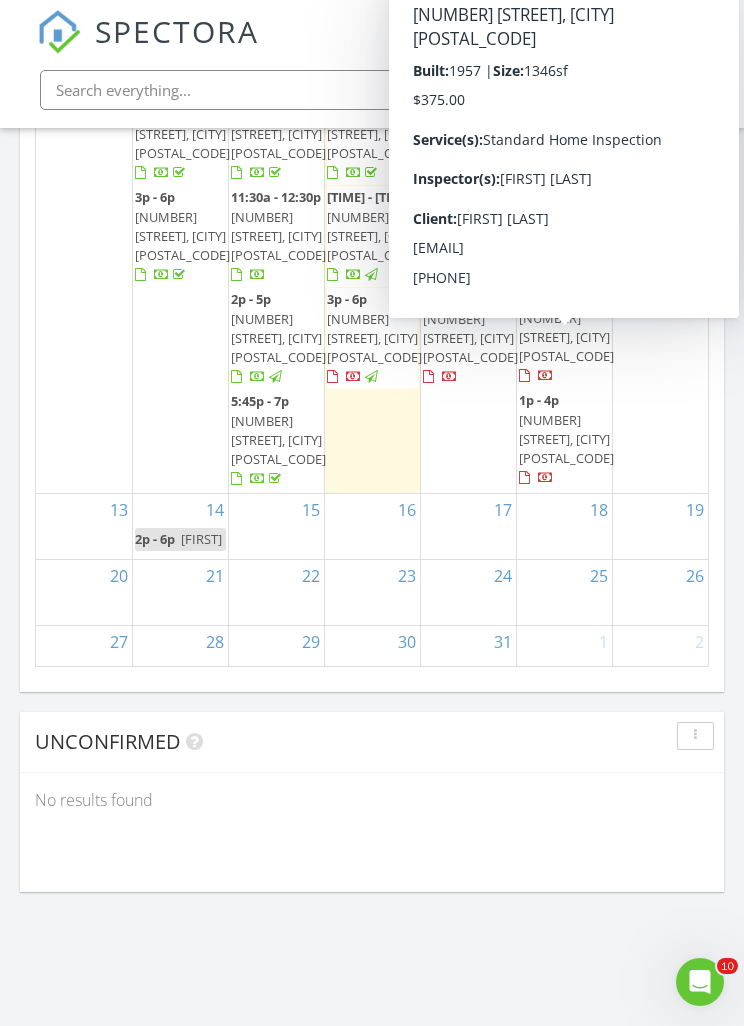 click on "[NUMBER] [STREET], [CITY] [POSTAL_CODE]" at bounding box center (566, 439) 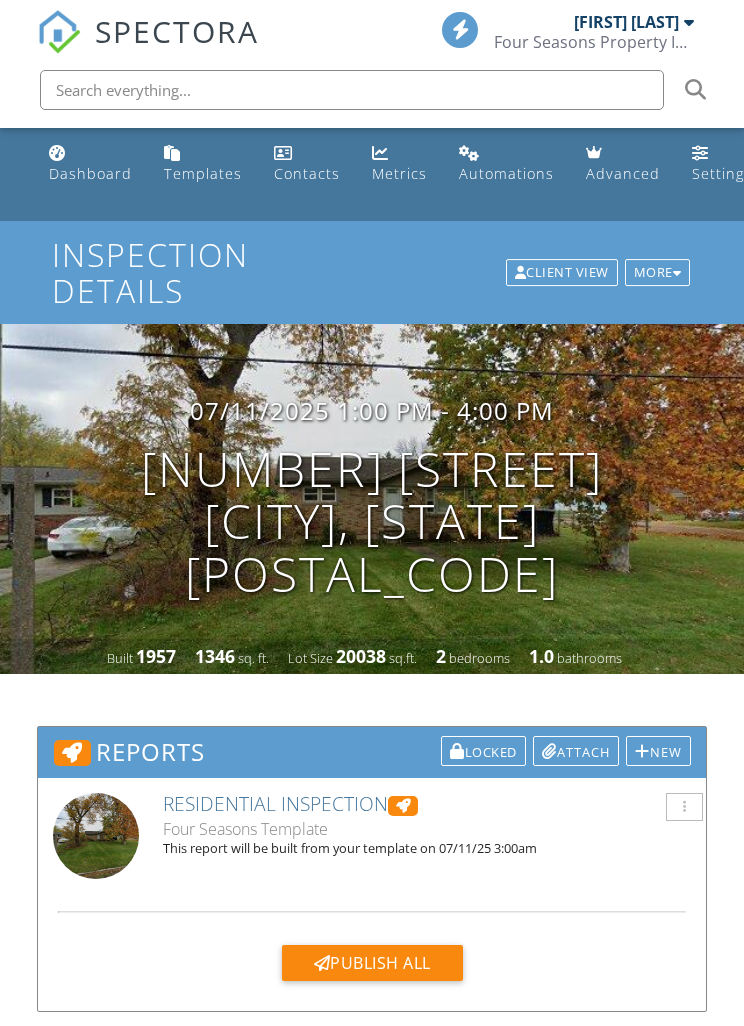 scroll, scrollTop: 0, scrollLeft: 0, axis: both 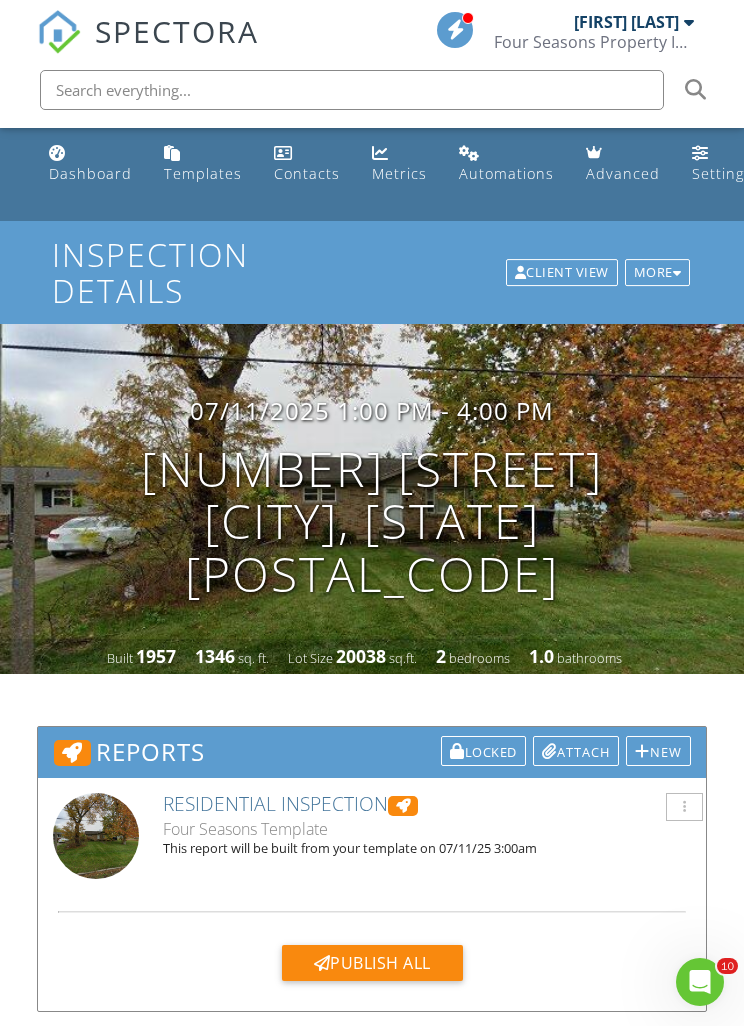 click on "More" at bounding box center (658, 273) 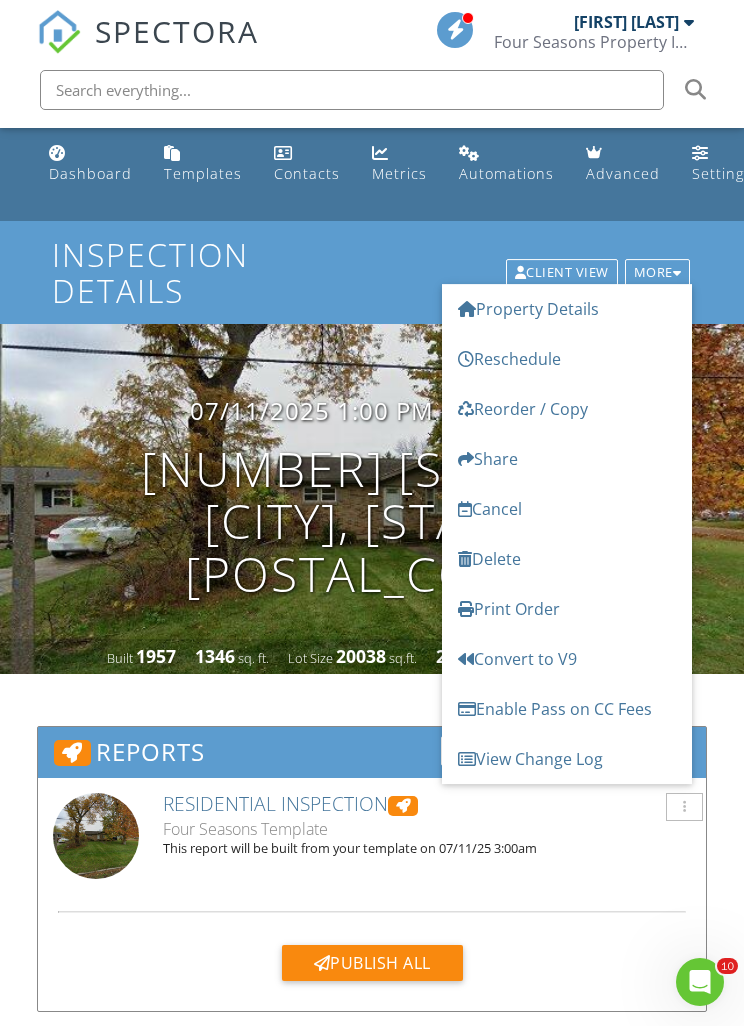 click on "Cancel" at bounding box center (567, 509) 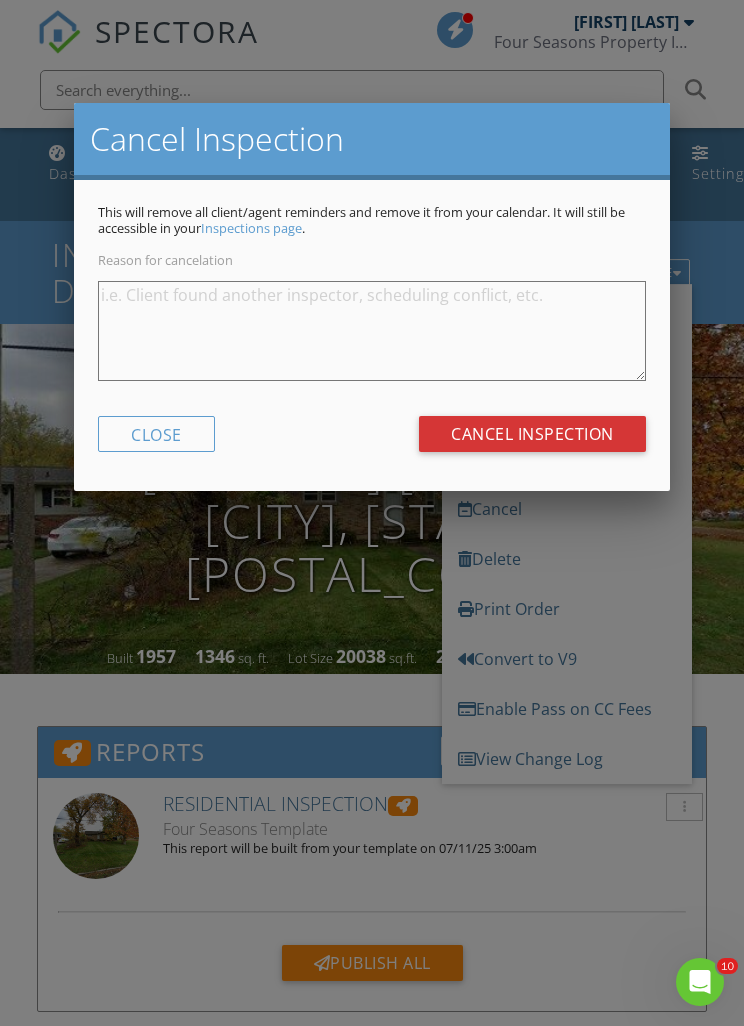 click on "Reason for cancelation" at bounding box center [371, 331] 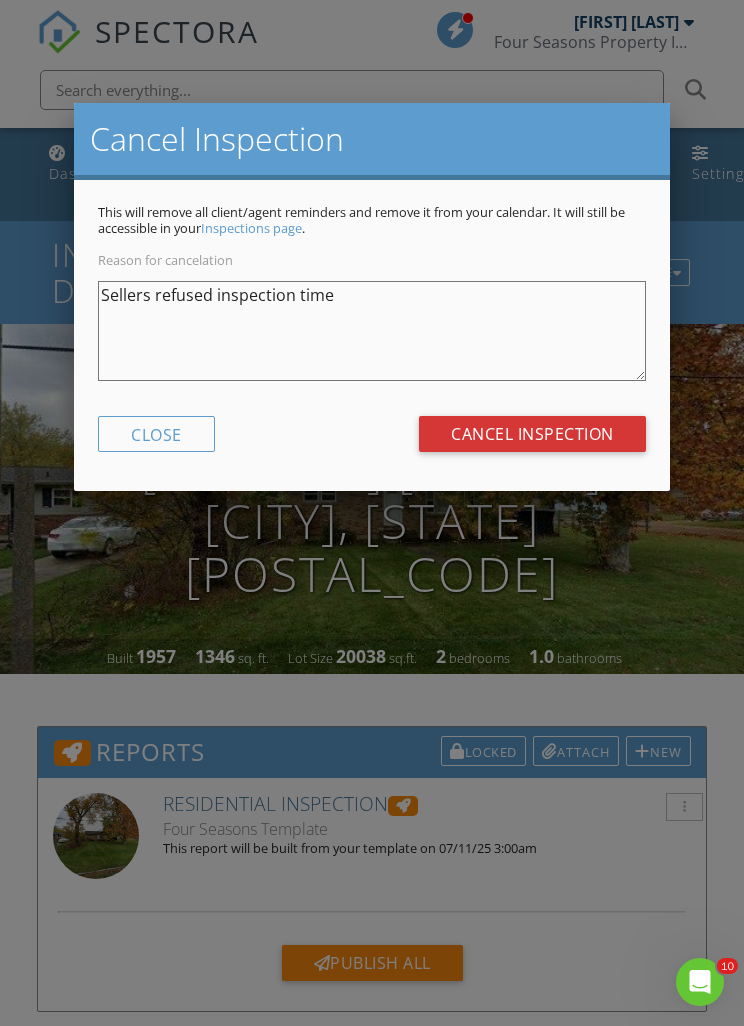 type on "Sellers refused inspection time" 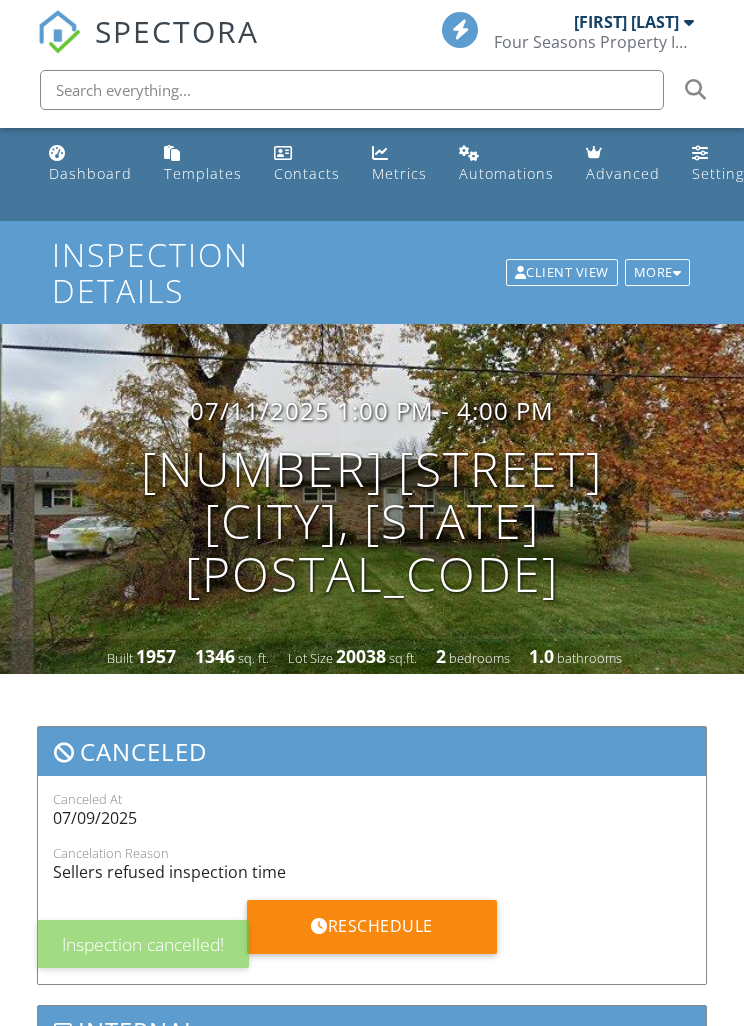 scroll, scrollTop: 0, scrollLeft: 0, axis: both 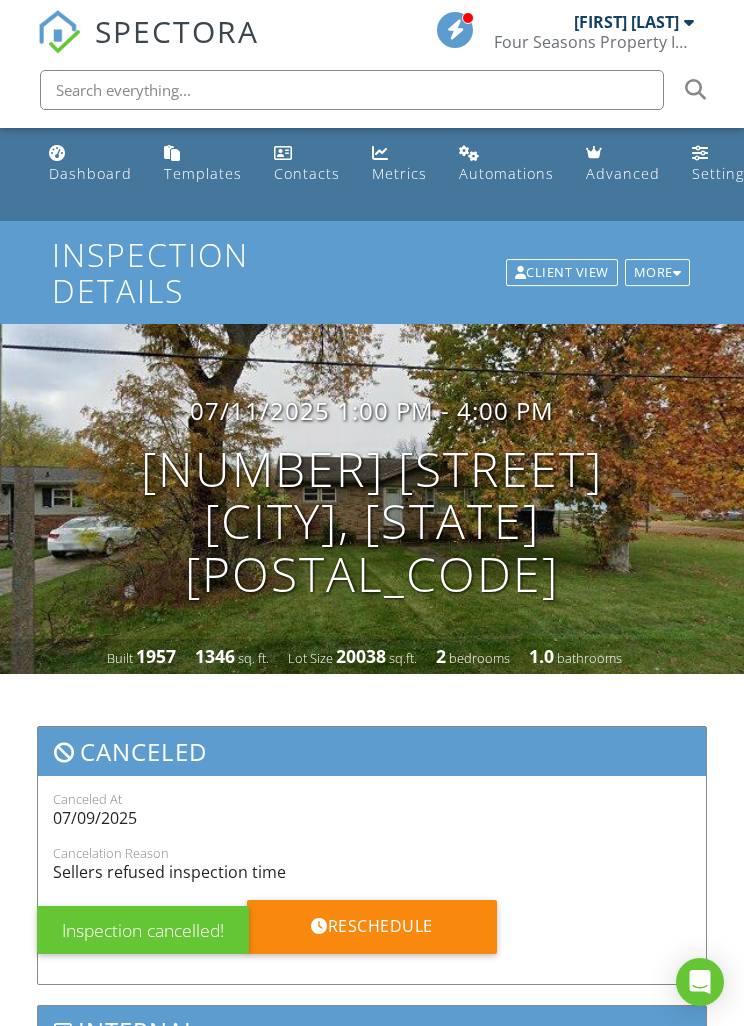 click on "Dashboard" at bounding box center (90, 173) 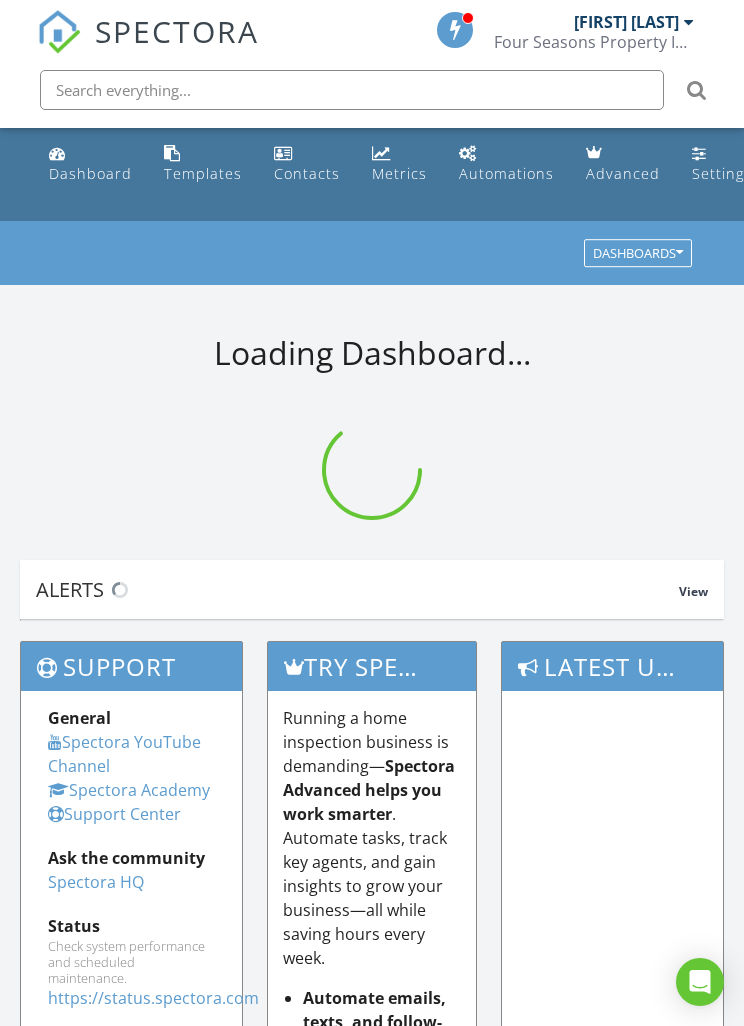 scroll, scrollTop: 0, scrollLeft: 0, axis: both 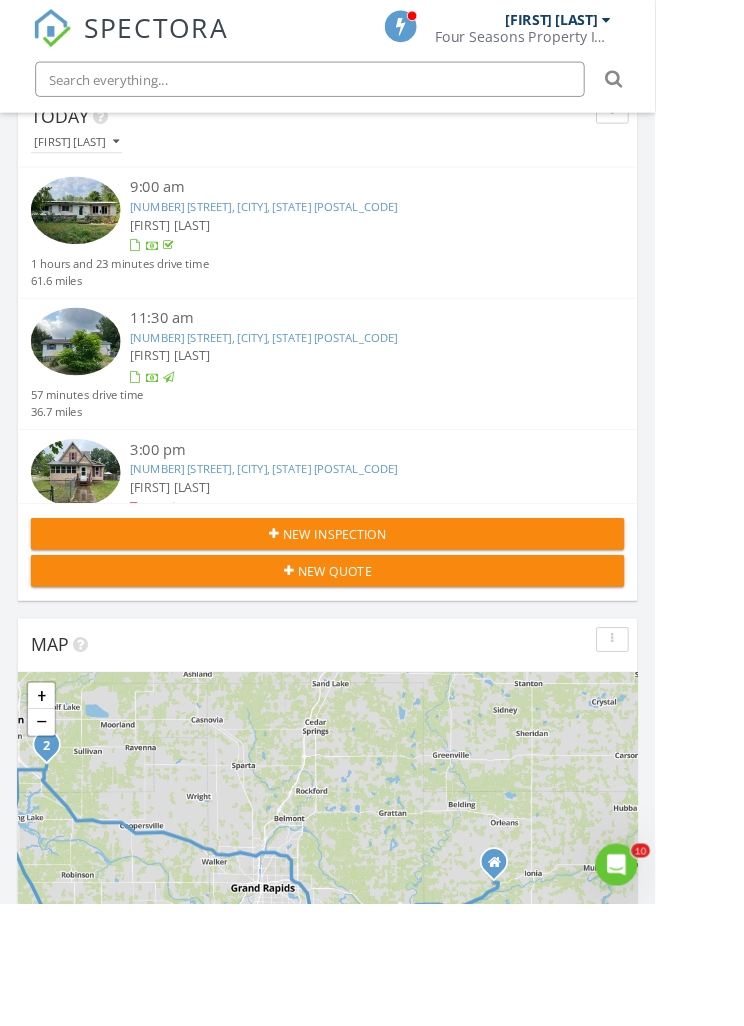 click on "9:00 am
5684 142nd Ave, Holland, MI 49423
Sawyer Goodyke
1 hours and 23 minutes drive time   61.6 miles" at bounding box center (372, 264) 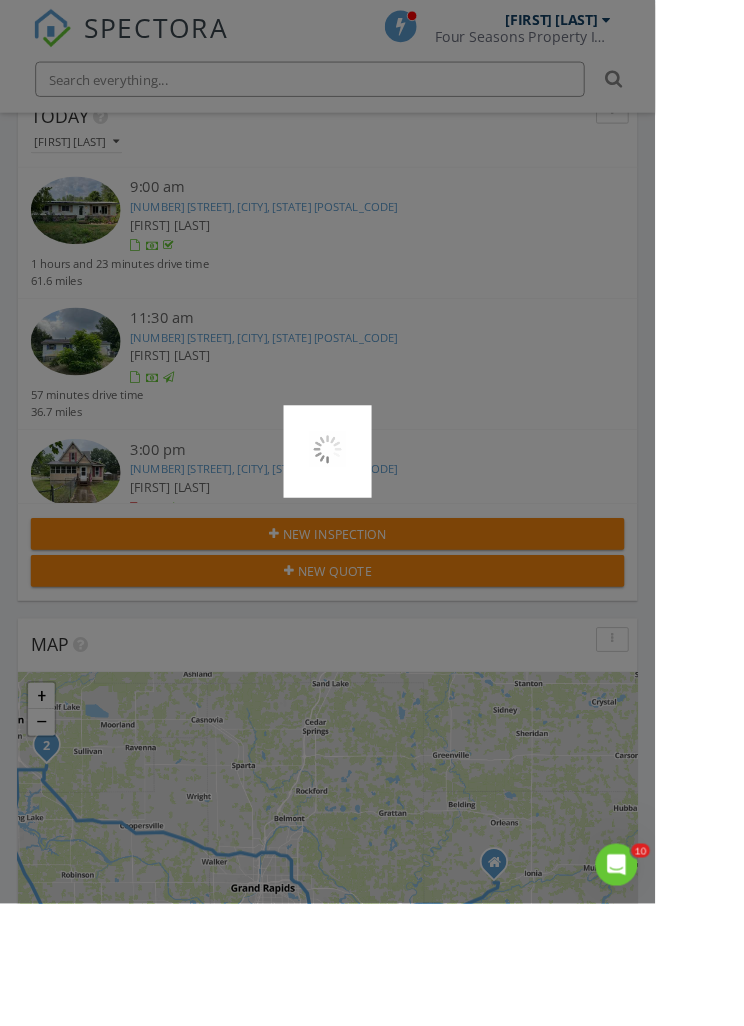 click at bounding box center [372, 513] 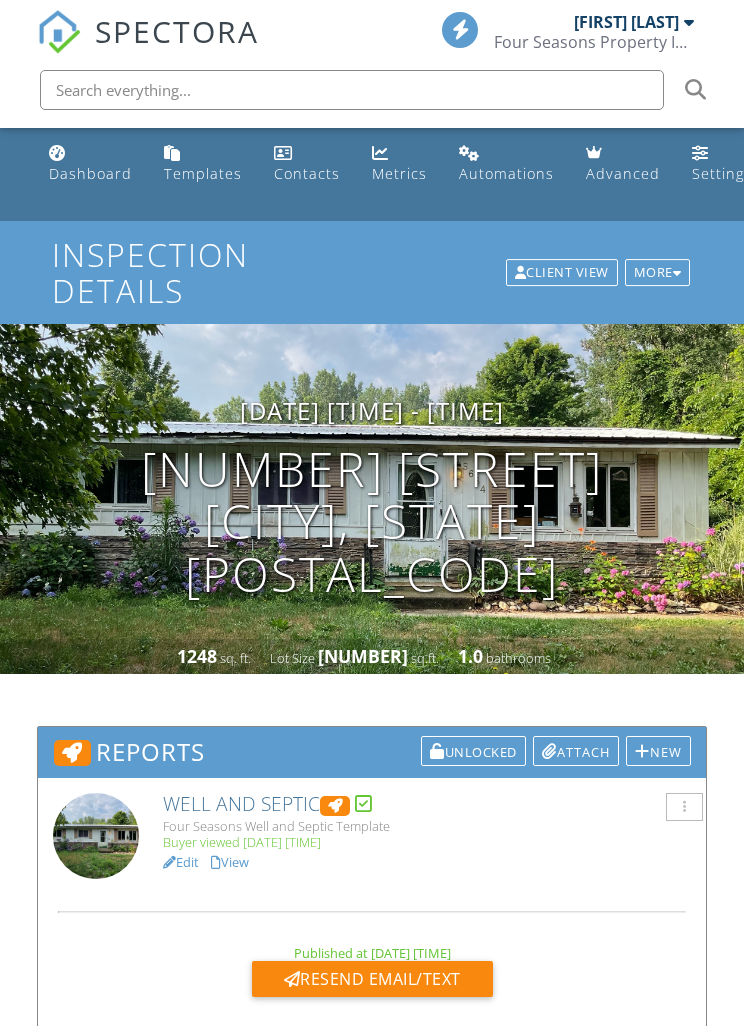 scroll, scrollTop: 0, scrollLeft: 0, axis: both 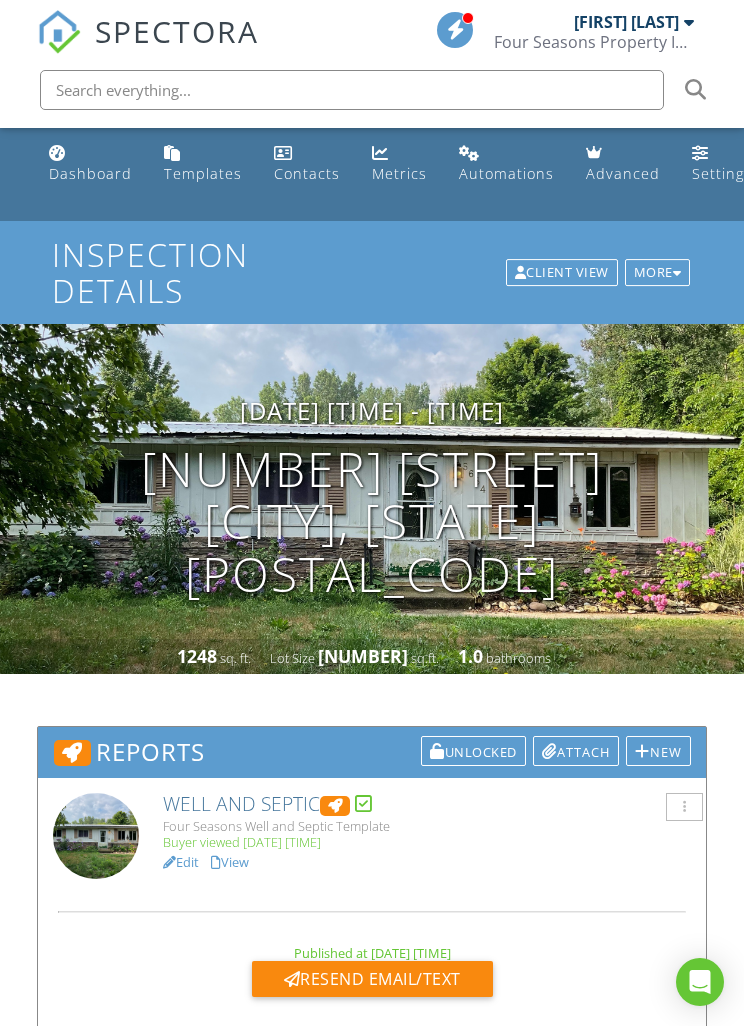 click at bounding box center (352, 90) 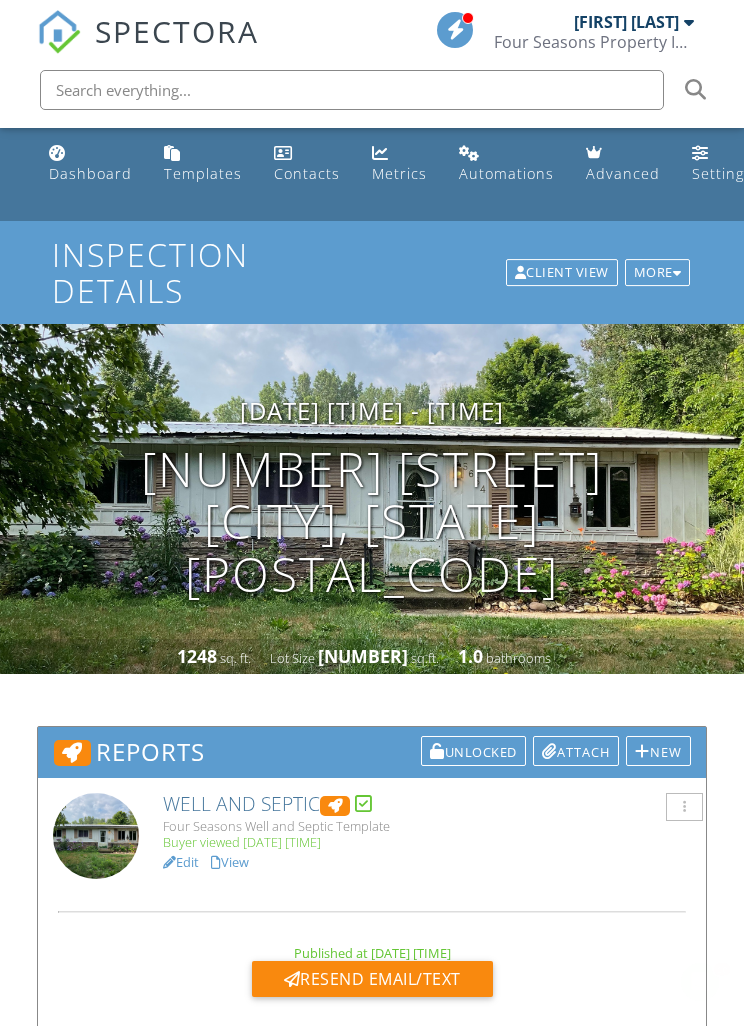 scroll, scrollTop: 0, scrollLeft: 0, axis: both 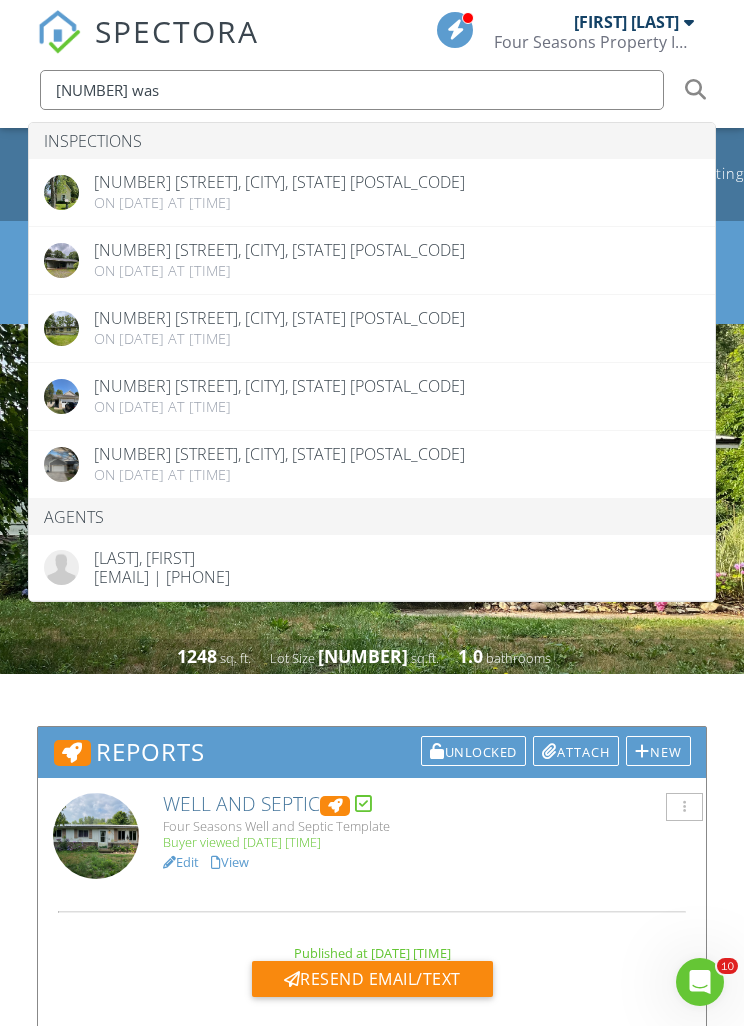 type on "[NUMBER] was" 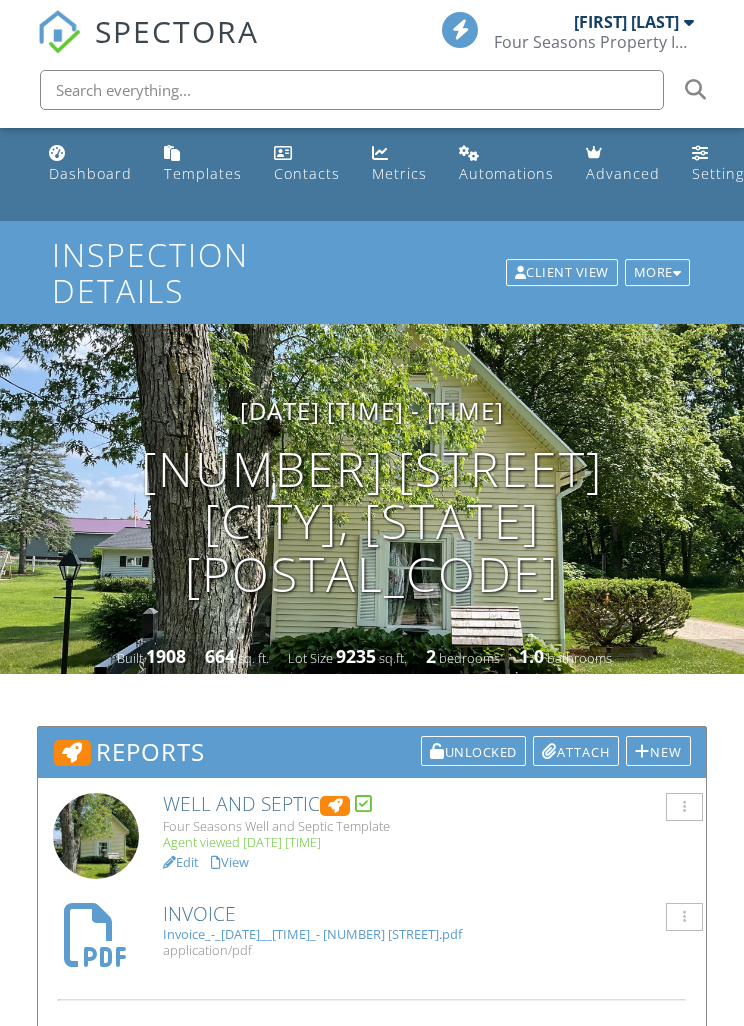 scroll, scrollTop: 0, scrollLeft: 0, axis: both 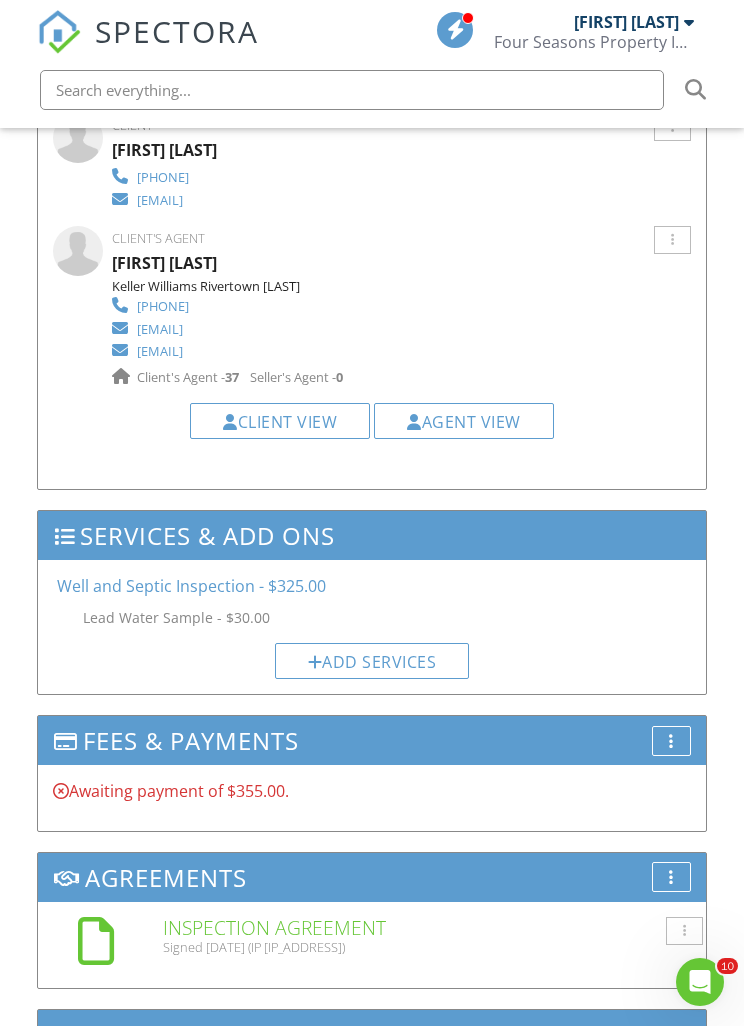 click on "More" at bounding box center (671, 741) 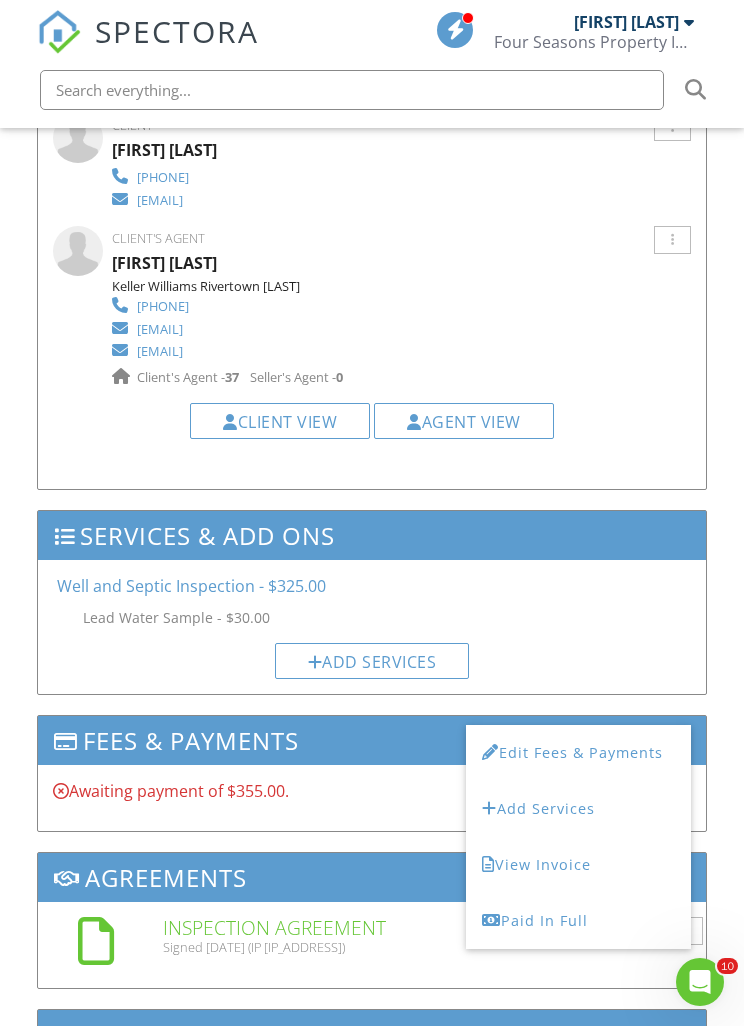 click on "Paid In Full" at bounding box center [578, 921] 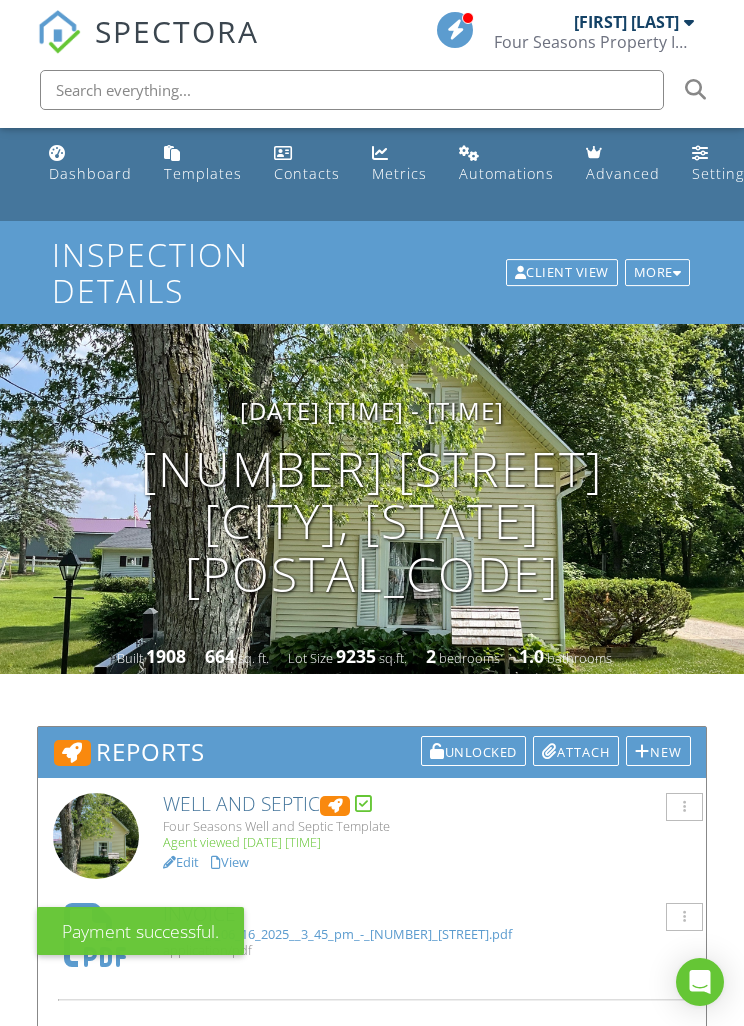 scroll, scrollTop: 0, scrollLeft: 0, axis: both 